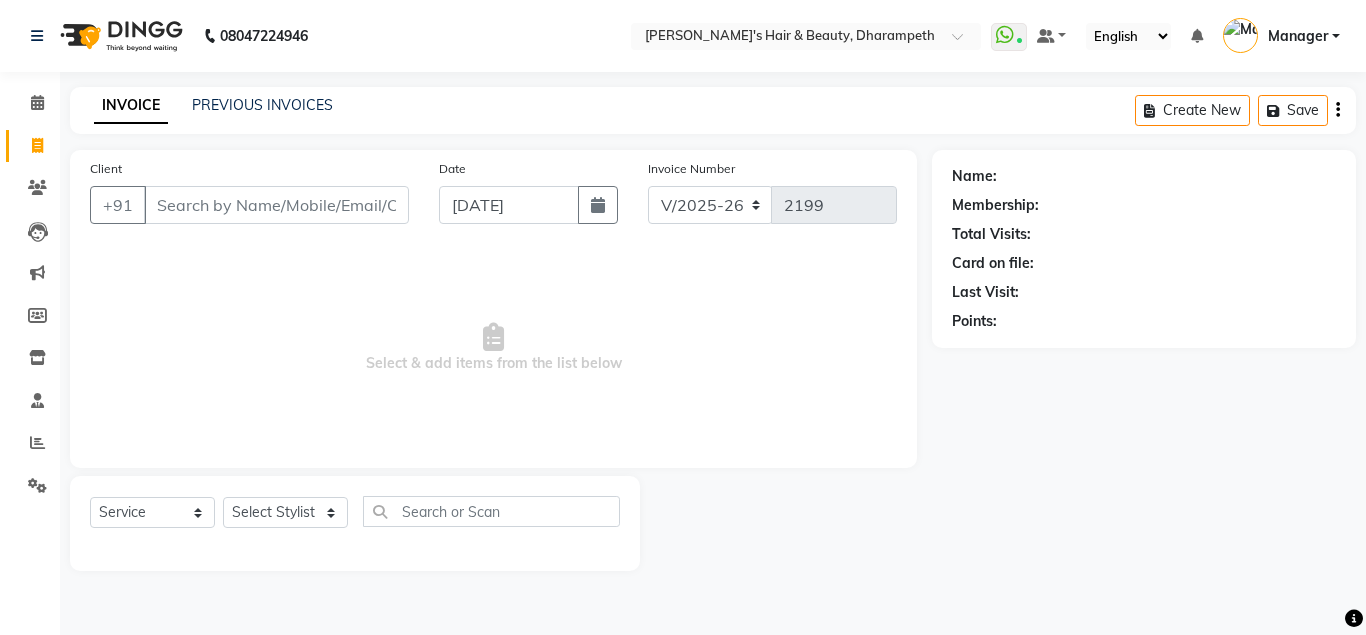 select on "4860" 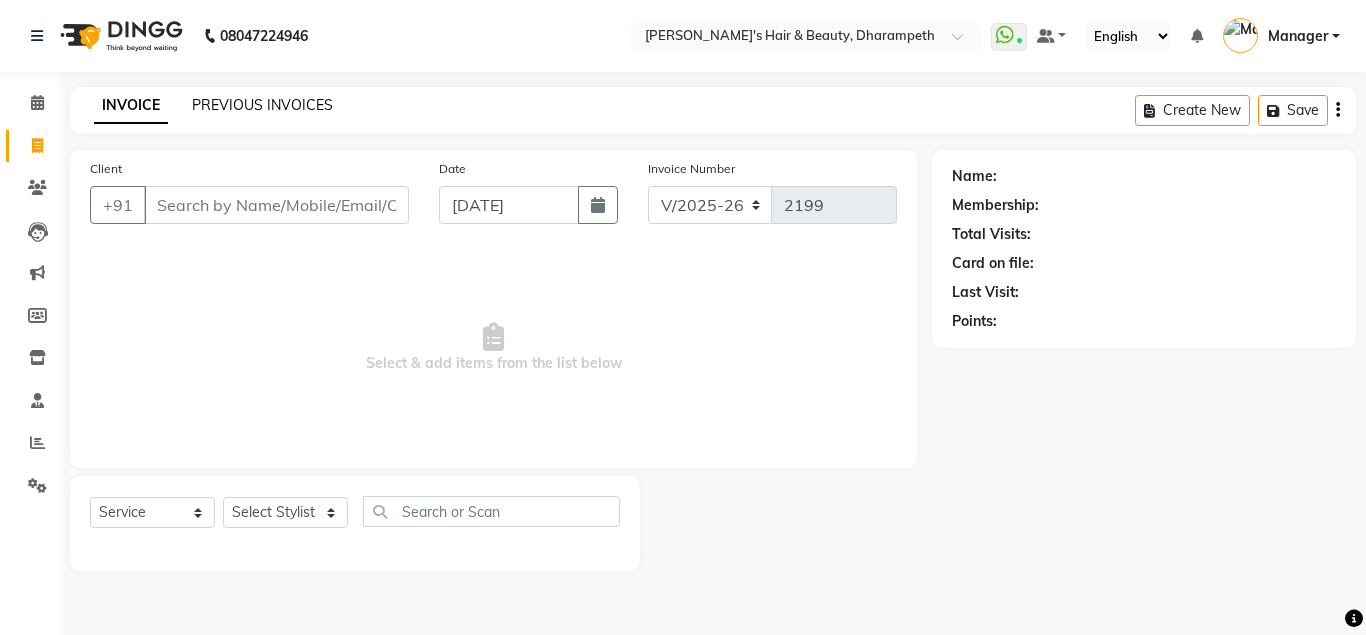 click on "PREVIOUS INVOICES" 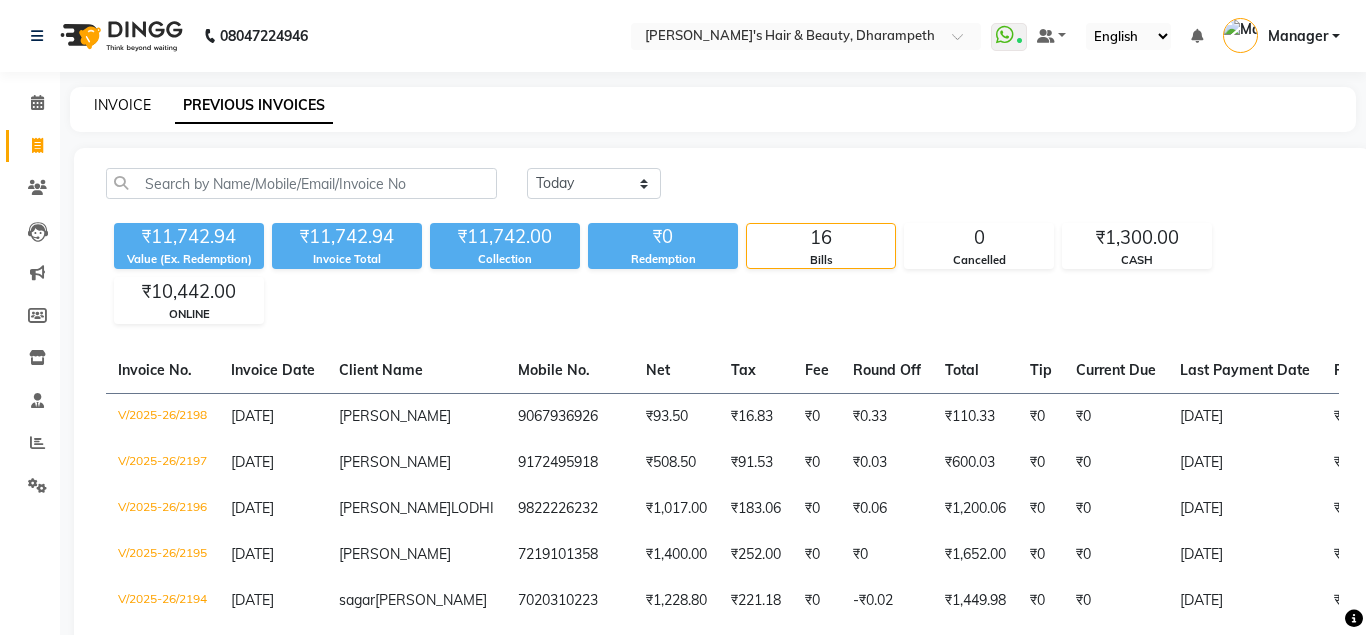 click on "INVOICE" 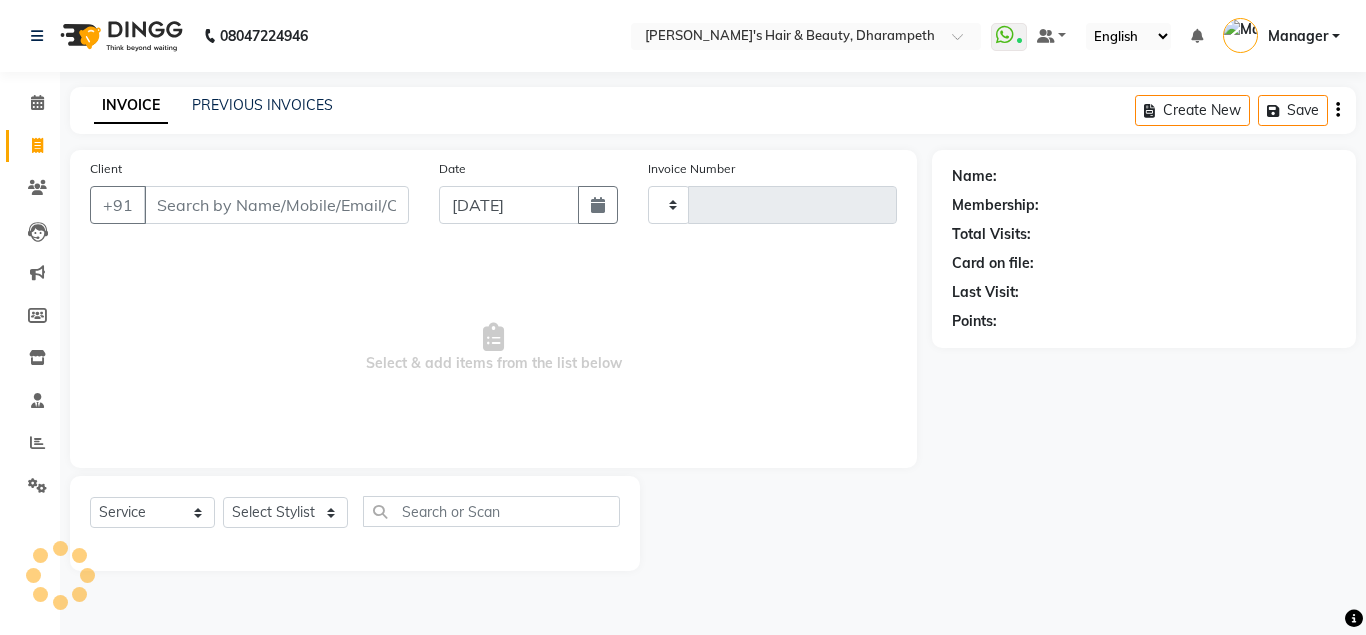 type on "2199" 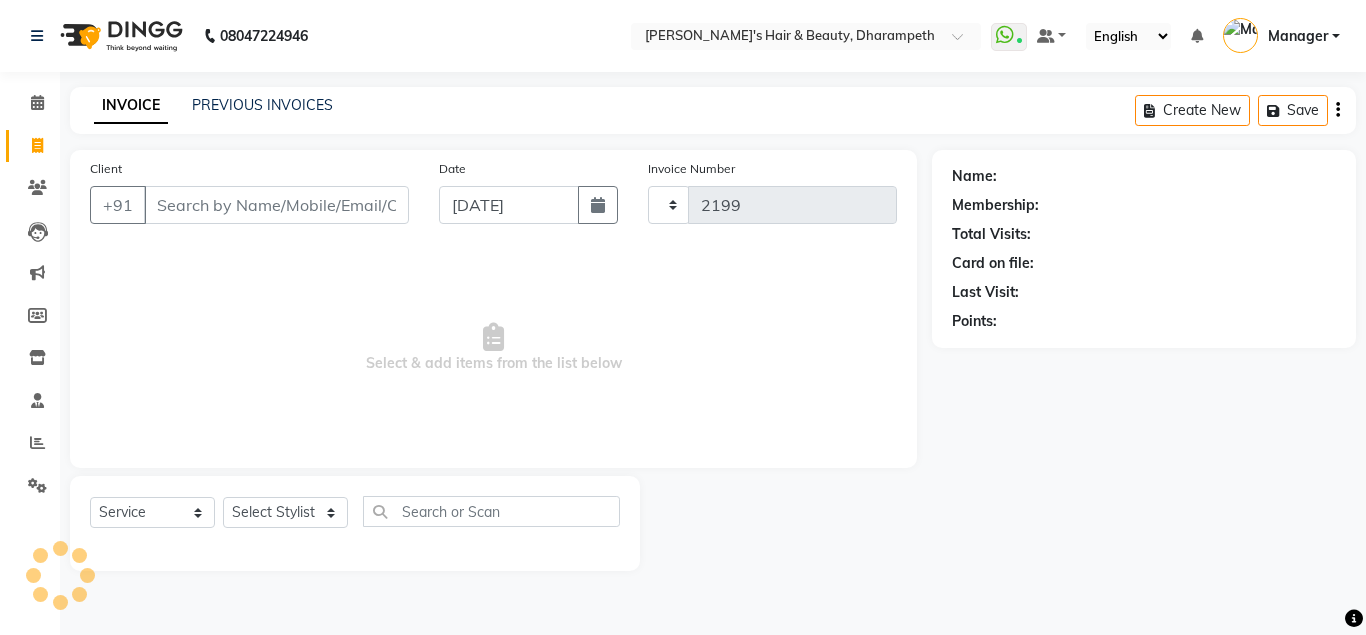 select on "4860" 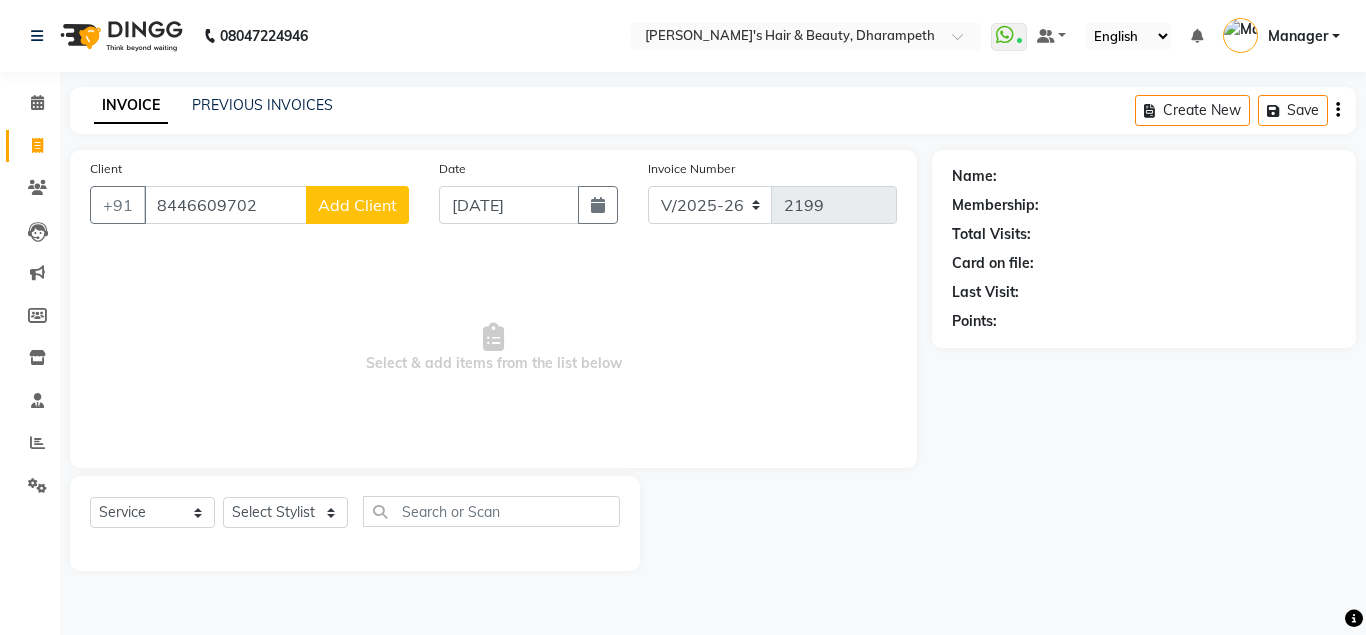 type on "8446609702" 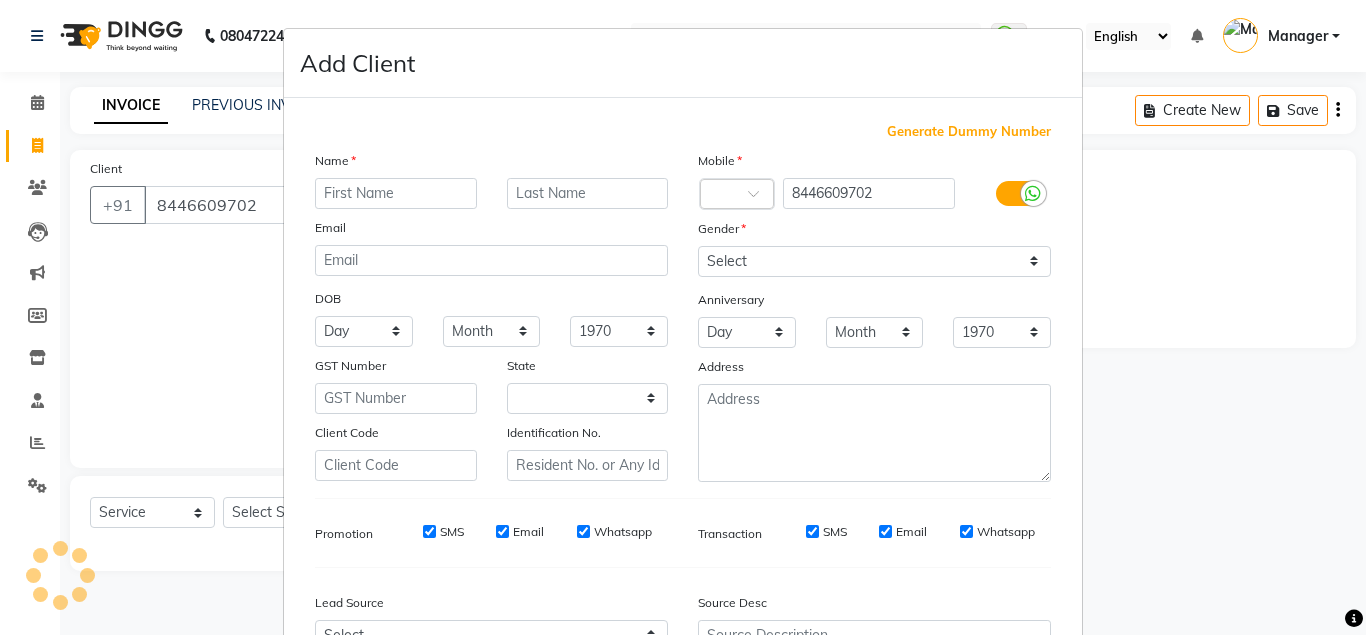 select on "22" 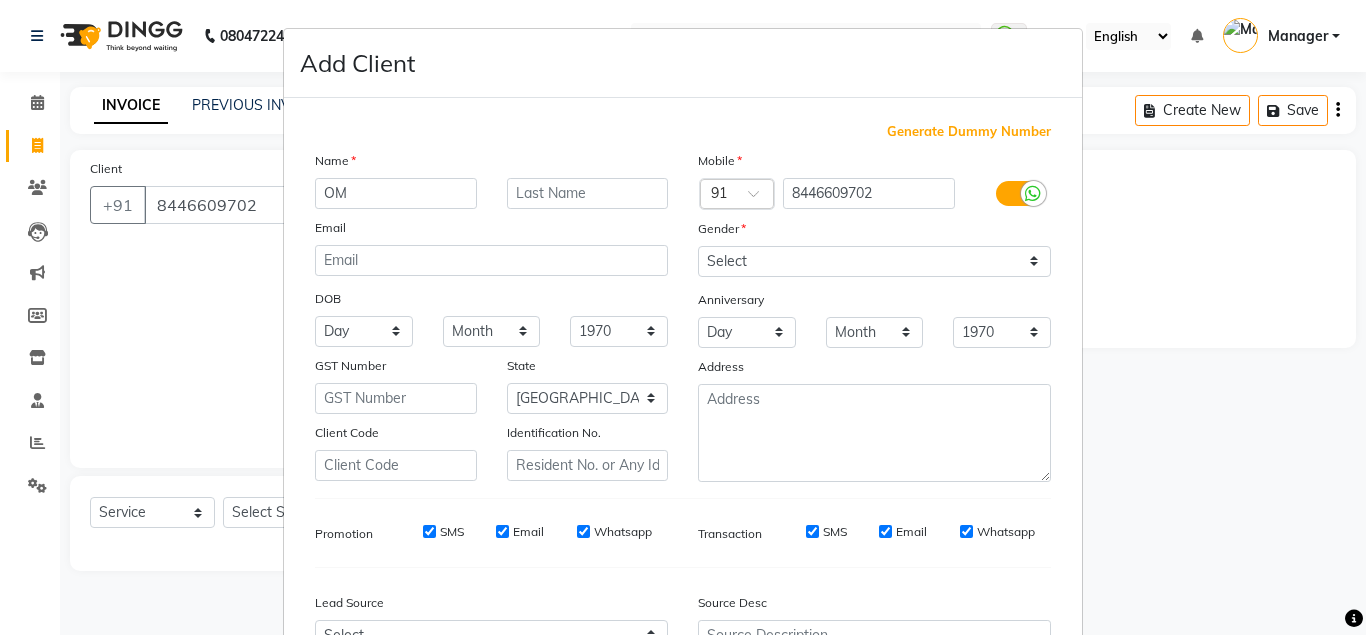 type on "OM" 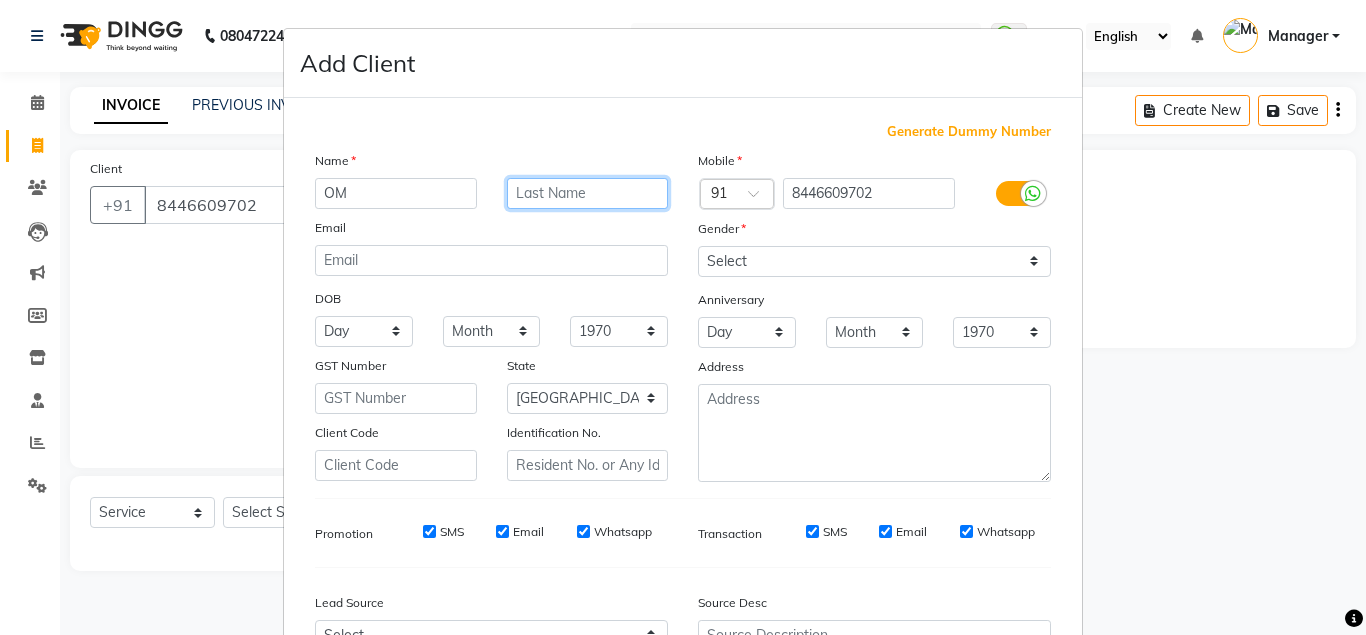 click at bounding box center [588, 193] 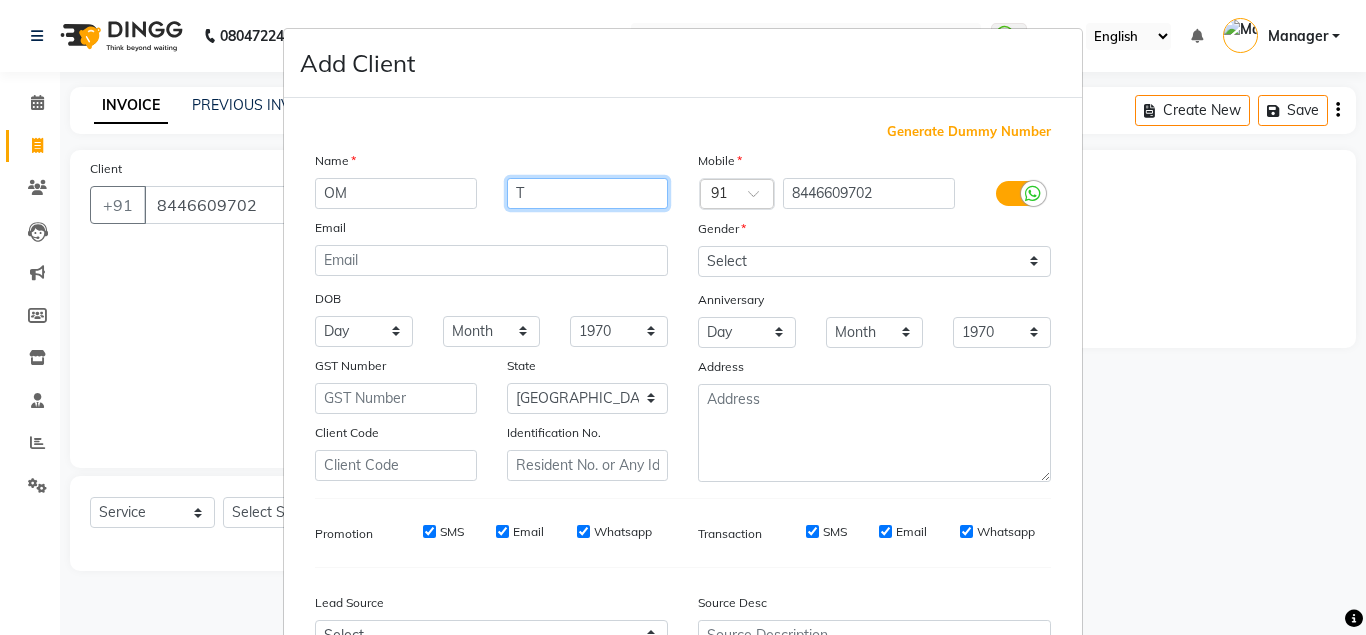 type on "T" 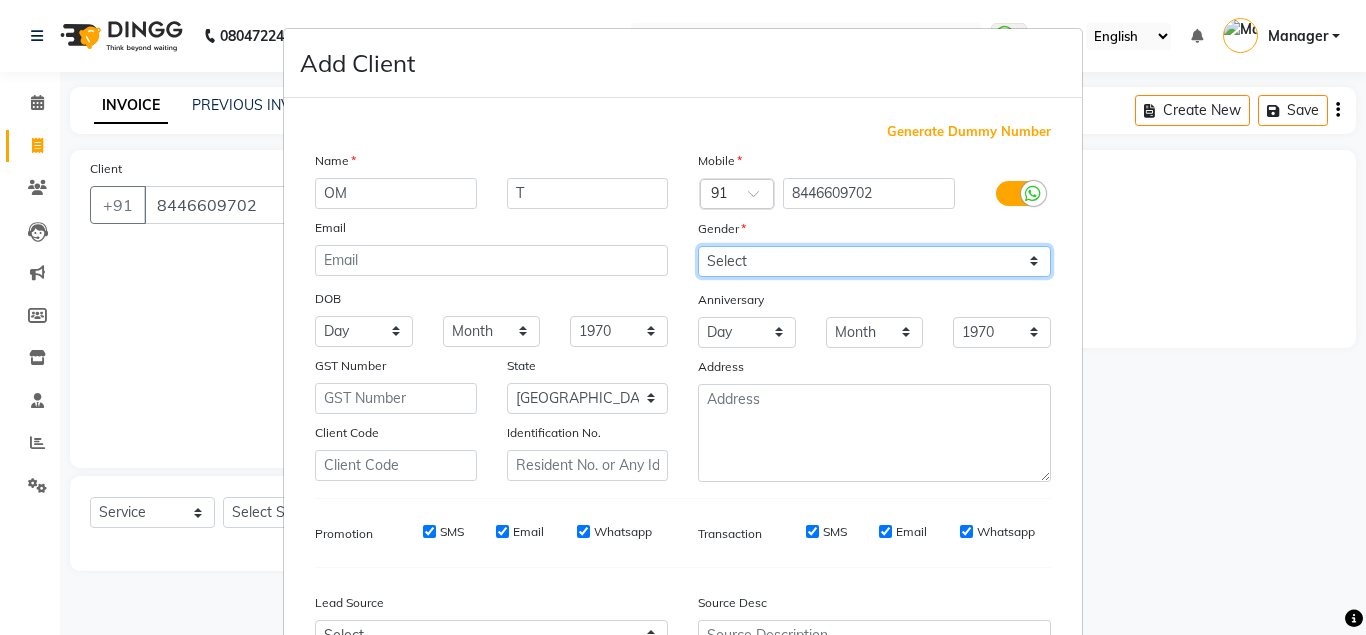 click on "Select [DEMOGRAPHIC_DATA] [DEMOGRAPHIC_DATA] Other Prefer Not To Say" at bounding box center [874, 261] 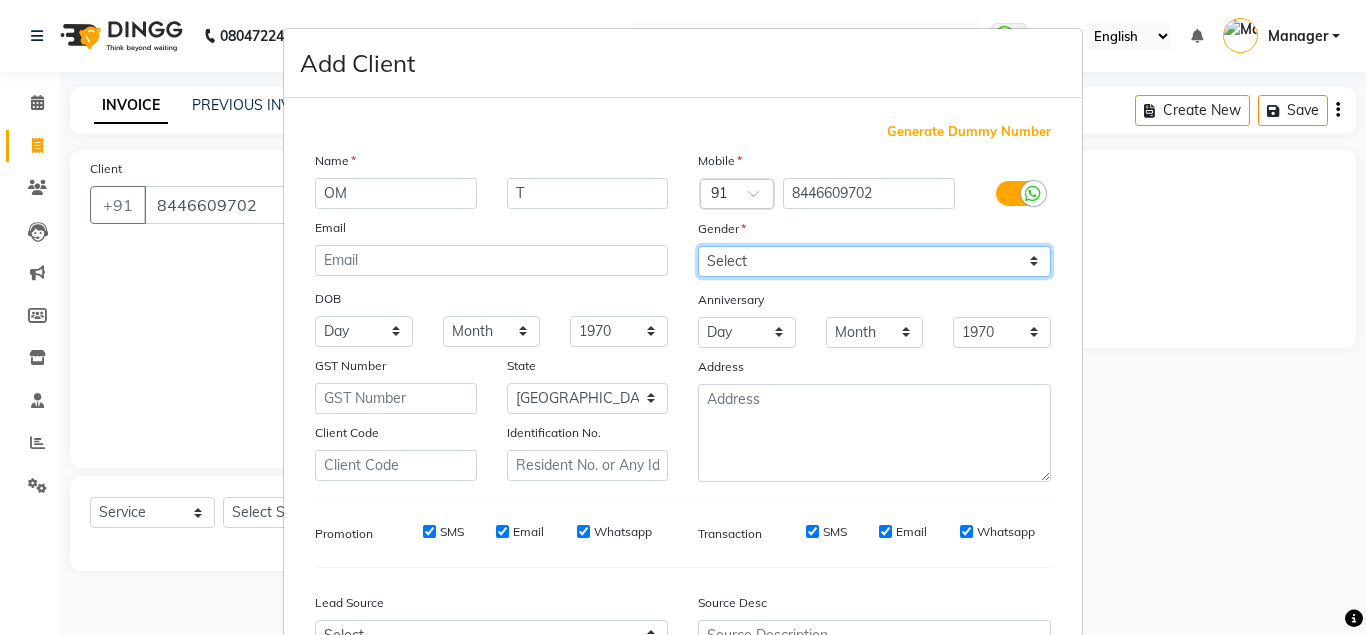 select on "[DEMOGRAPHIC_DATA]" 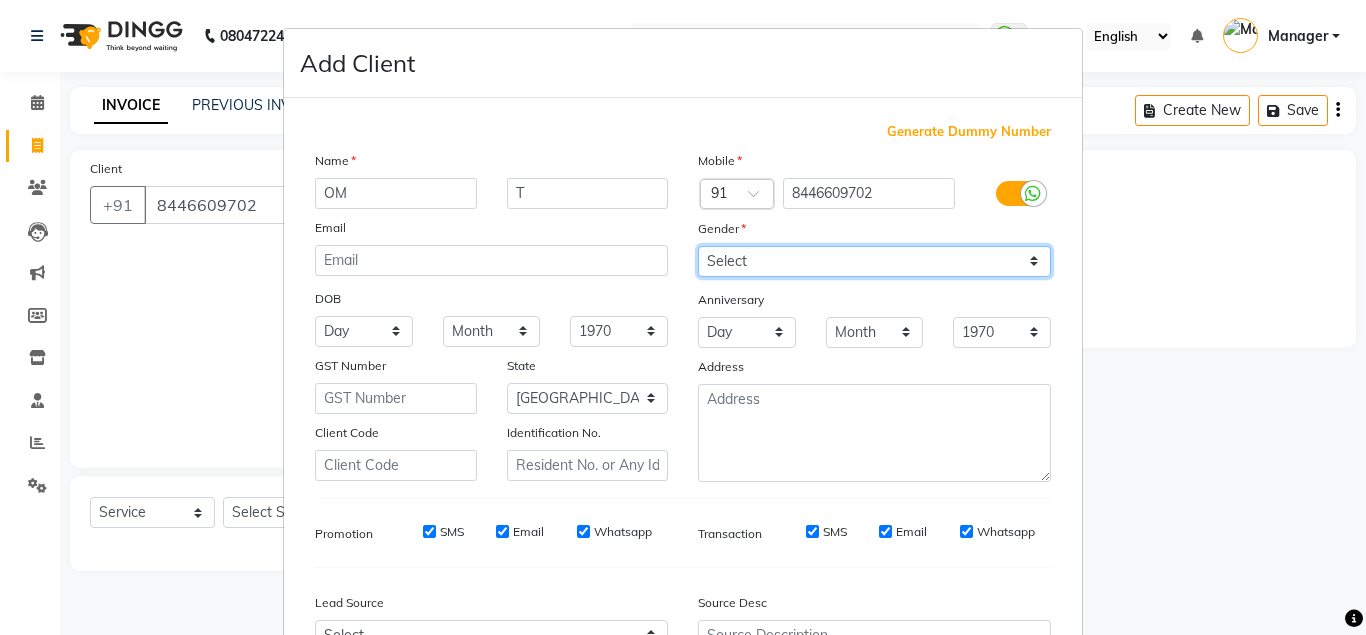 click on "[DEMOGRAPHIC_DATA]" at bounding box center [0, 0] 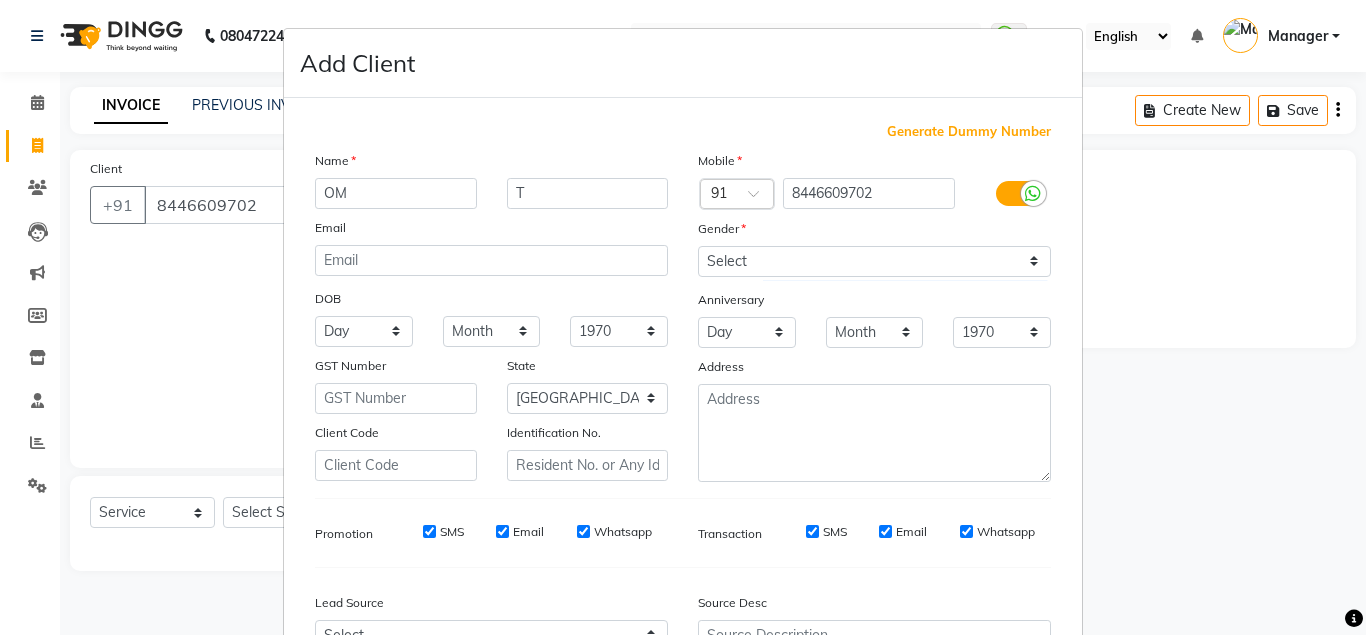 scroll, scrollTop: 214, scrollLeft: 0, axis: vertical 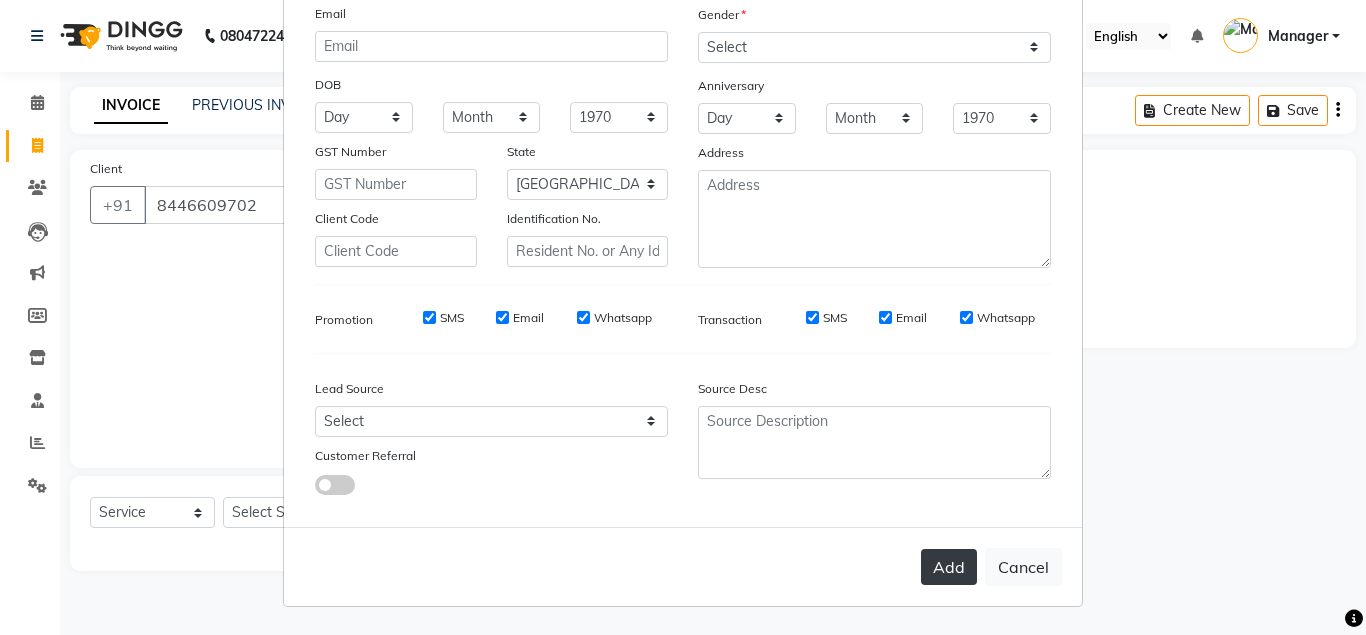click on "Add" at bounding box center [949, 567] 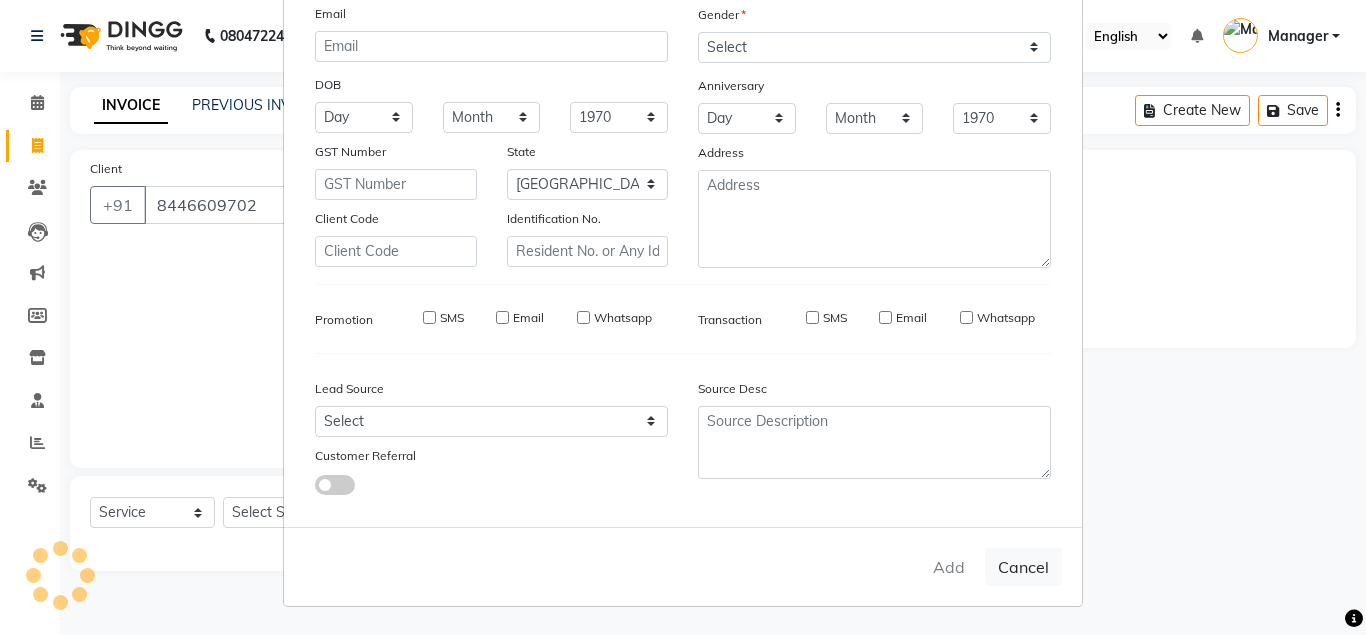 type 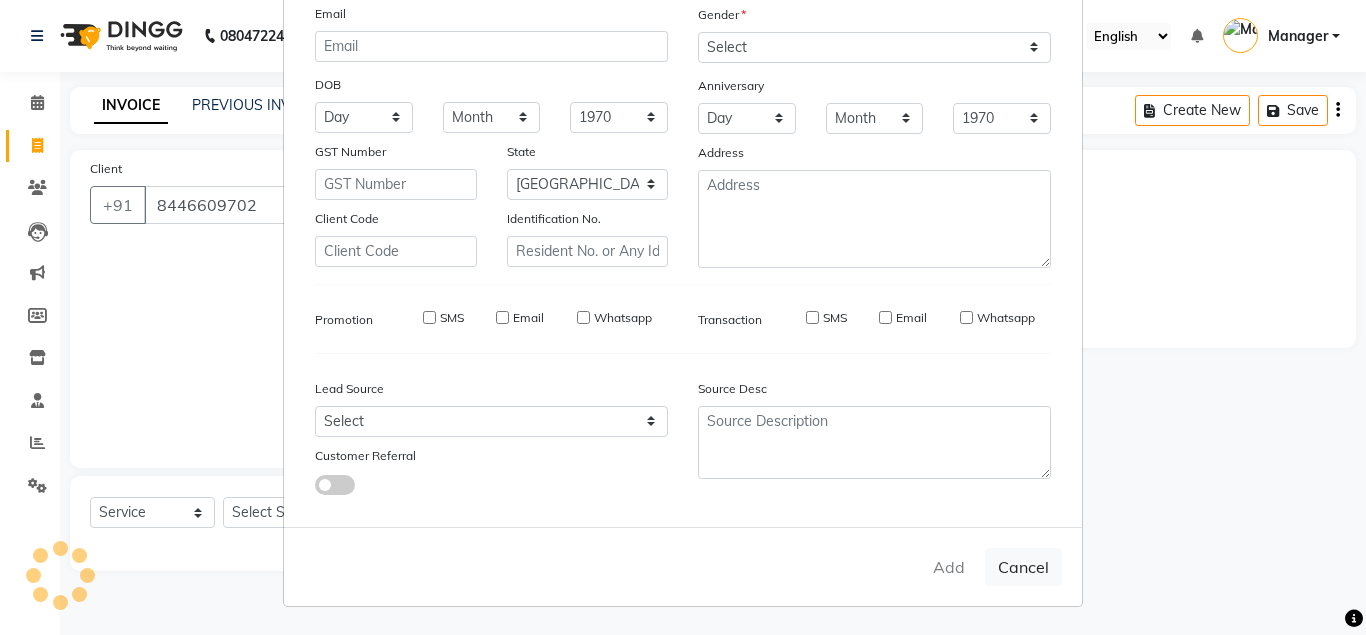 type 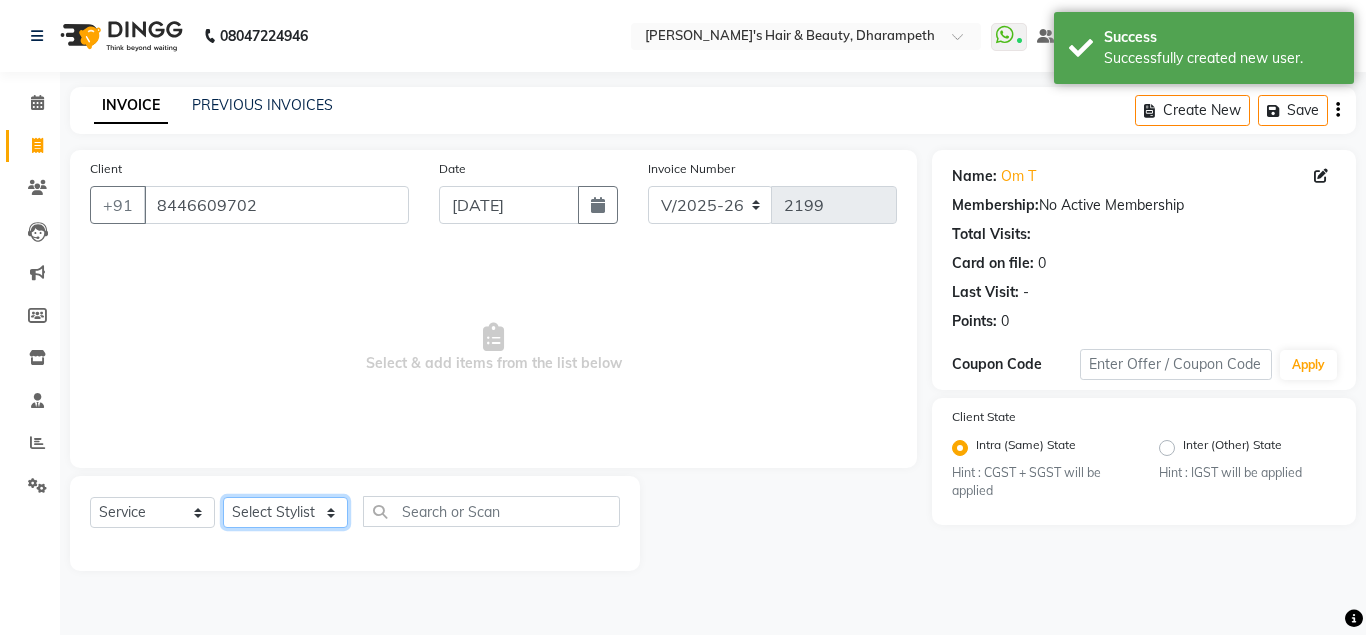 click on "Select Stylist Anuj W [PERSON_NAME] [PERSON_NAME]  Manager [PERSON_NAME] C [PERSON_NAME] S [PERSON_NAME] S Shilpa P Vedant N" 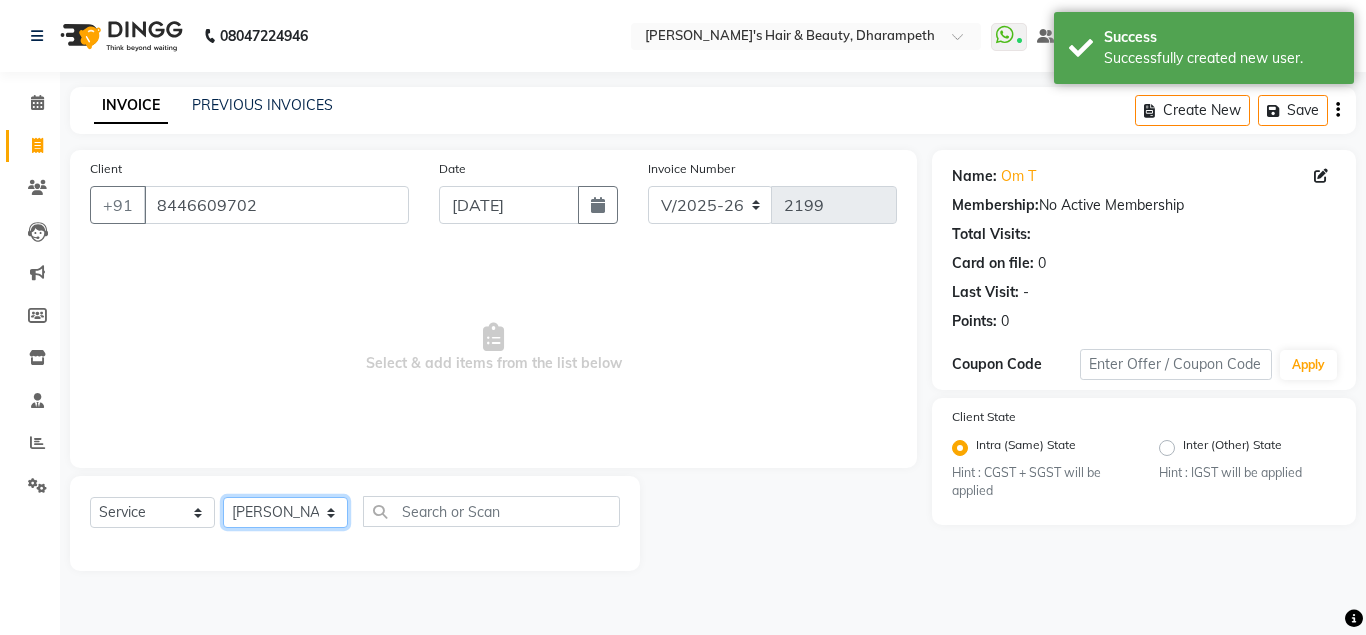 click on "[PERSON_NAME]" 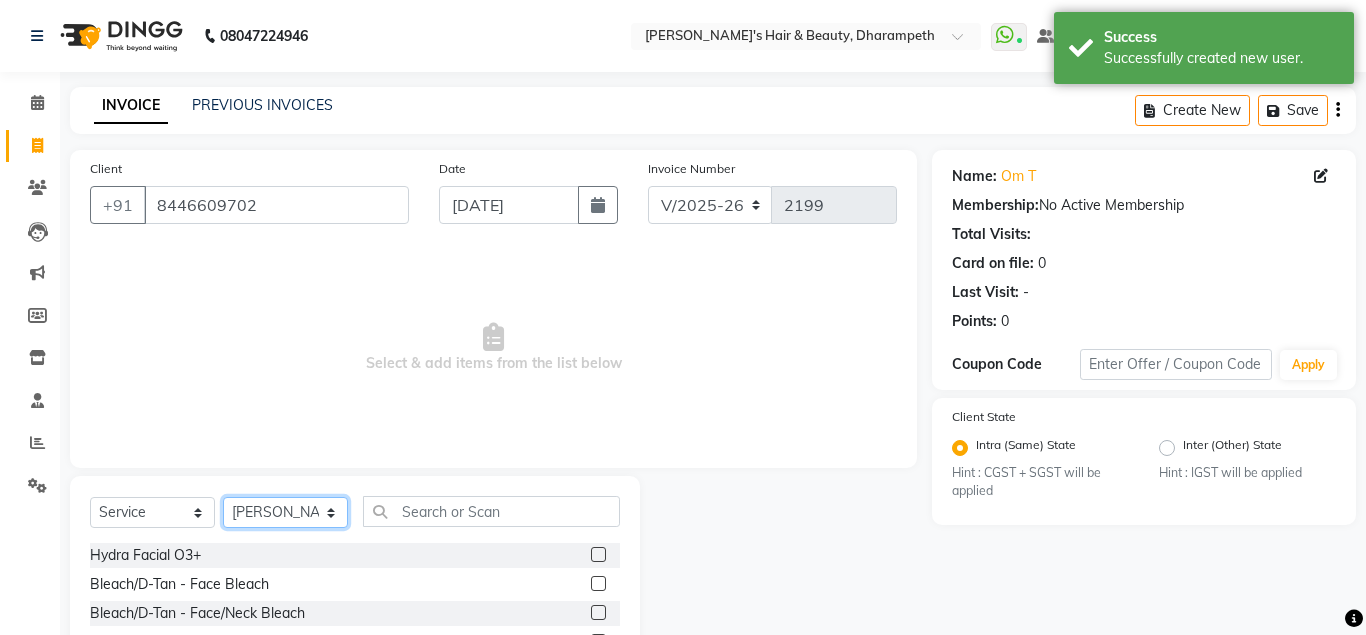select on "49108" 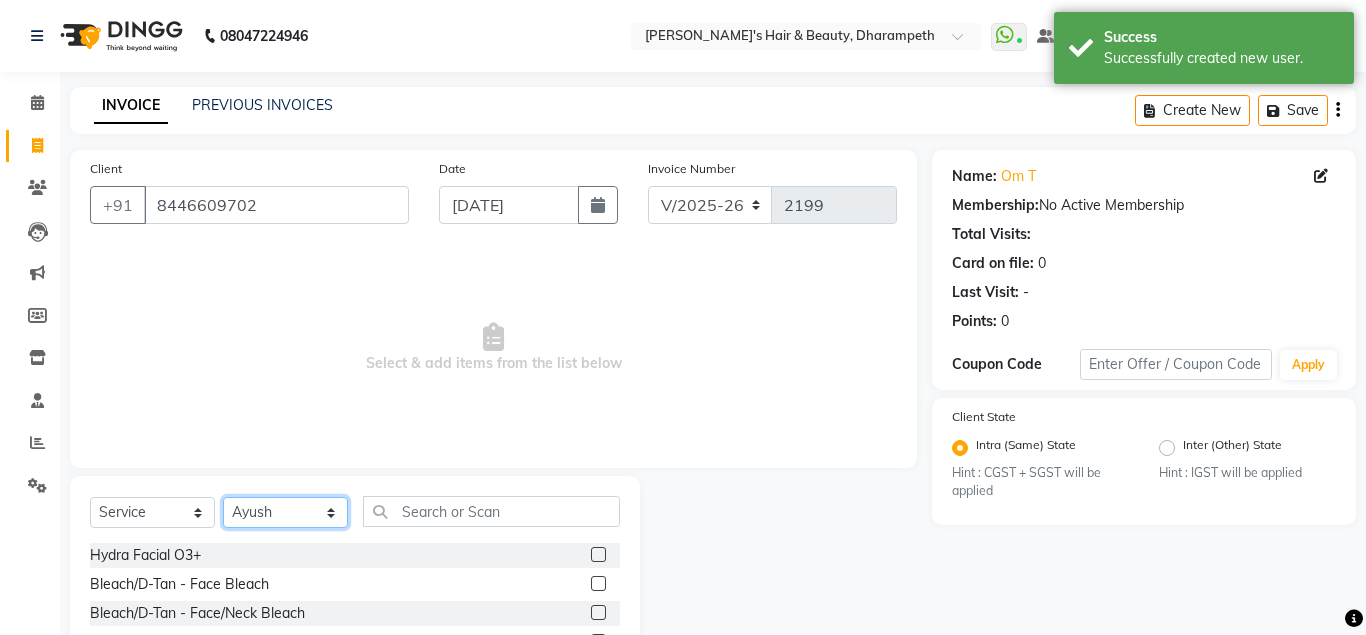 click on "Ayush" 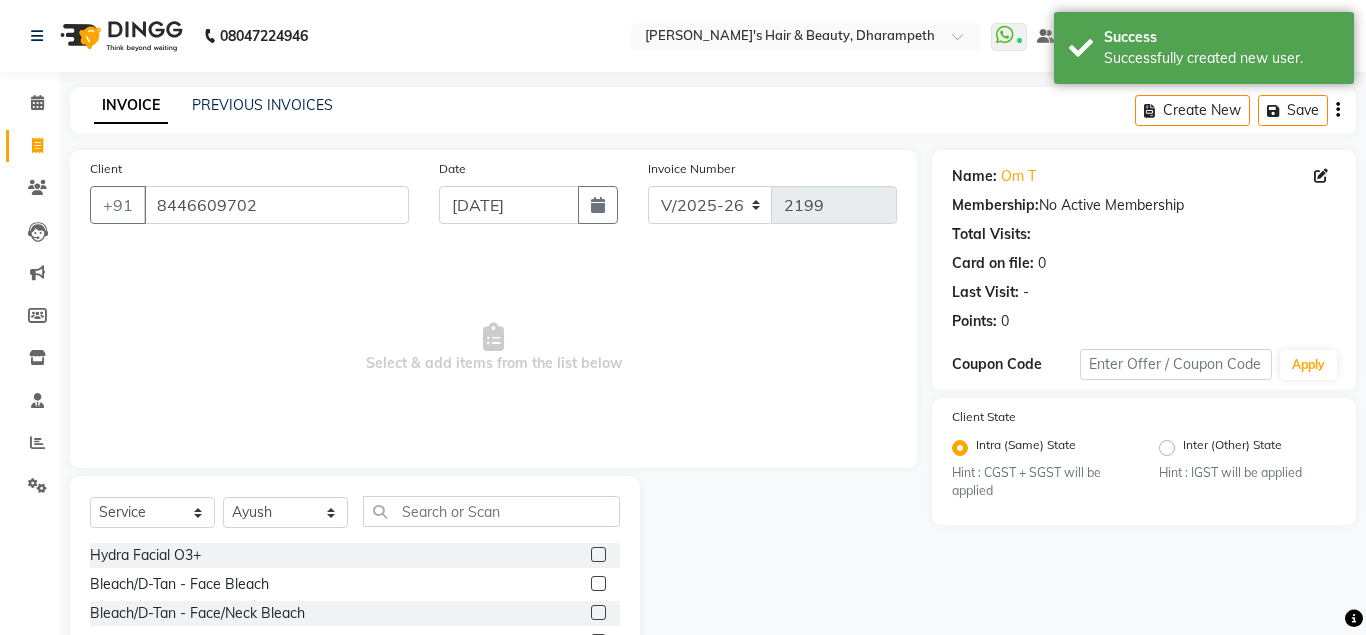click on "Client [PHONE_NUMBER] Date [DATE] Invoice Number V/2025 V/[PHONE_NUMBER]  Select & add items from the list below" 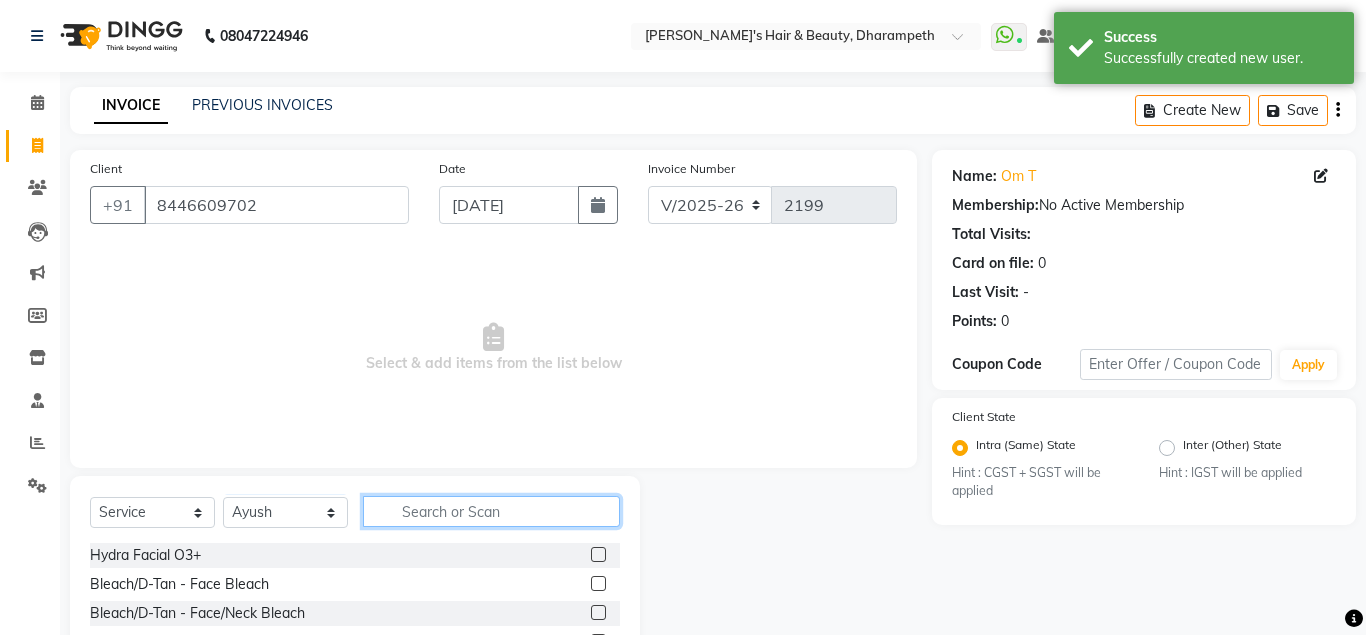 click 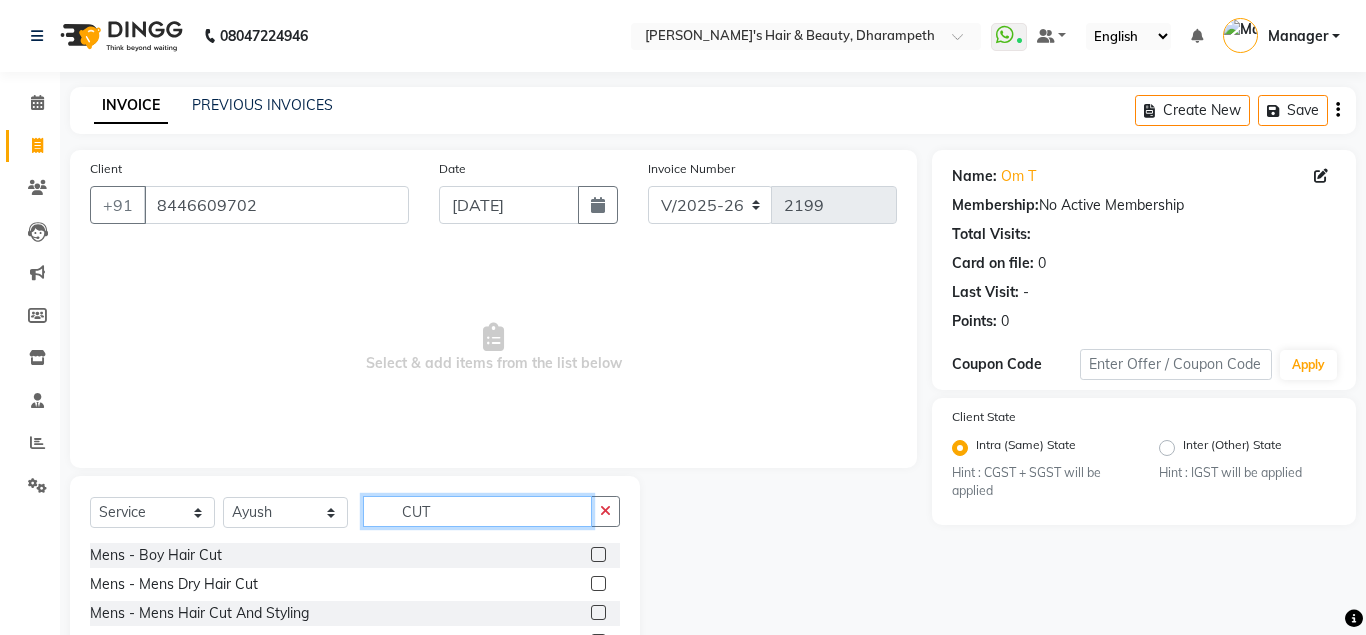 type on "CUT" 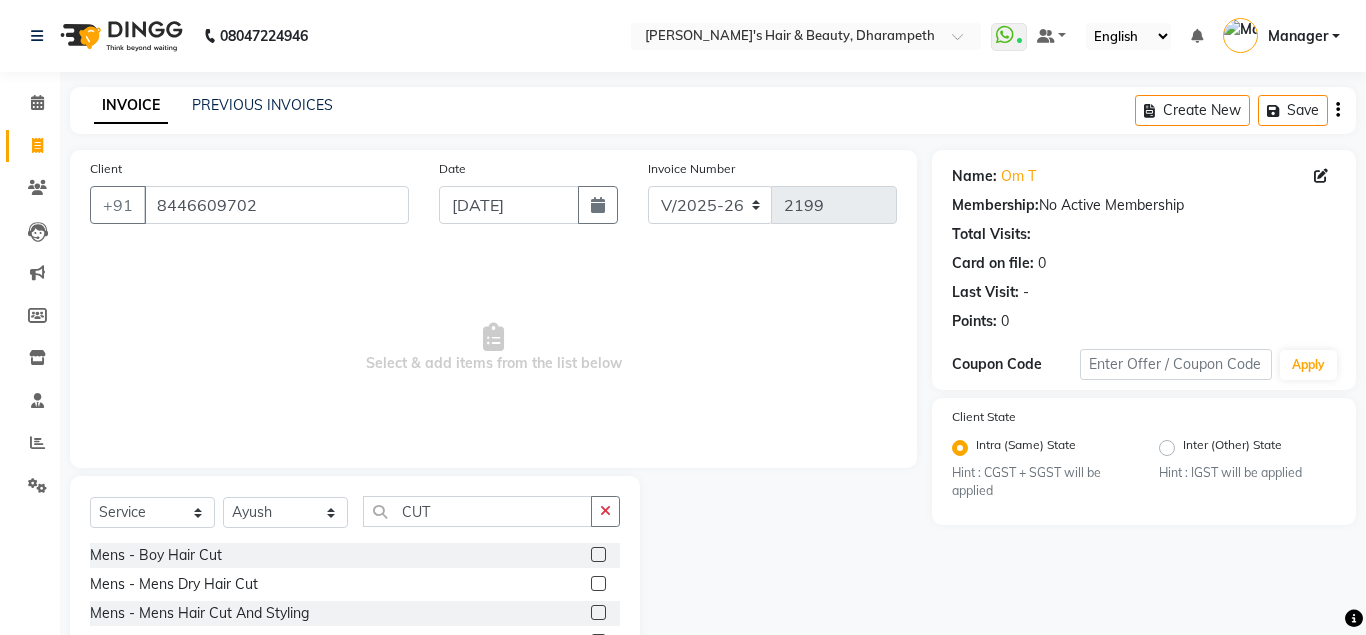 click 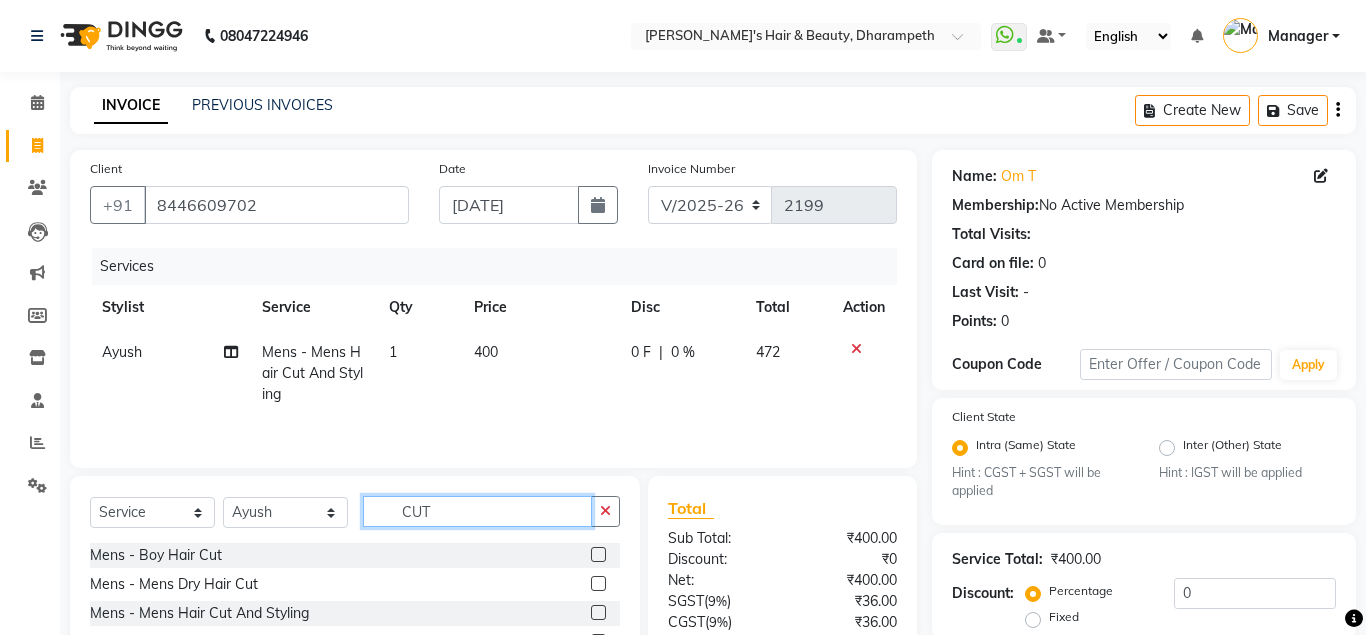 click on "CUT" 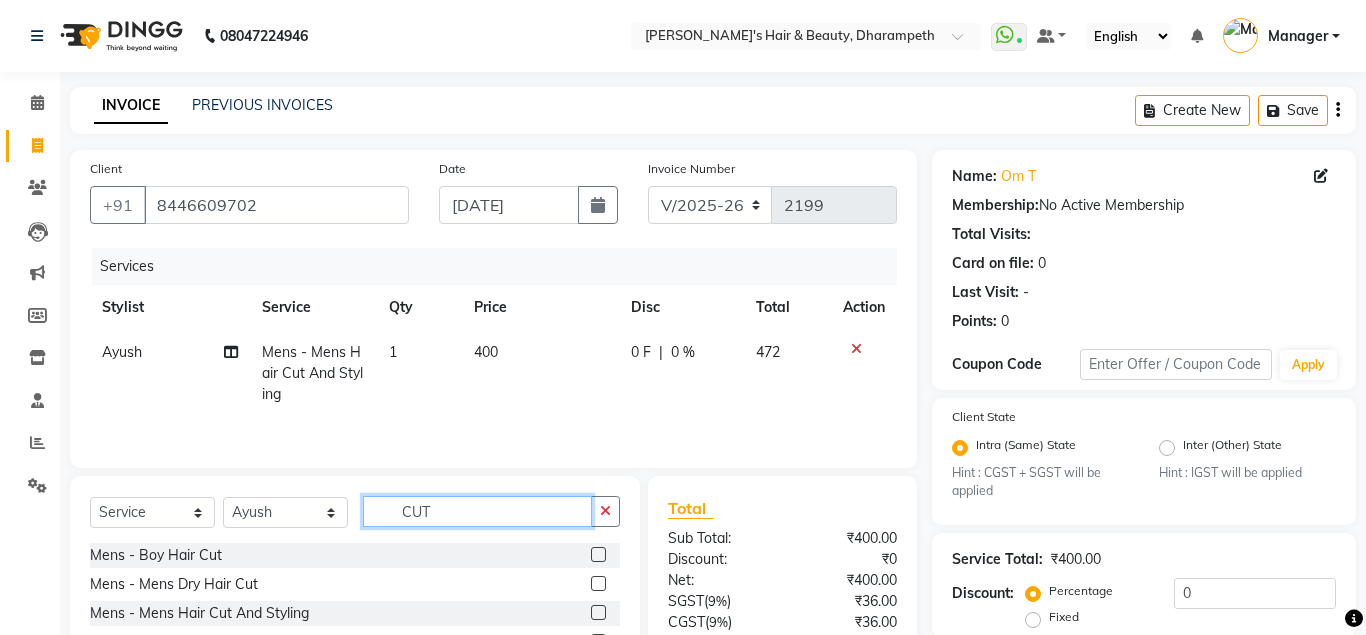 click on "CUT" 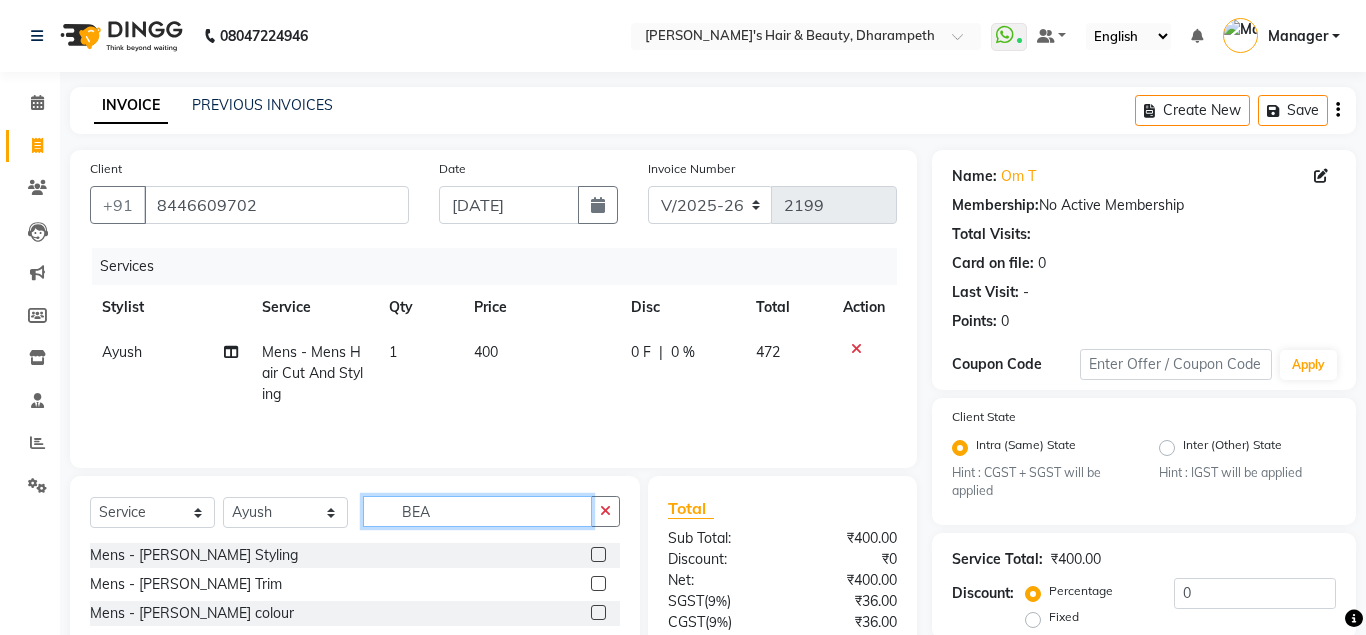 type on "BEA" 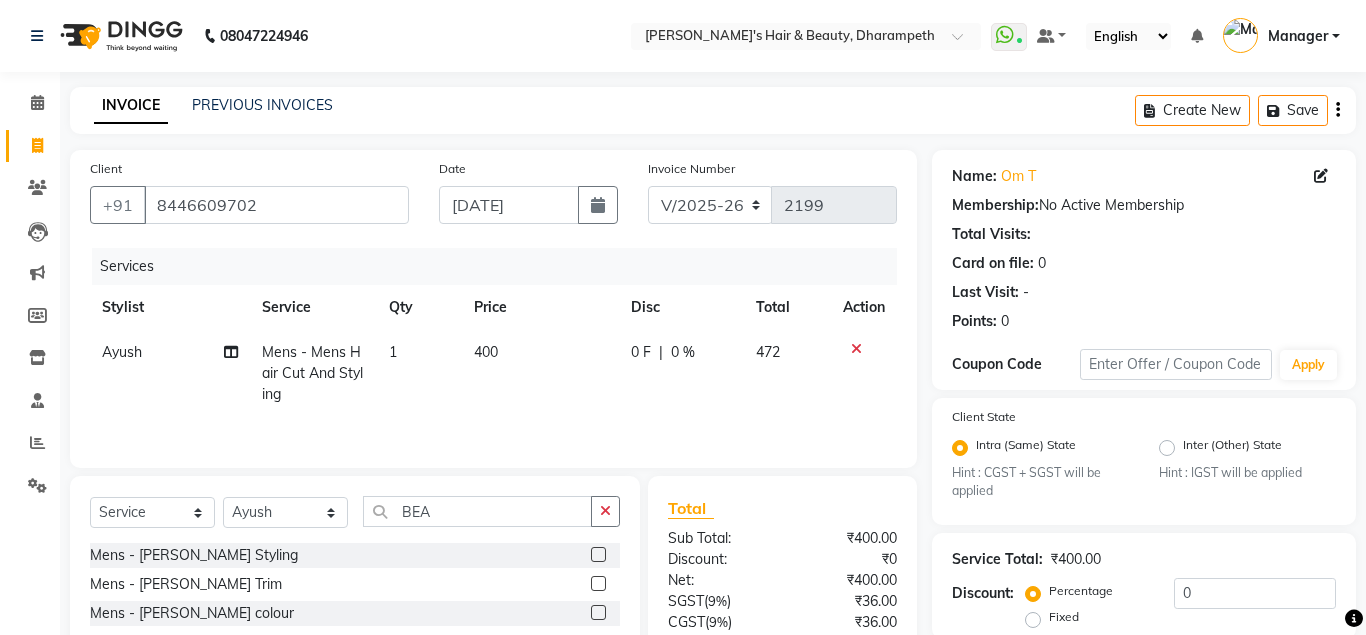 click 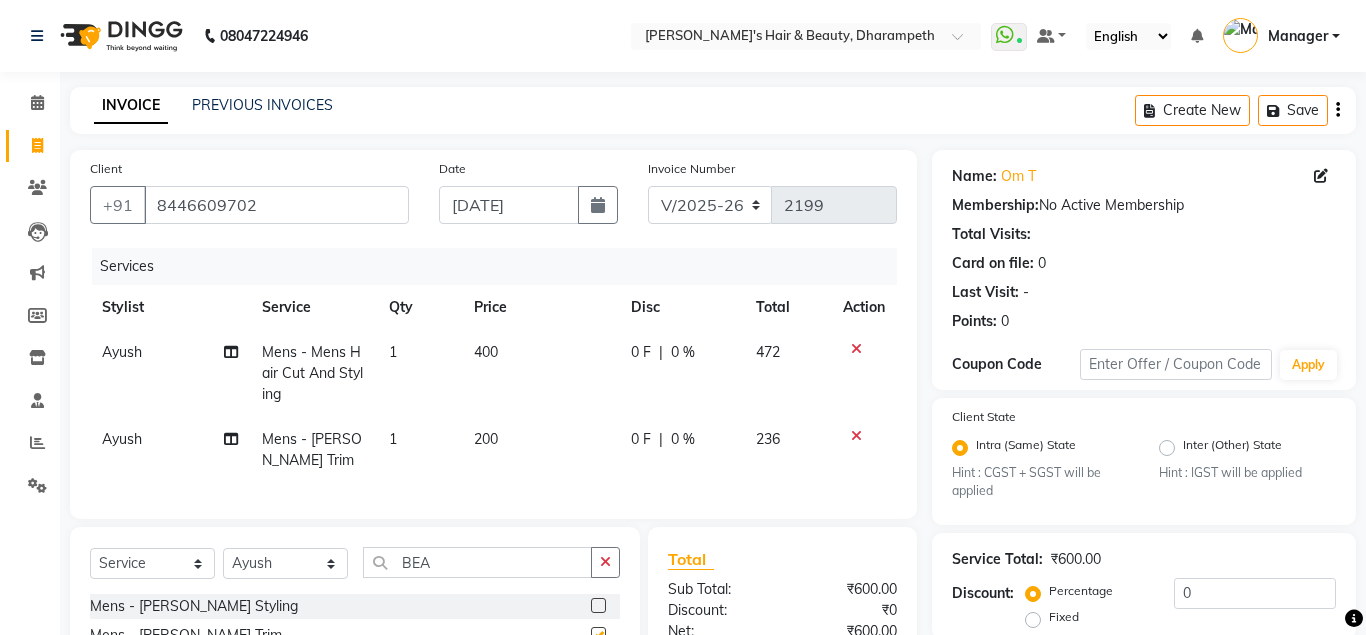 checkbox on "false" 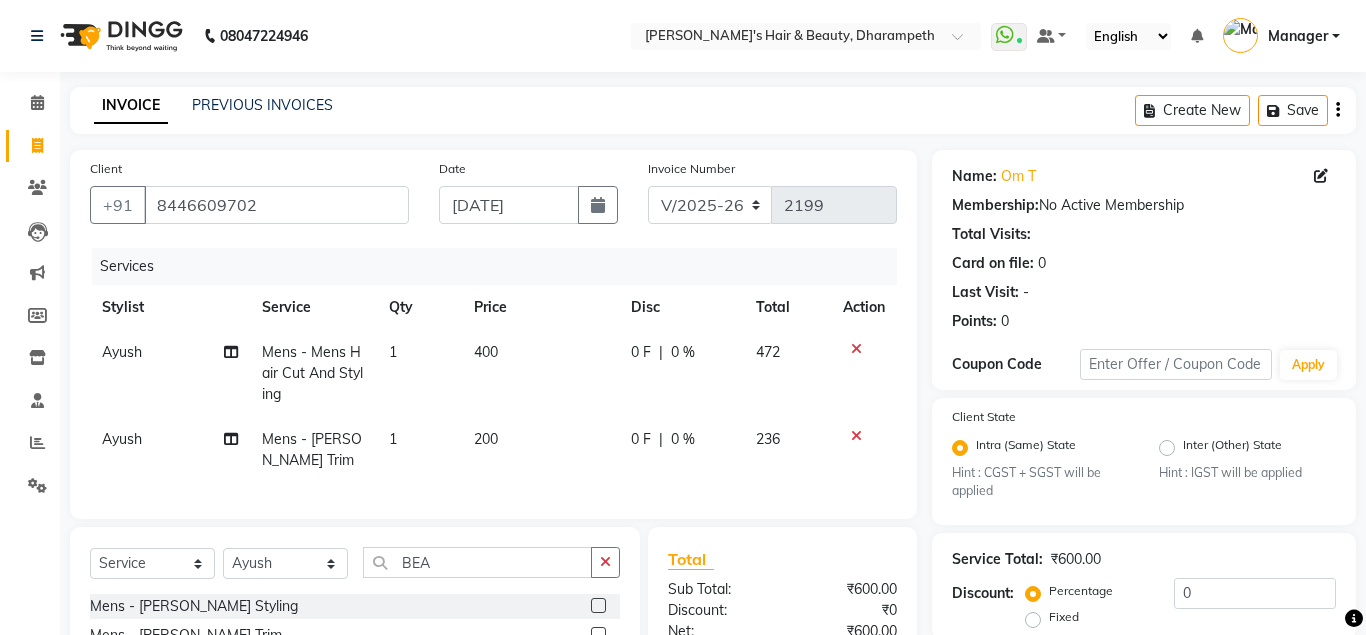 click on "400" 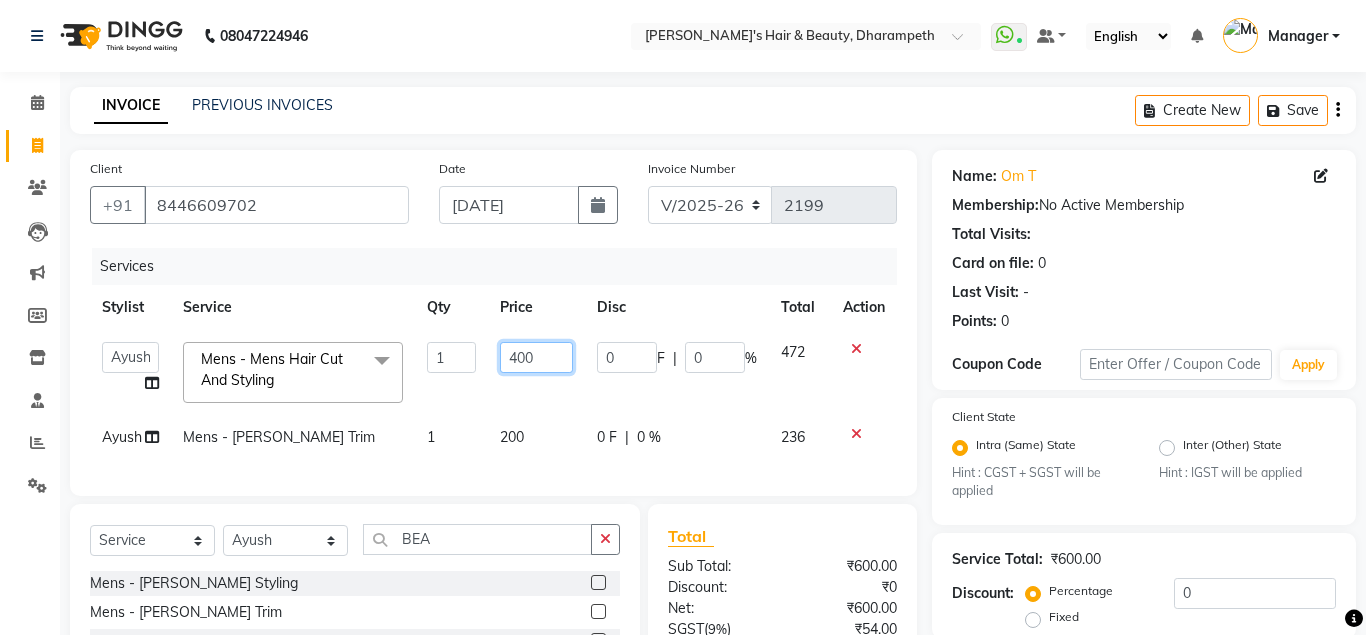 drag, startPoint x: 540, startPoint y: 356, endPoint x: 469, endPoint y: 356, distance: 71 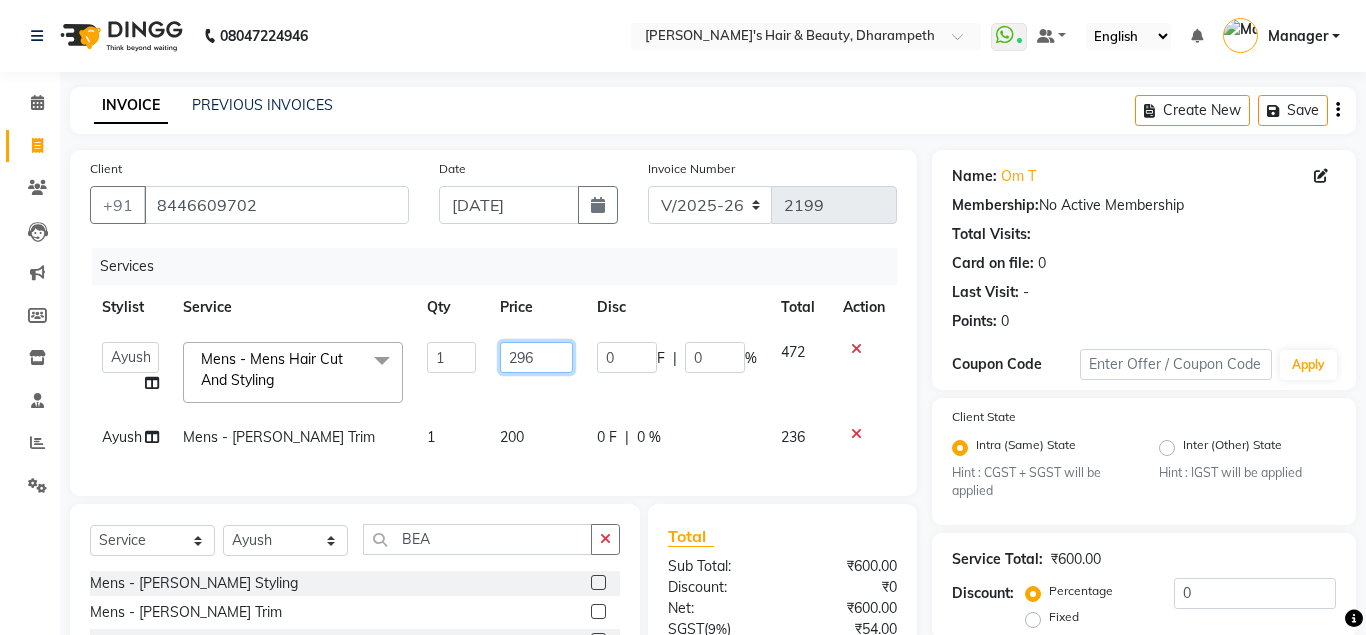 type on "296.5" 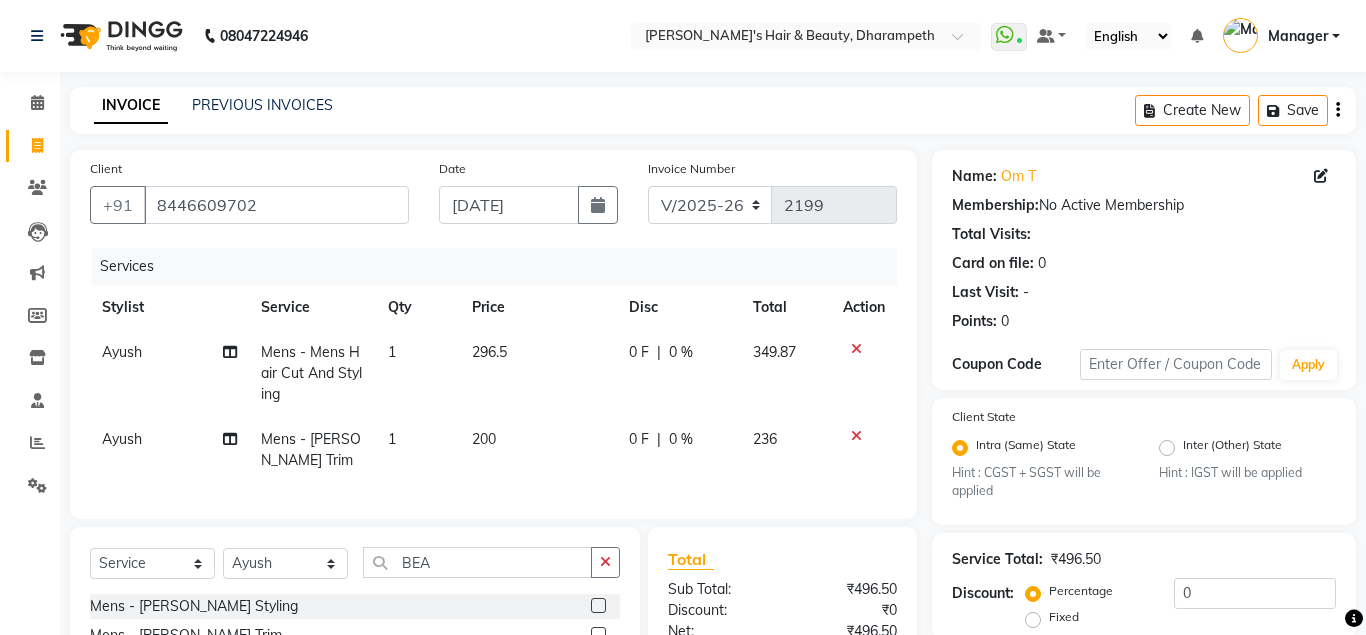 click on "349.87" 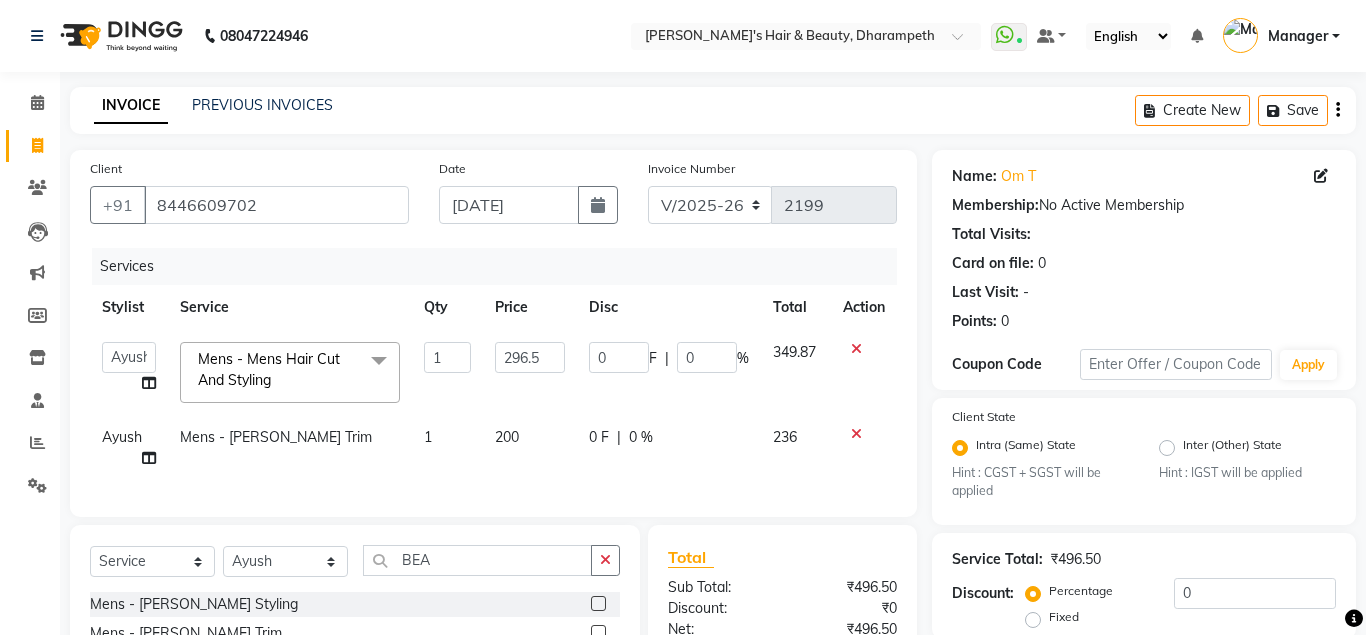 click on "200" 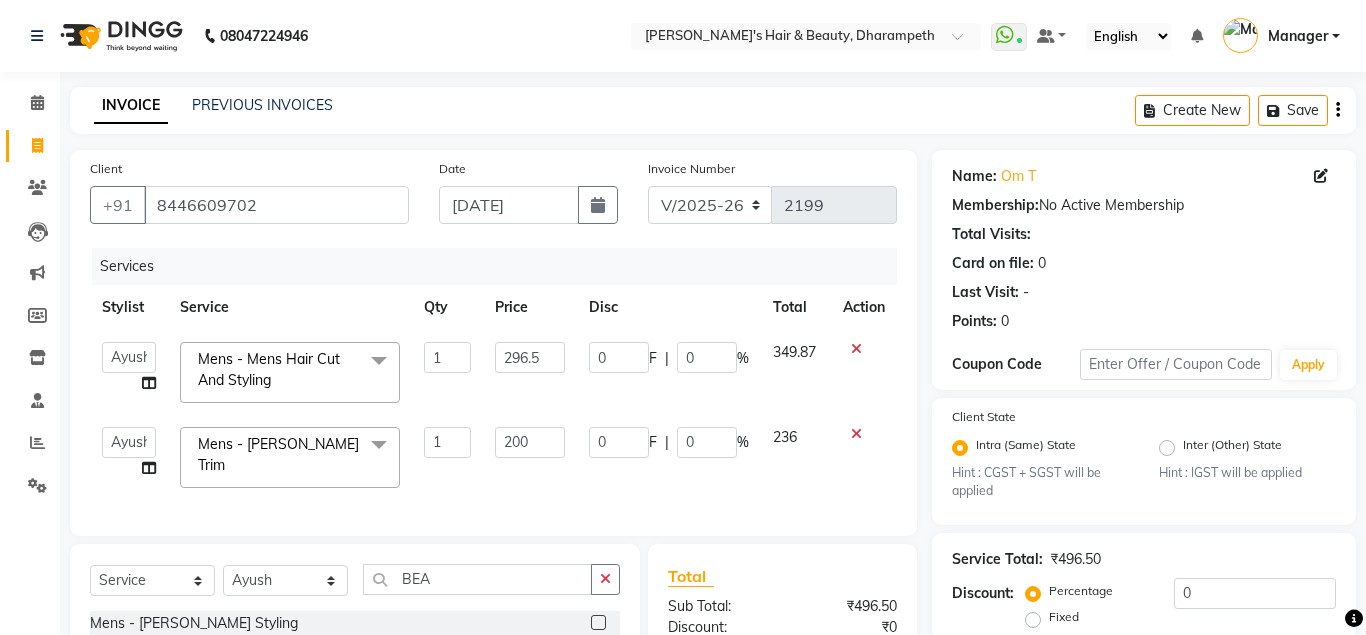 click on "200" 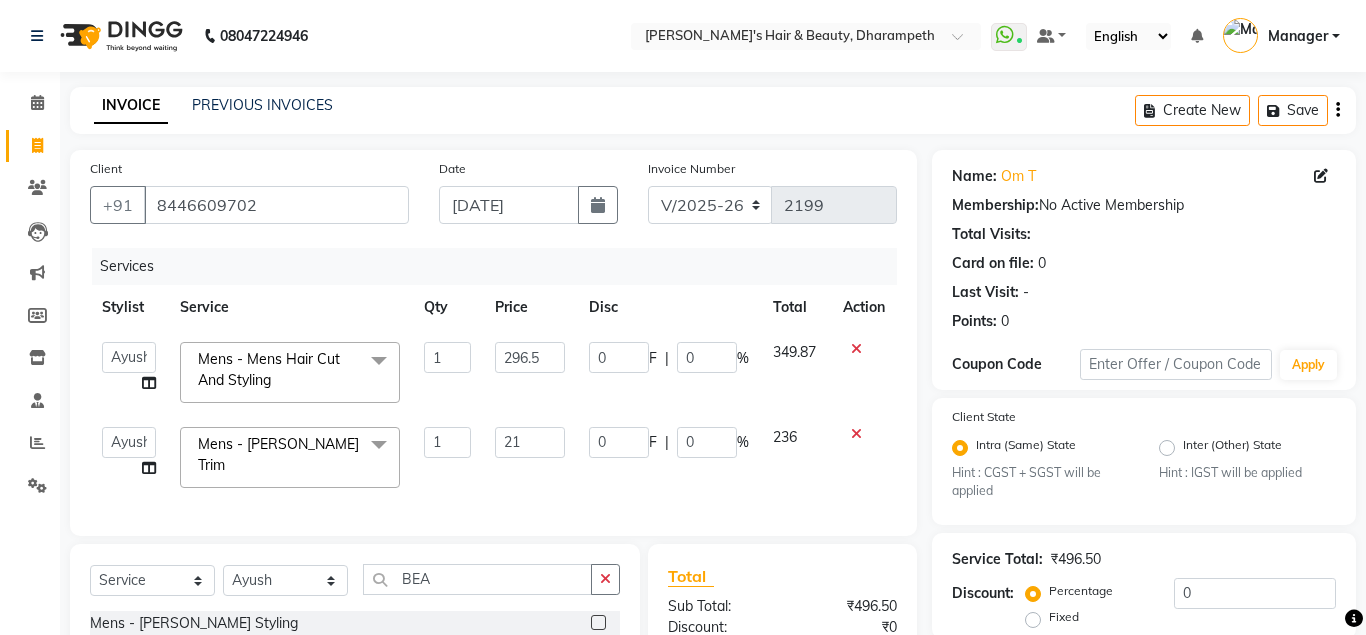 type on "212" 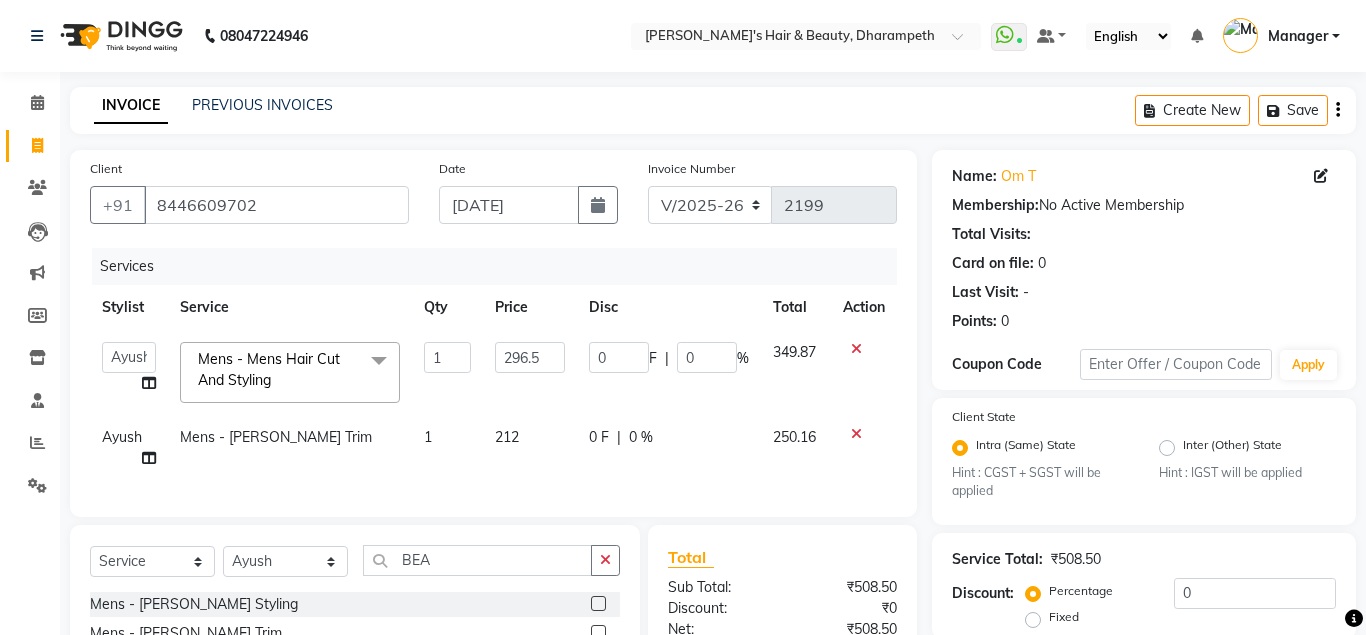 click on "250.16" 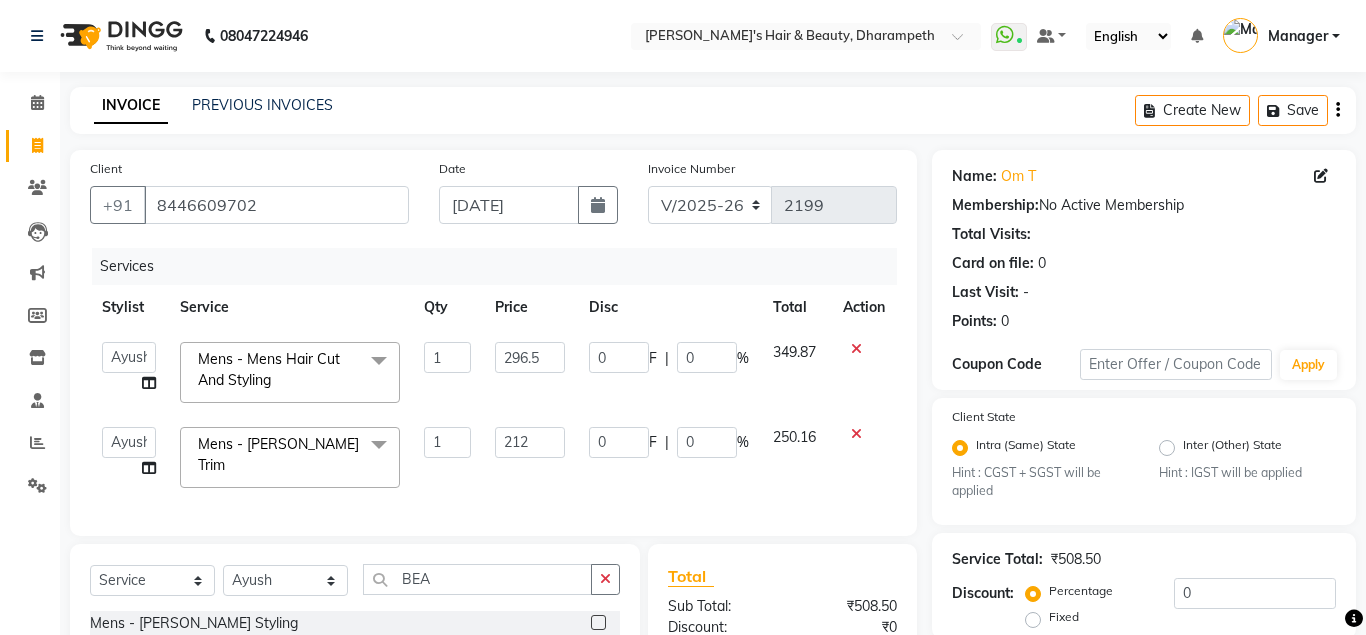 scroll, scrollTop: 245, scrollLeft: 0, axis: vertical 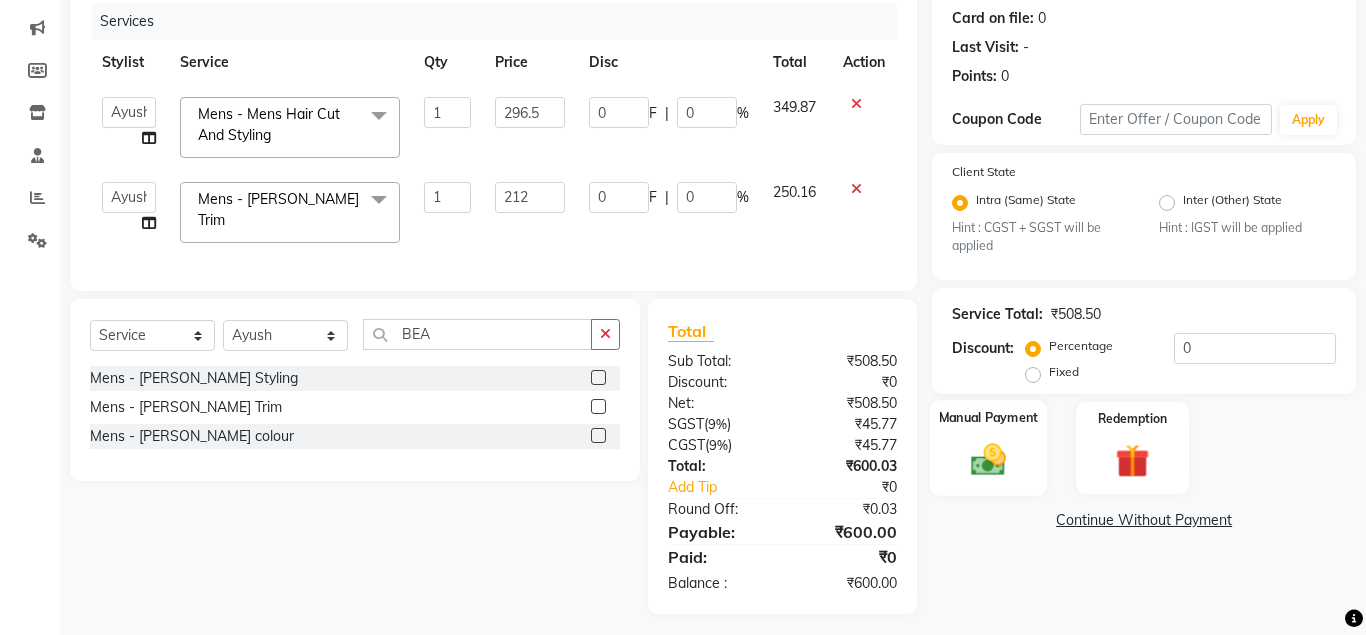 click 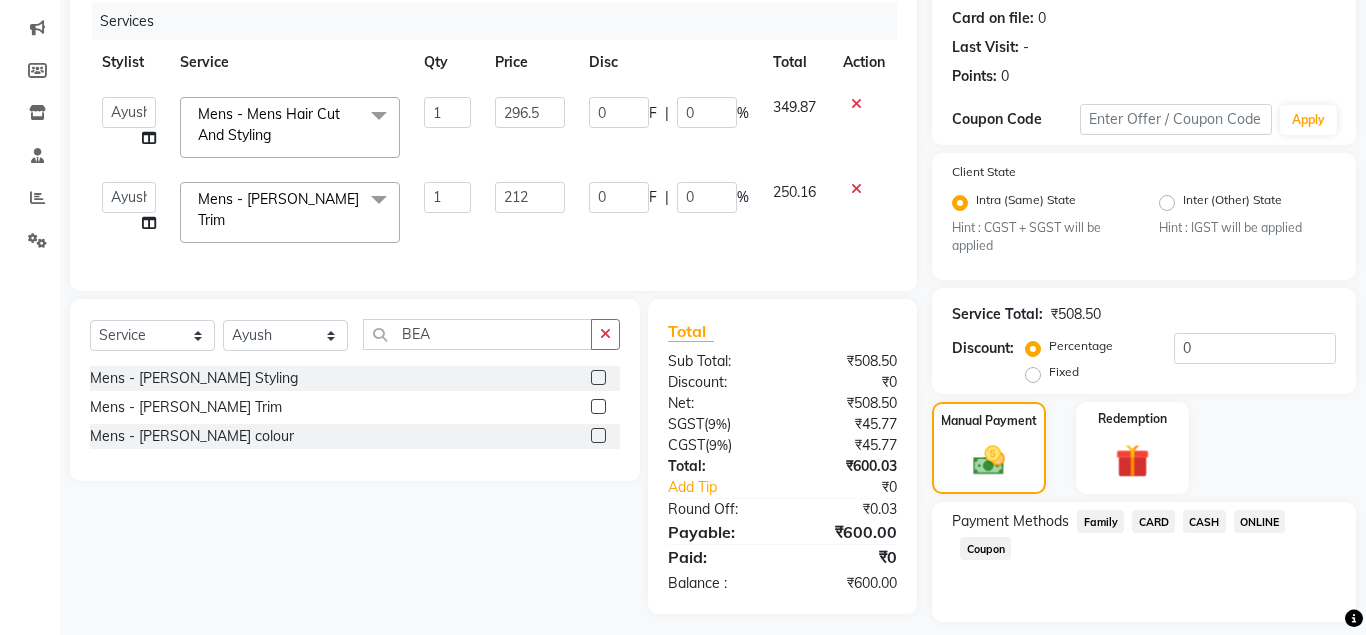 click on "ONLINE" 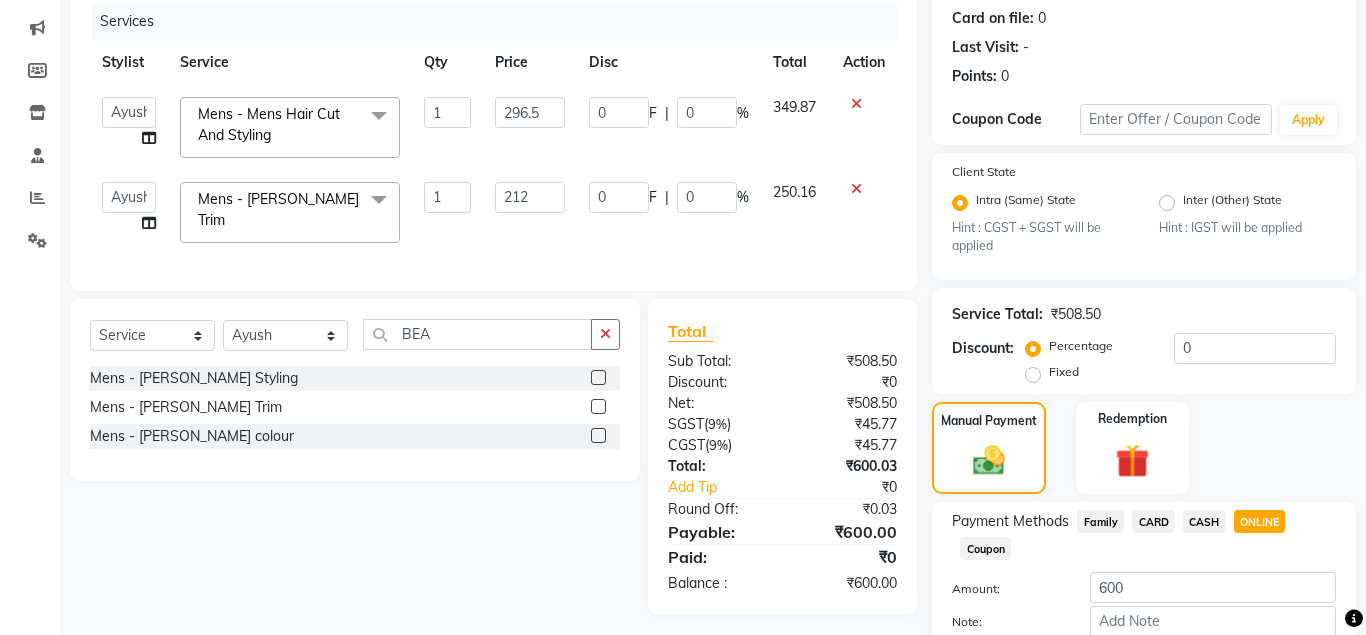 scroll, scrollTop: 358, scrollLeft: 0, axis: vertical 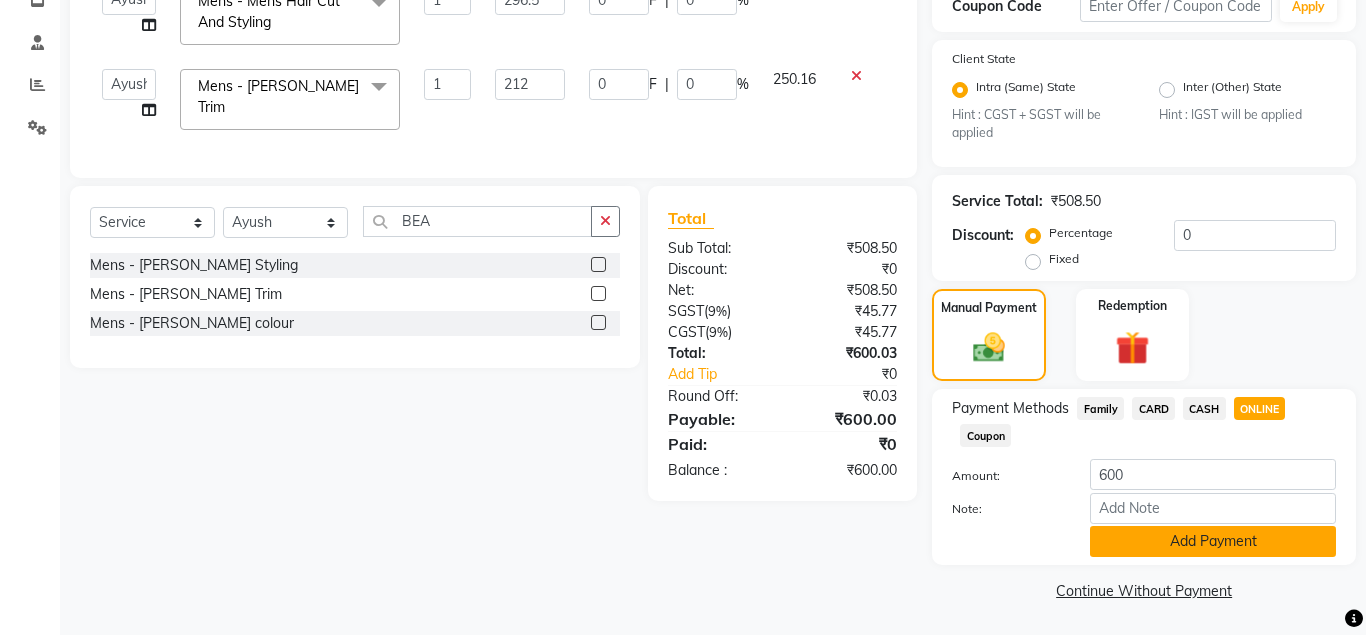 click on "Add Payment" 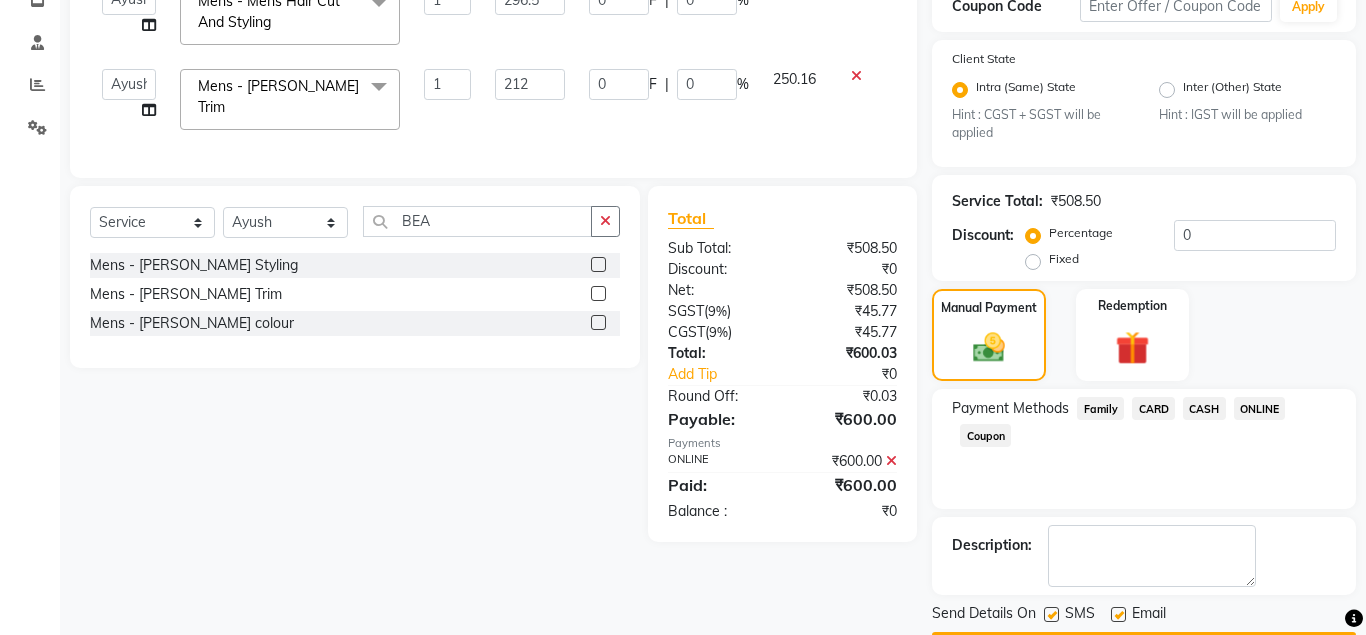 drag, startPoint x: 1345, startPoint y: 451, endPoint x: 1365, endPoint y: 436, distance: 25 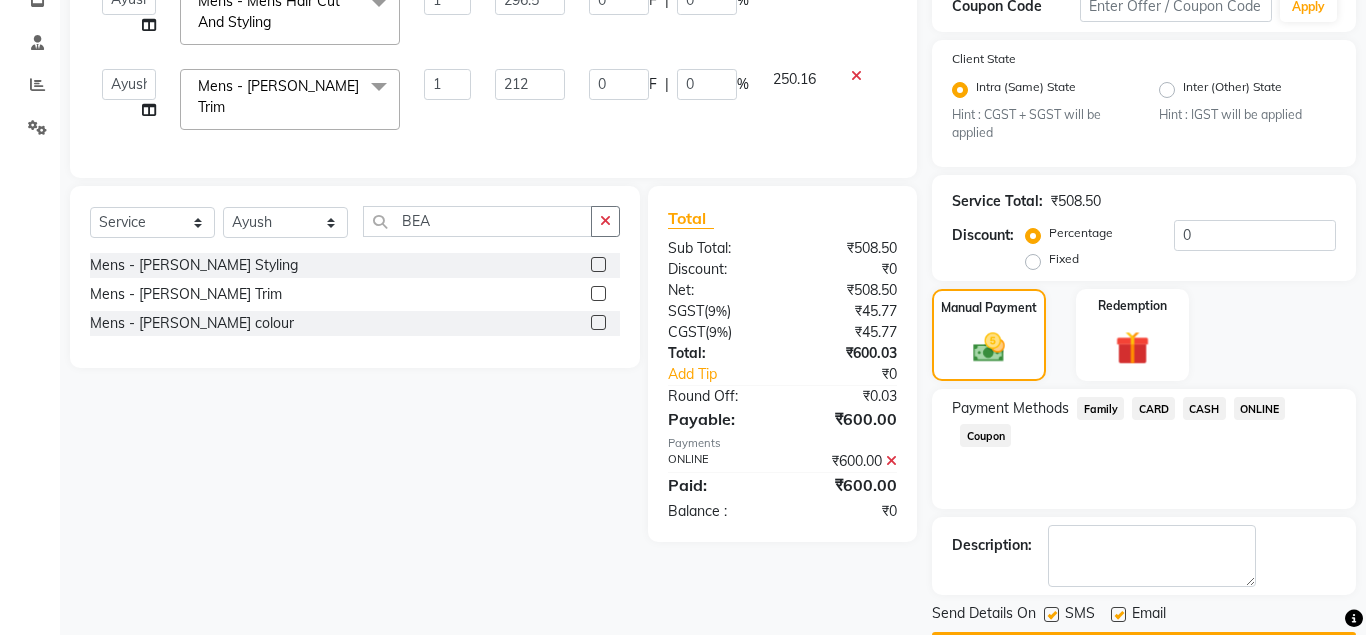 click on "Payment Methods  Family   CARD   CASH   ONLINE   Coupon" 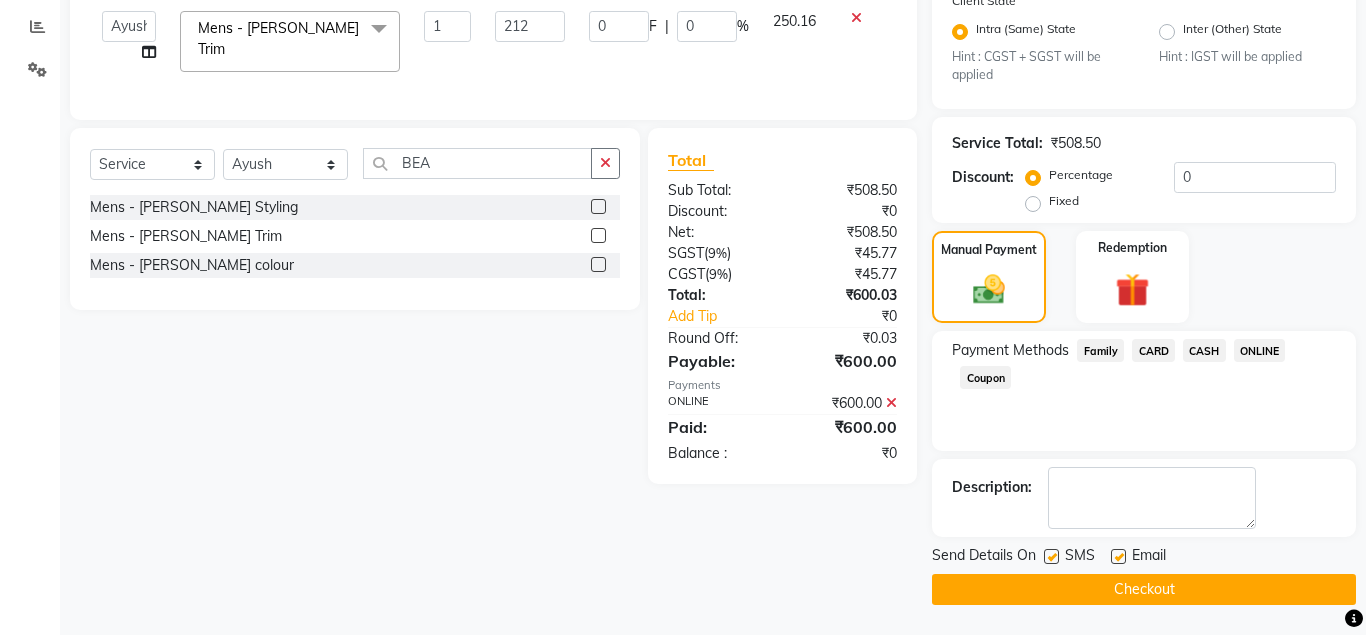 click on "Checkout" 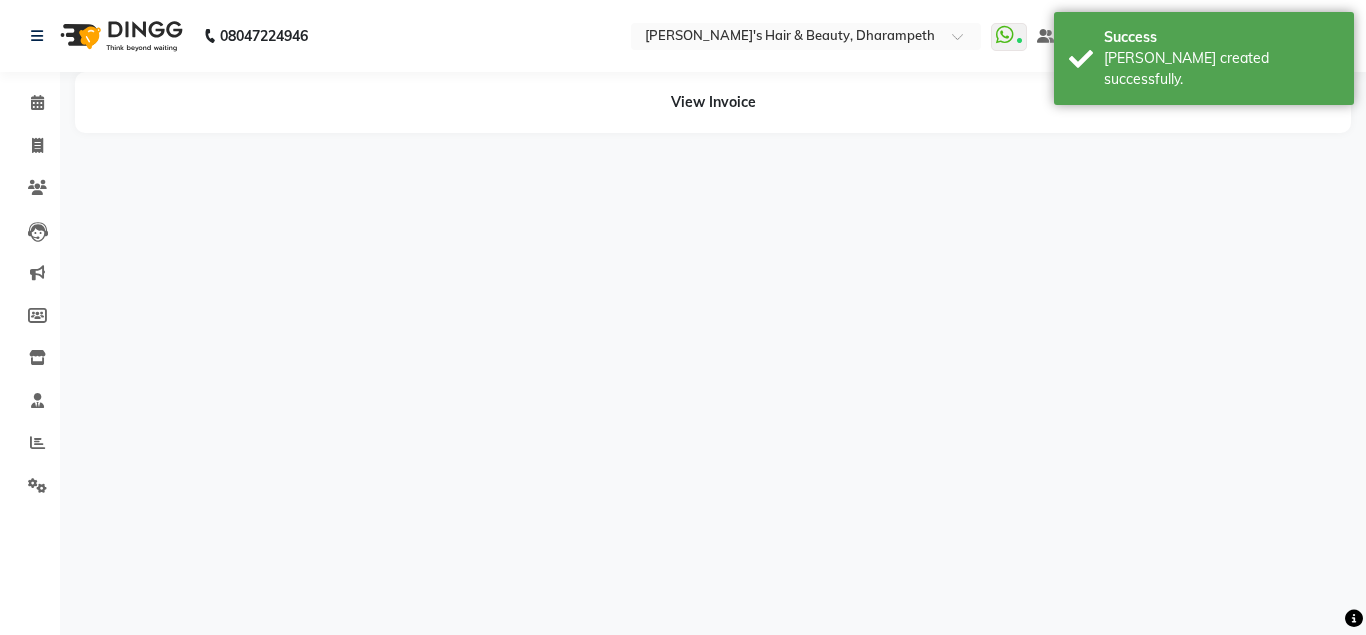 scroll, scrollTop: 0, scrollLeft: 0, axis: both 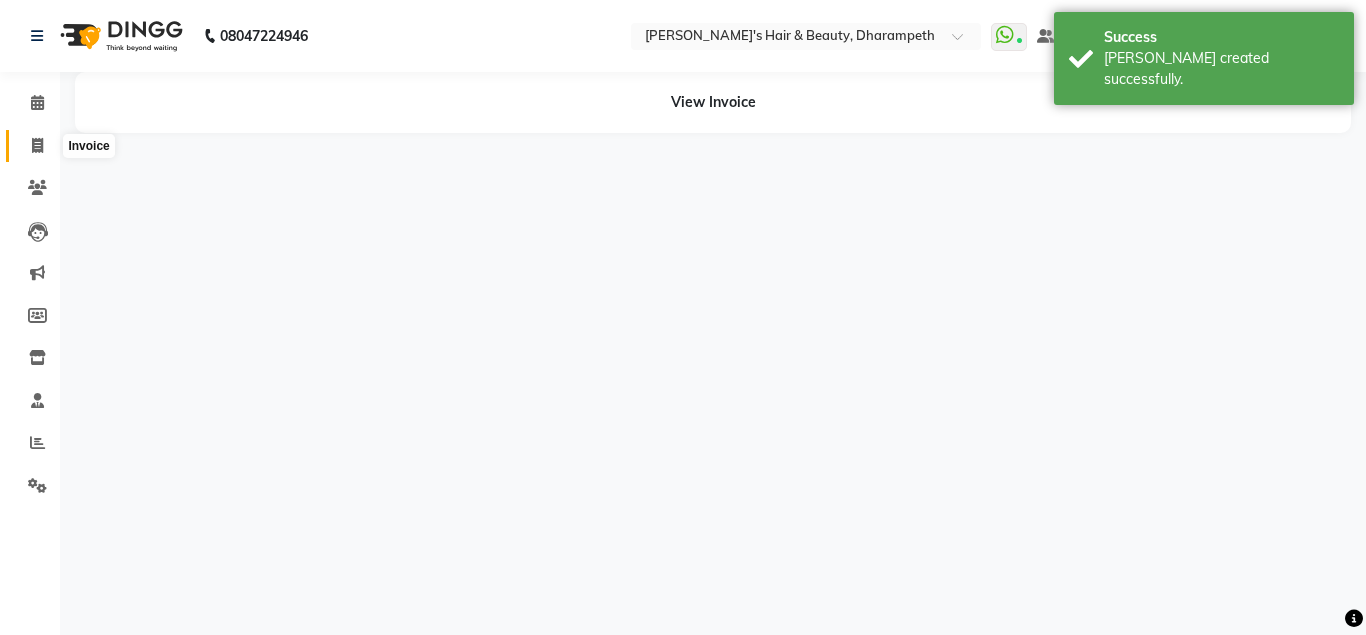 click 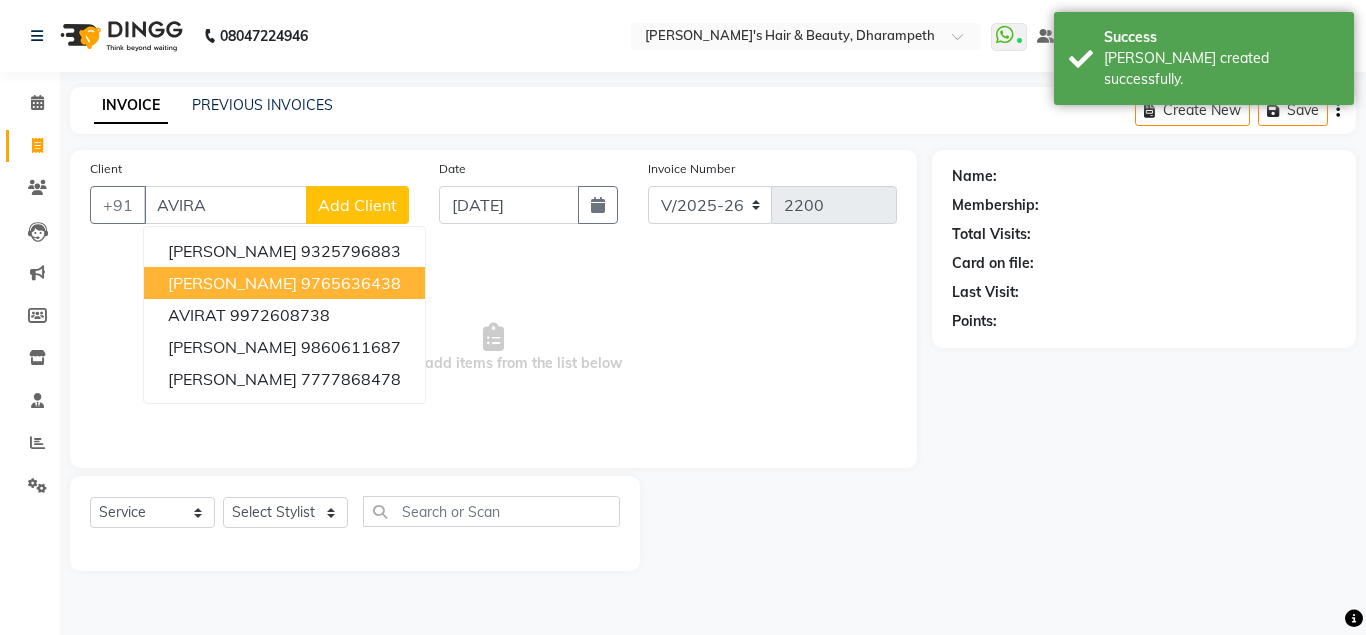 click on "9765636438" at bounding box center [351, 283] 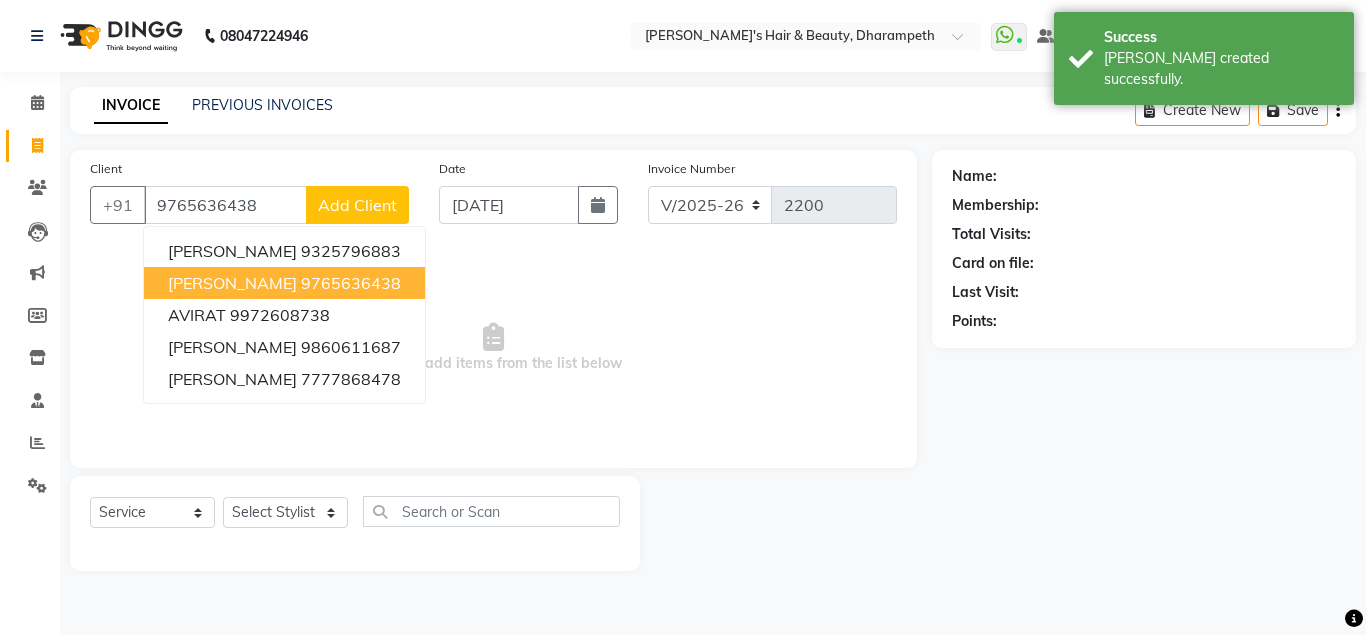 type on "9765636438" 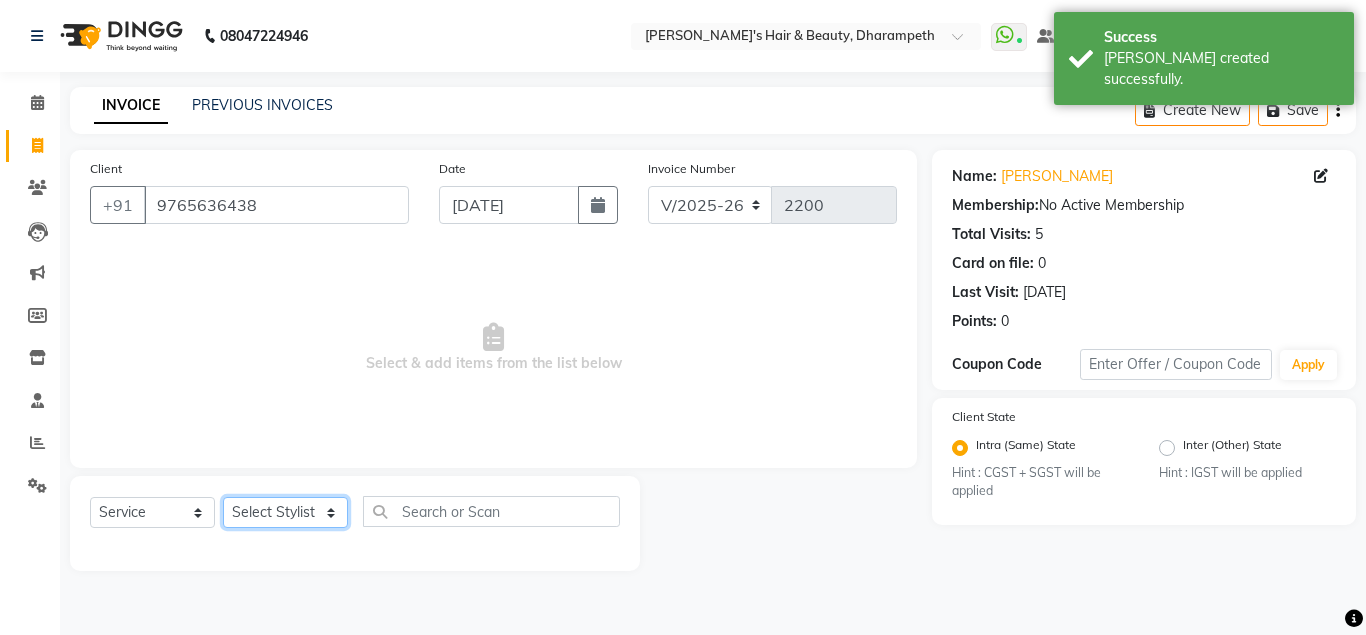click on "Select Stylist Anuj W [PERSON_NAME] [PERSON_NAME]  Manager [PERSON_NAME] C [PERSON_NAME] S [PERSON_NAME] S Shilpa P Vedant N" 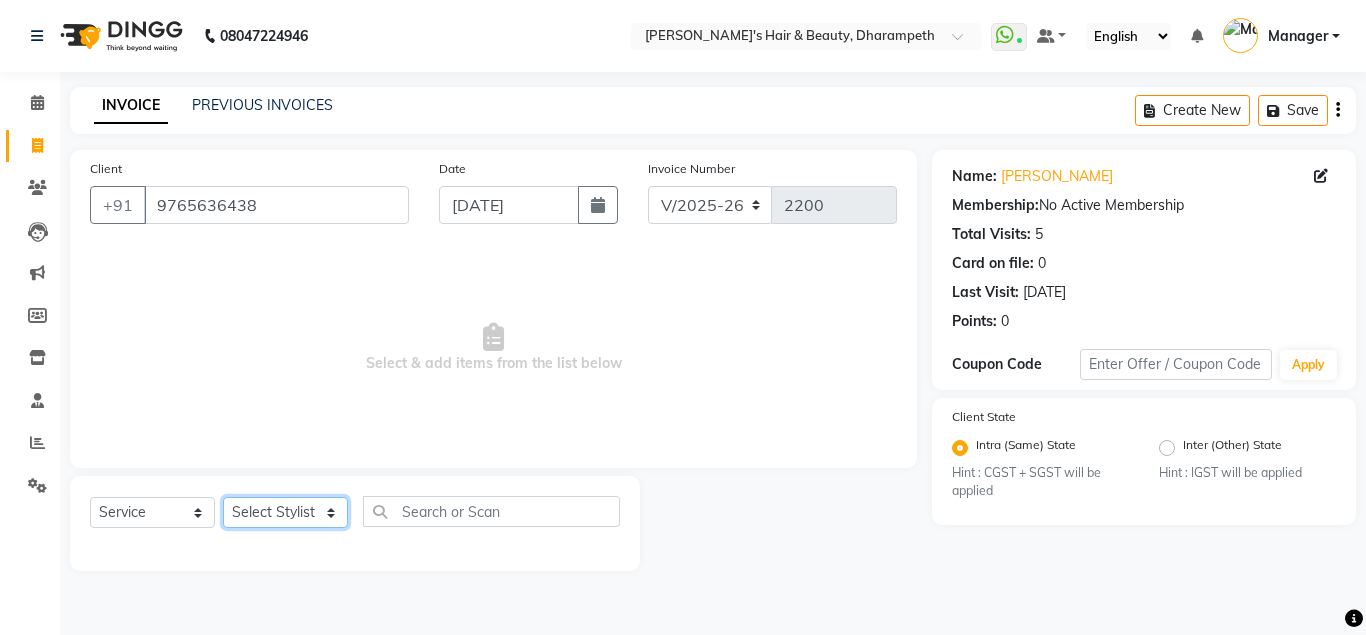 select on "65623" 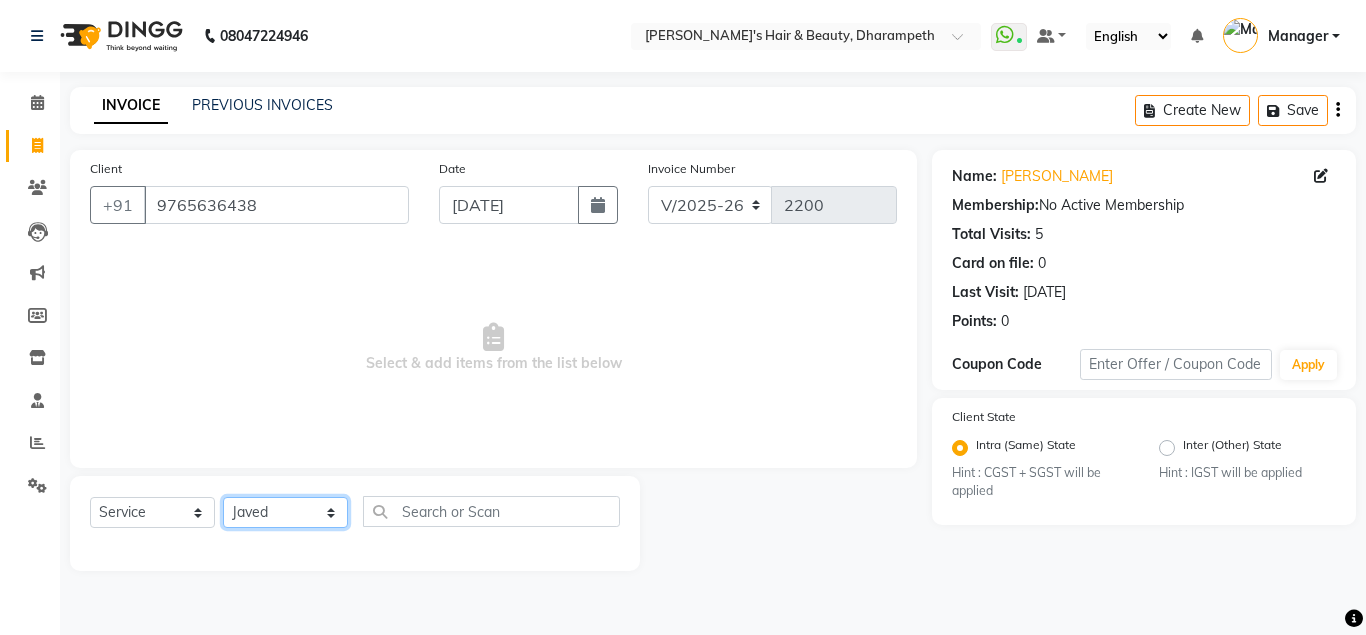 click on "Javed" 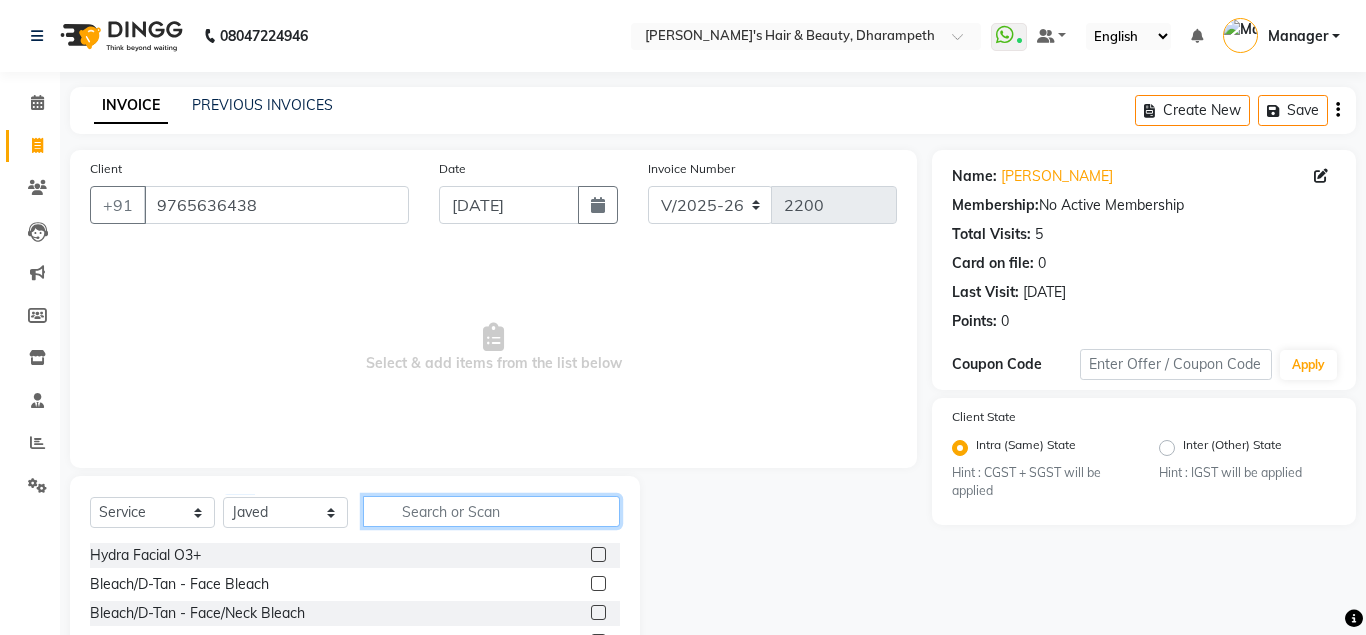 click 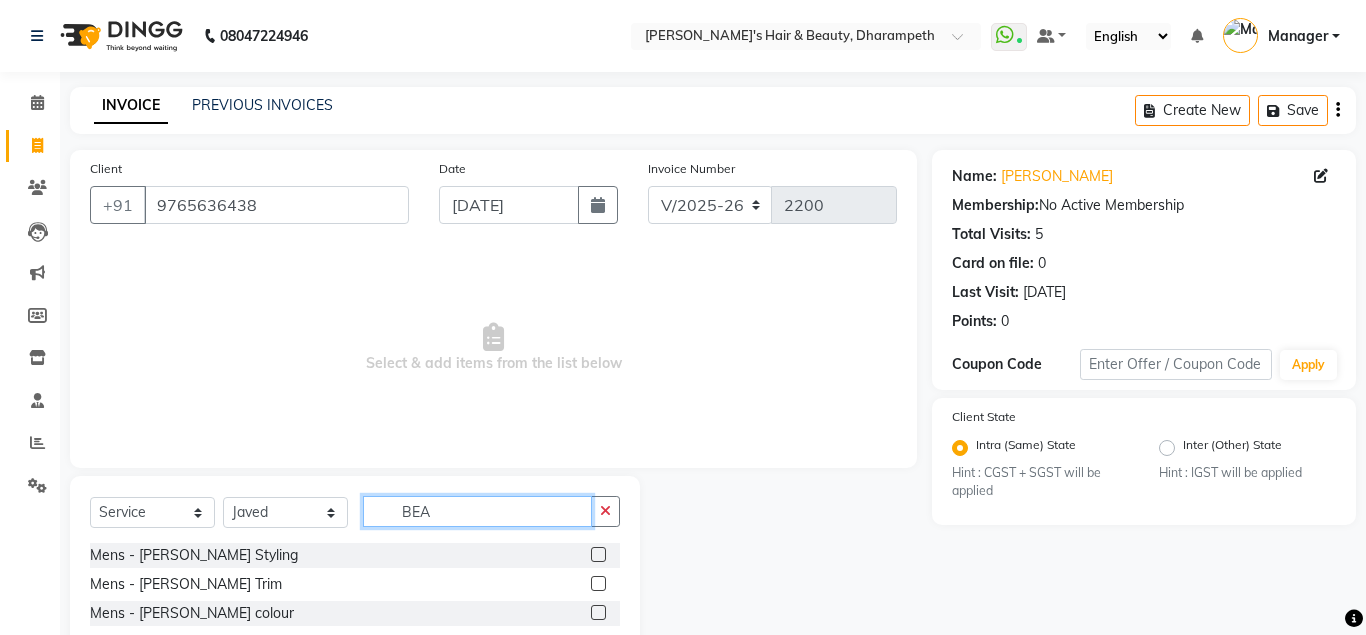 type on "BEA" 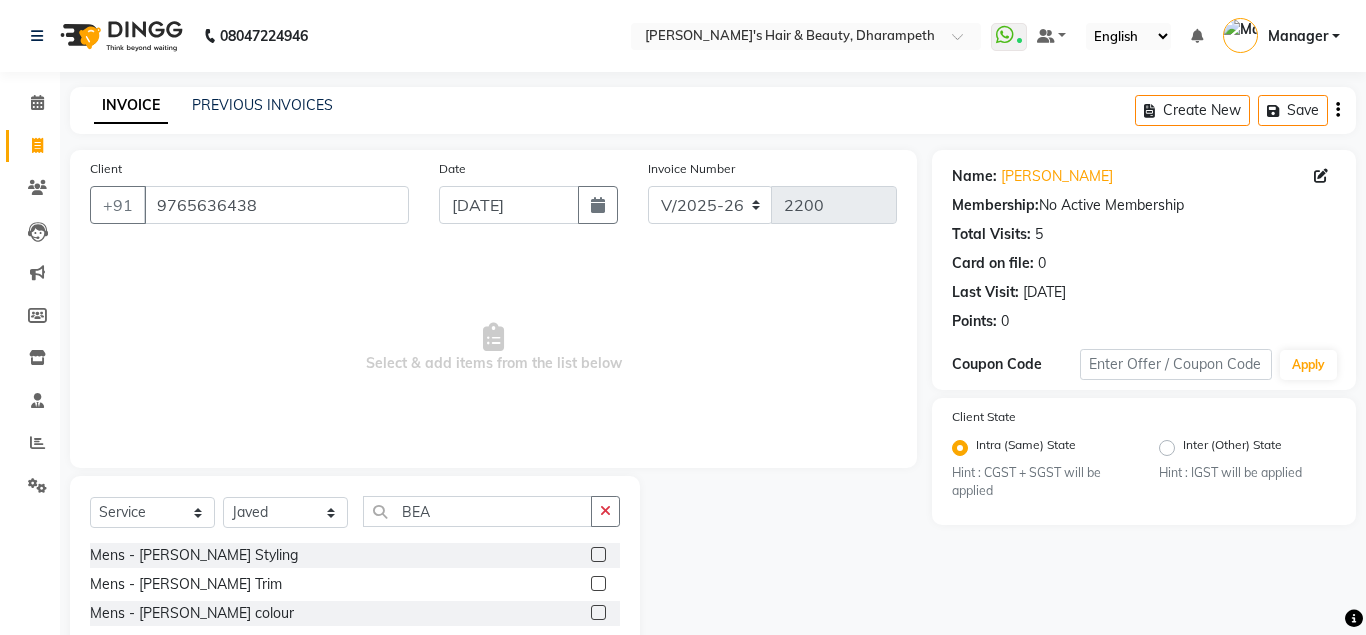 click 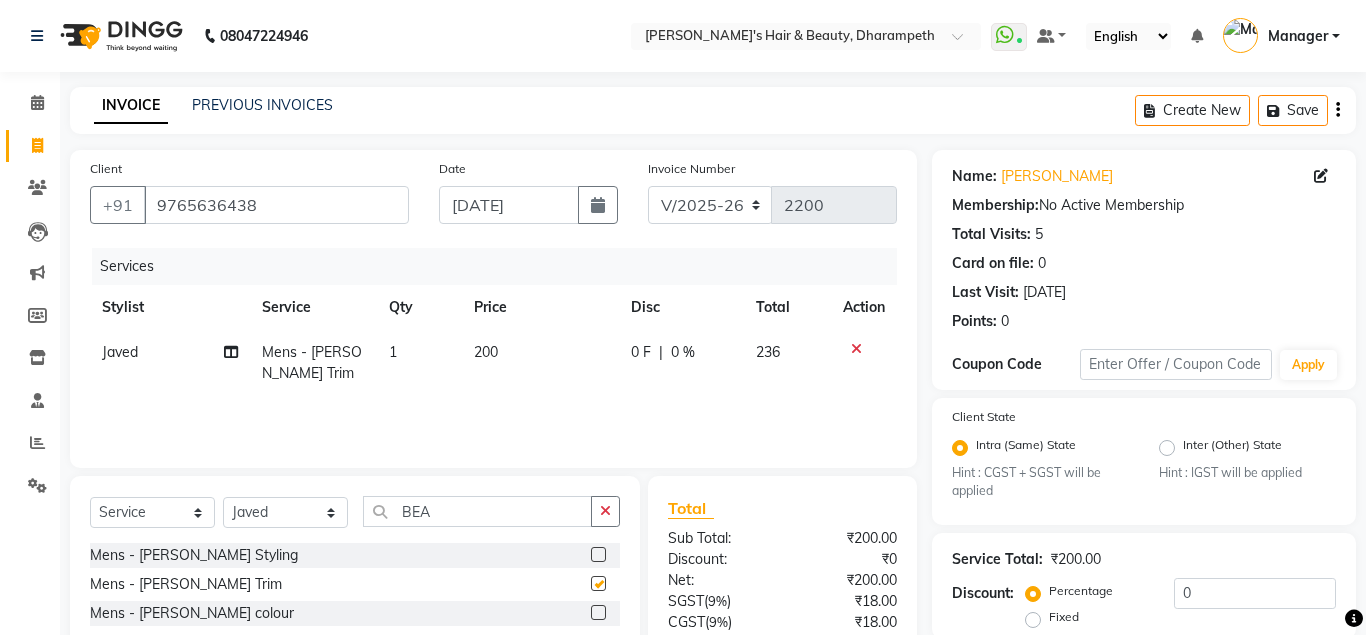 checkbox on "false" 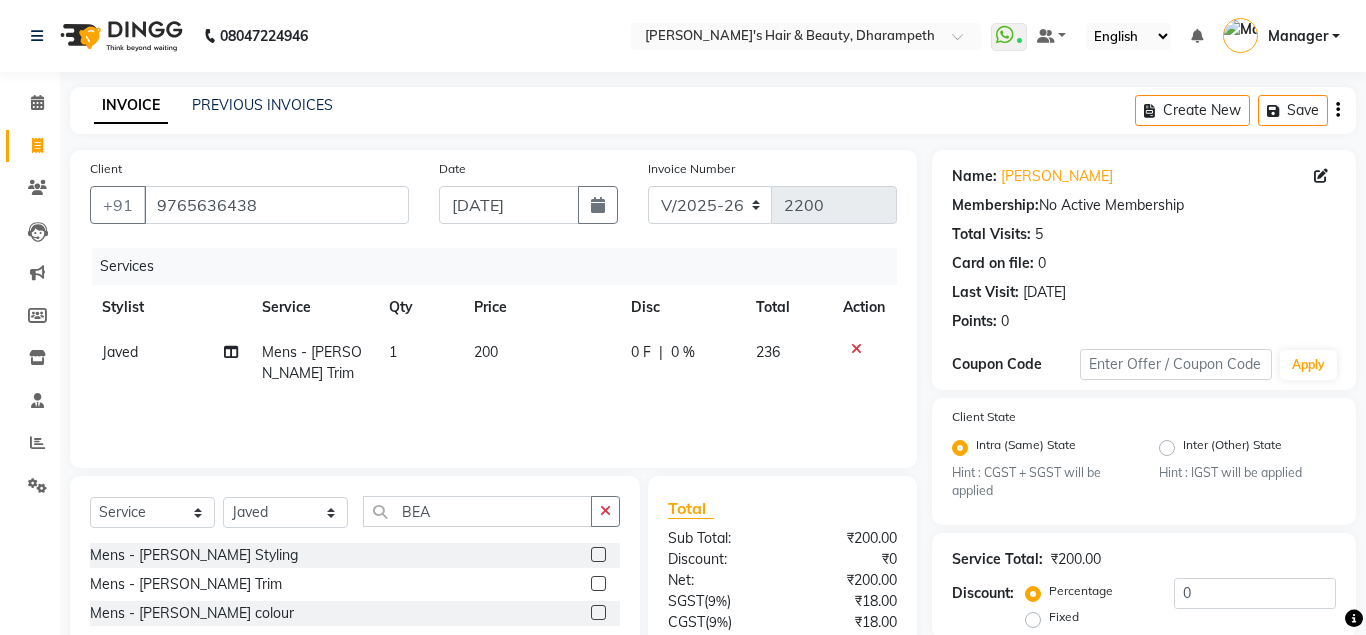 click on "200" 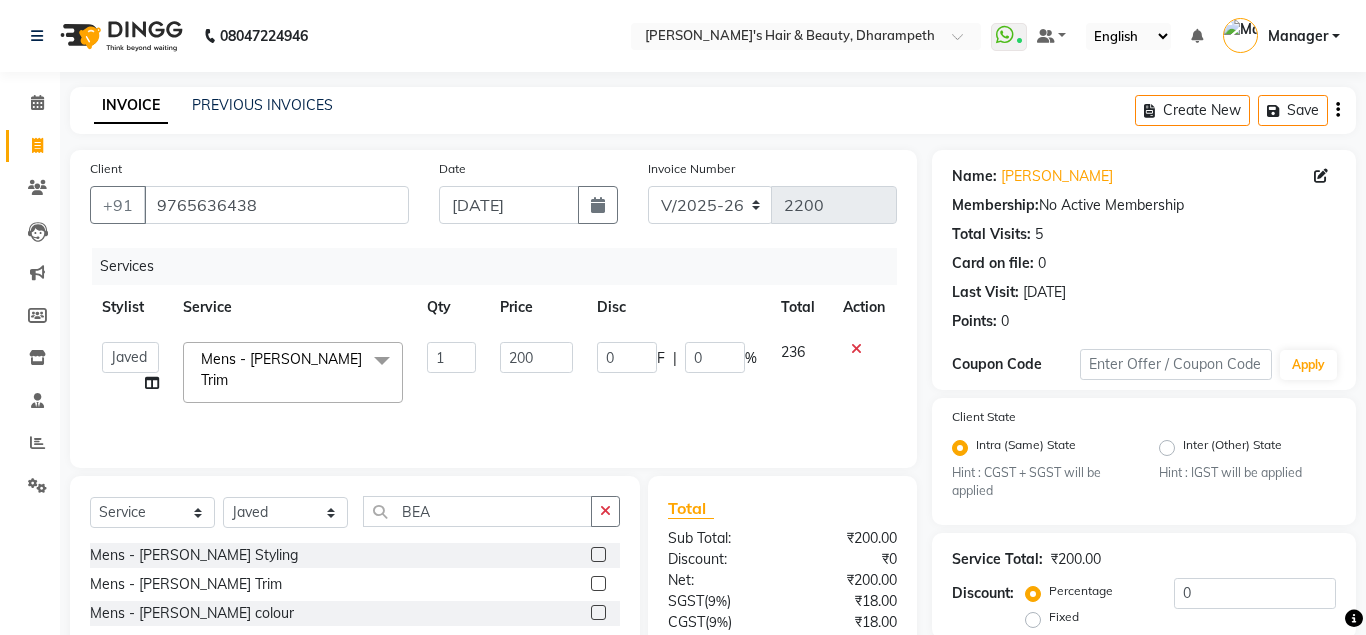 click on "200" 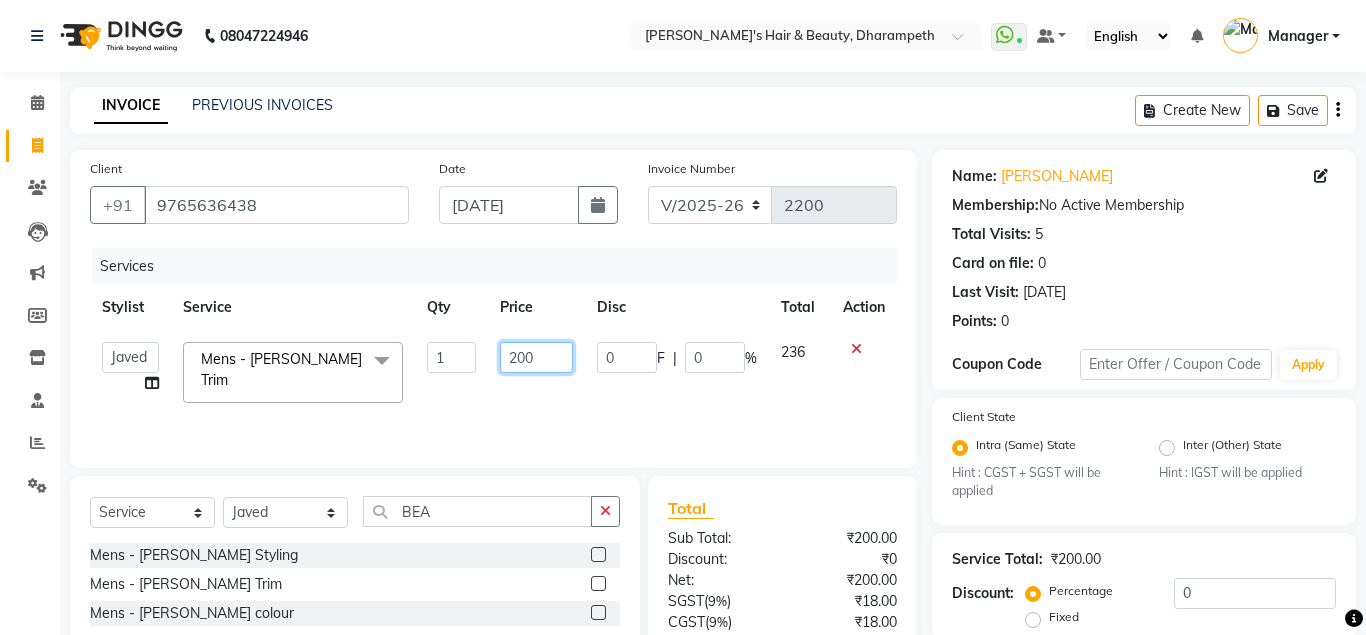 click on "200" 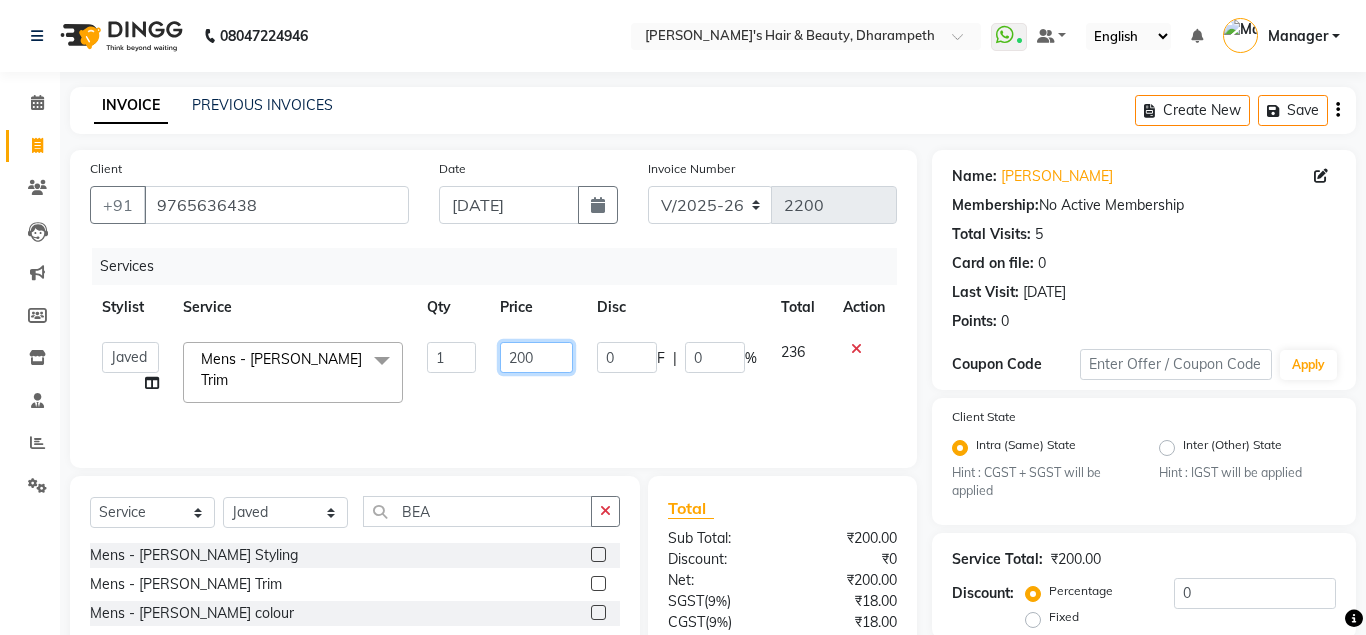 click on "200" 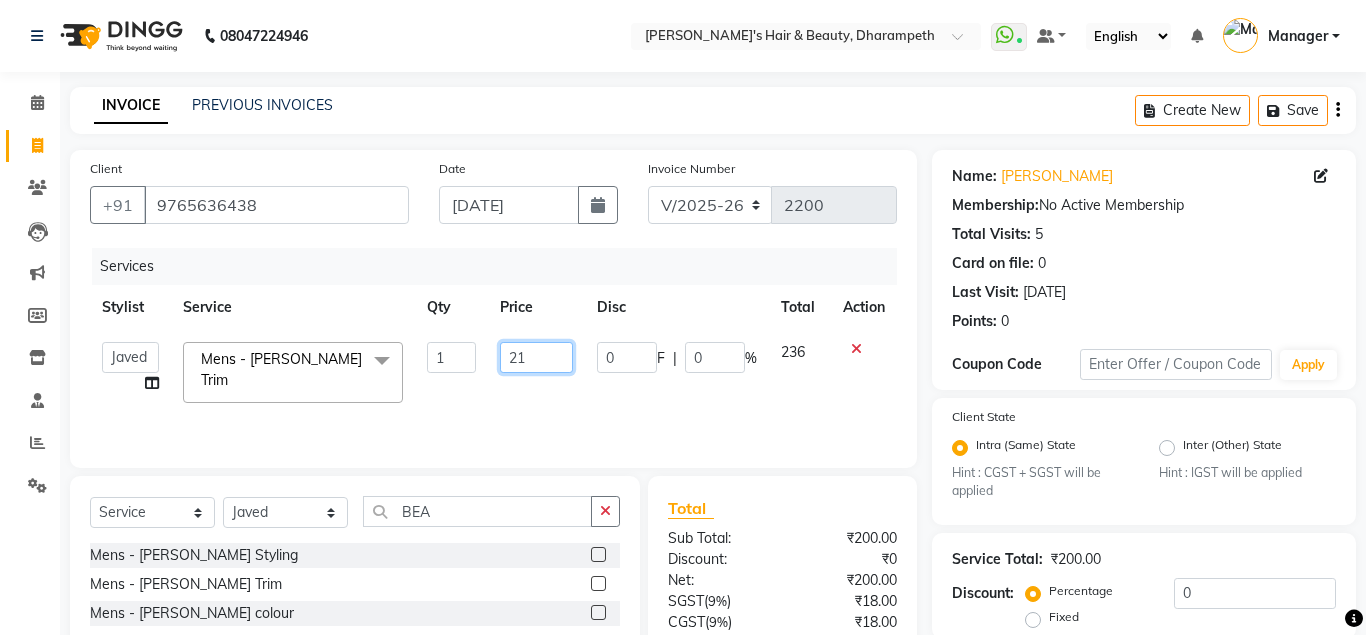 type on "212" 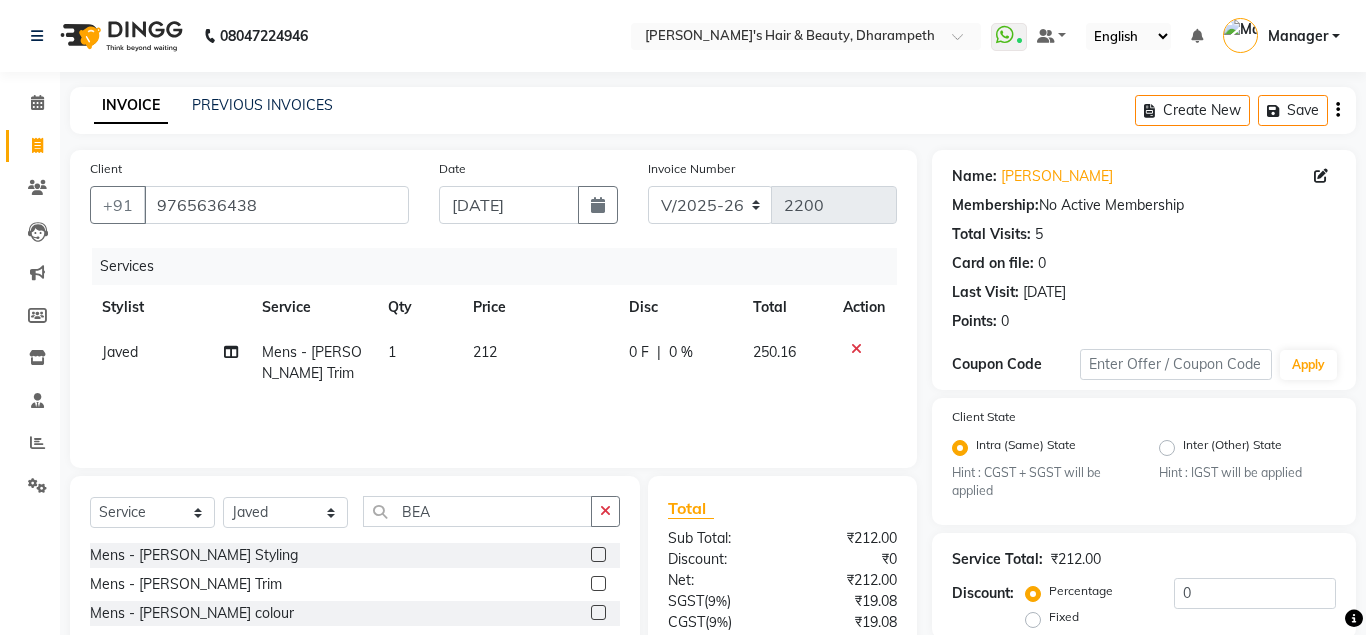 click on "250.16" 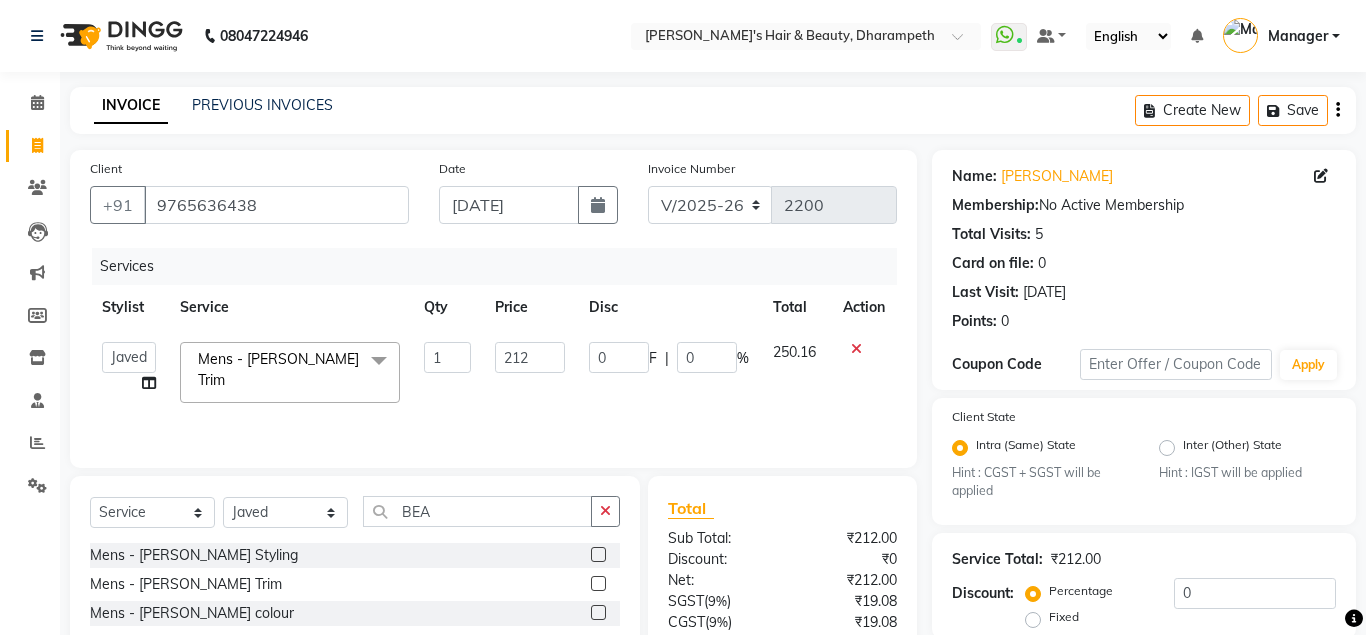 scroll, scrollTop: 186, scrollLeft: 0, axis: vertical 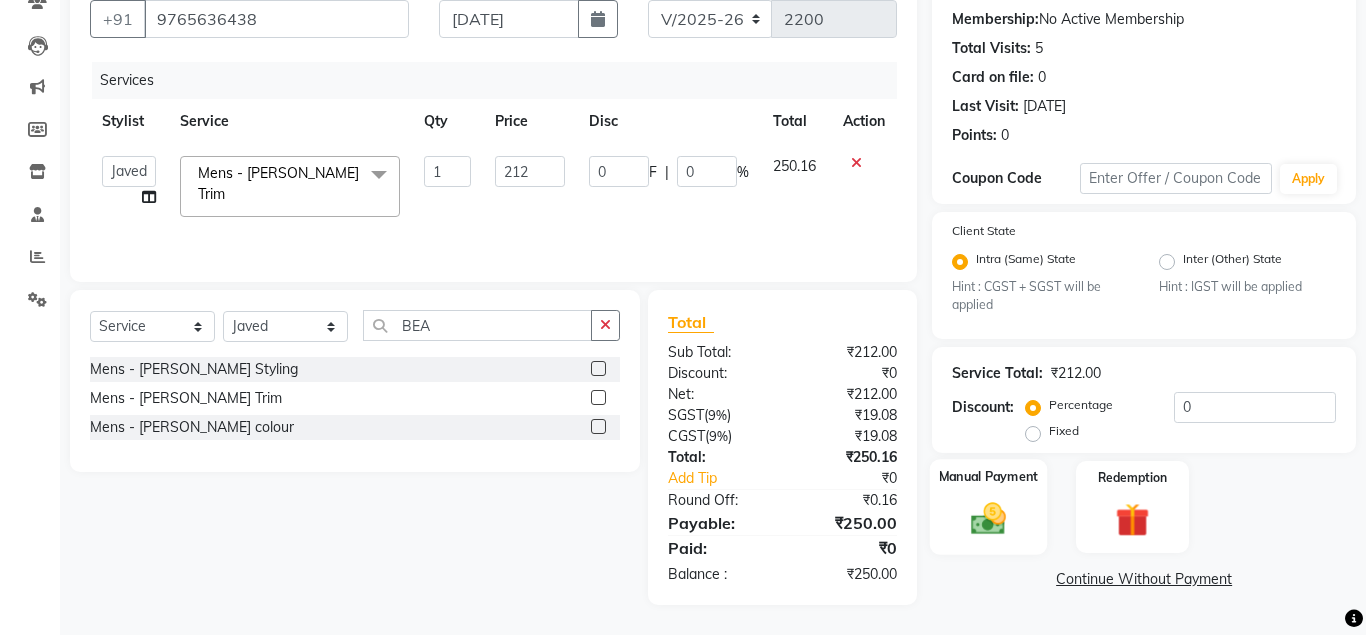 click 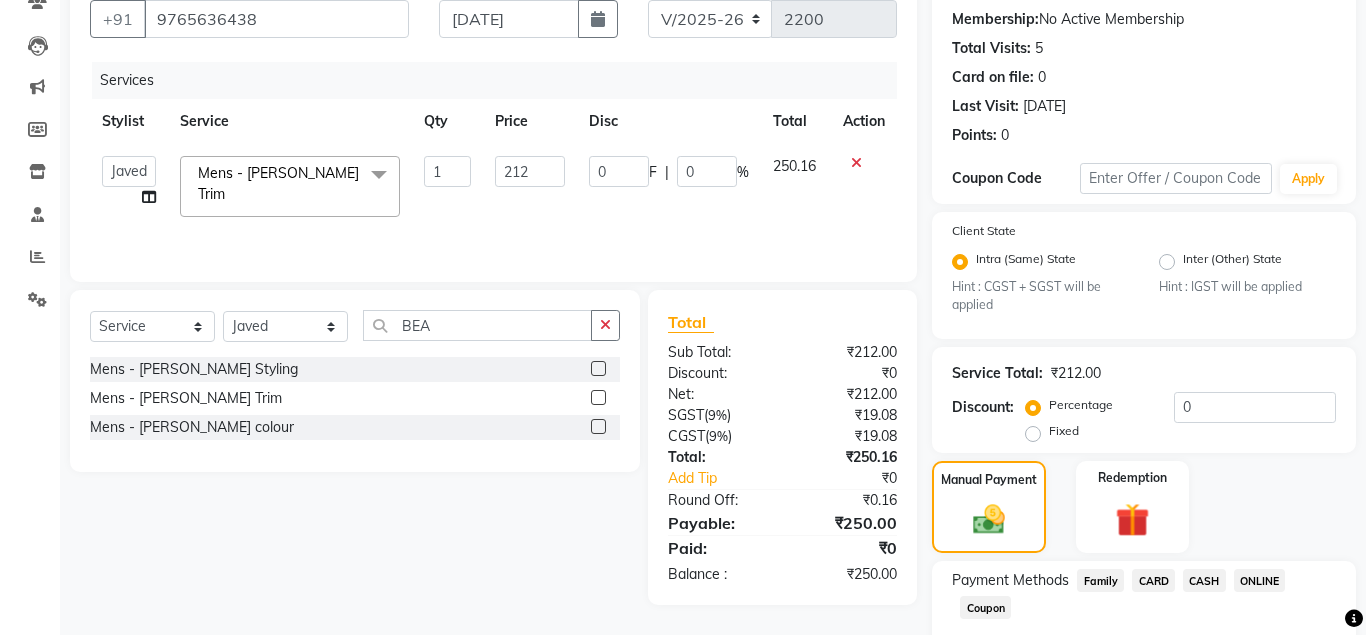 click on "ONLINE" 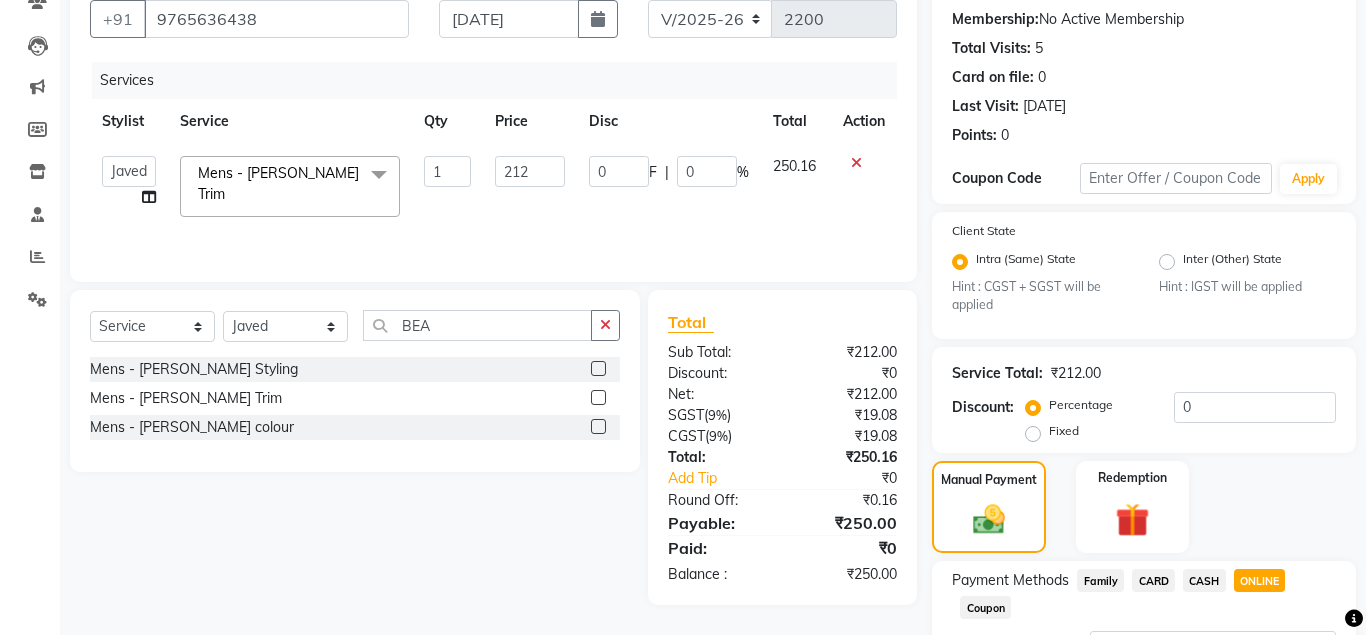 scroll, scrollTop: 358, scrollLeft: 0, axis: vertical 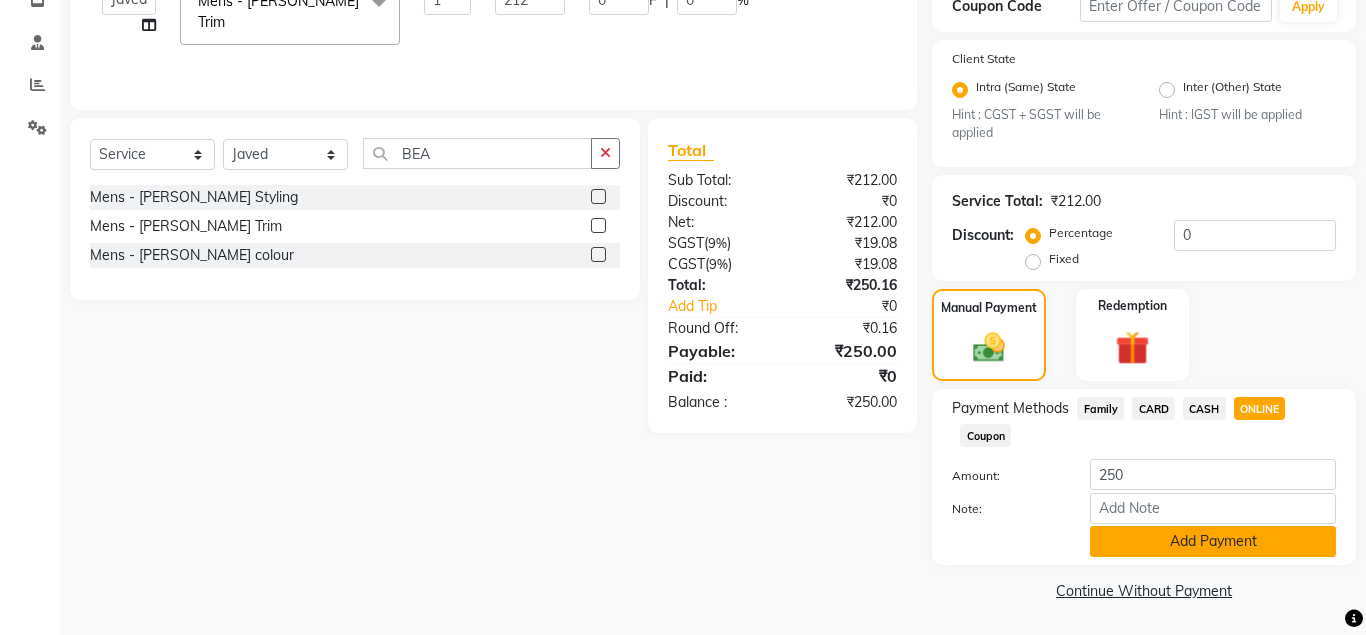 click on "Add Payment" 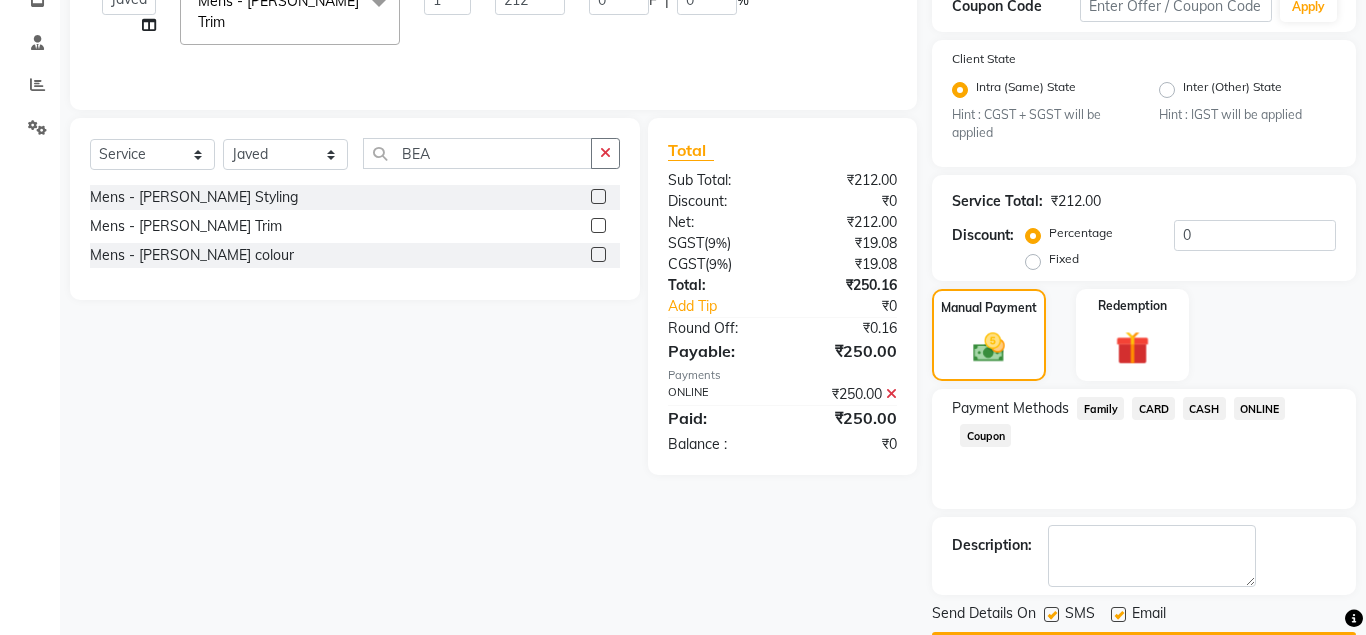 scroll, scrollTop: 416, scrollLeft: 0, axis: vertical 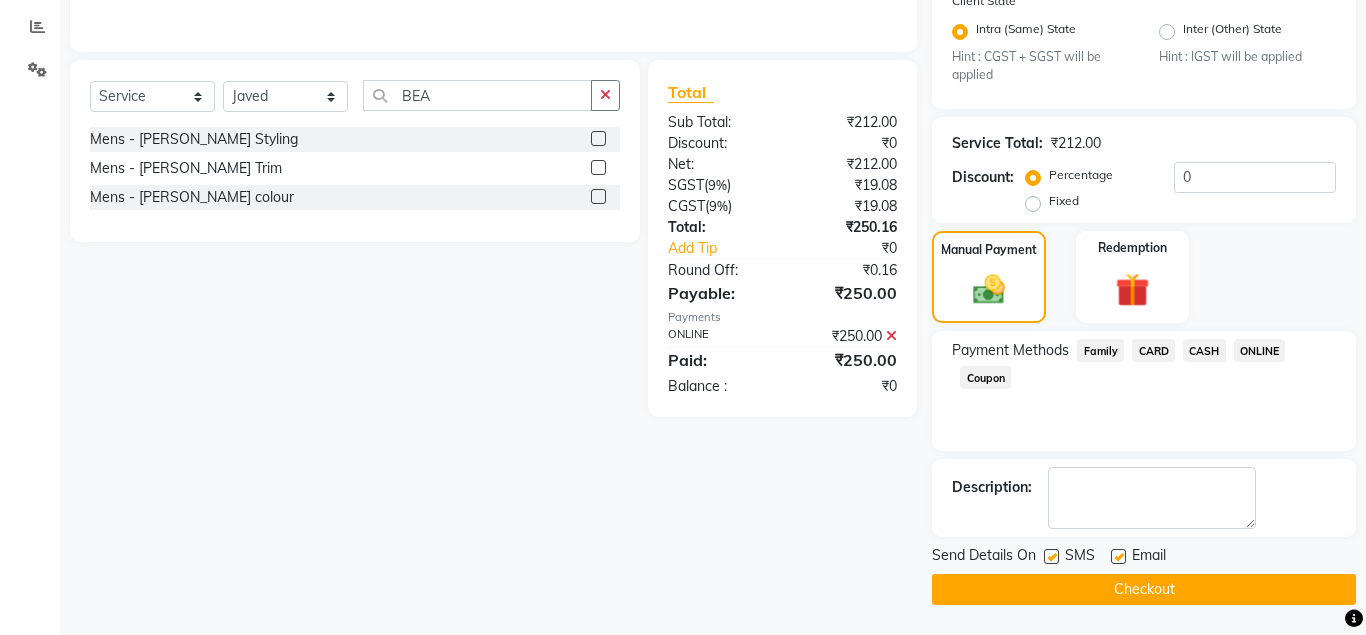 click on "Checkout" 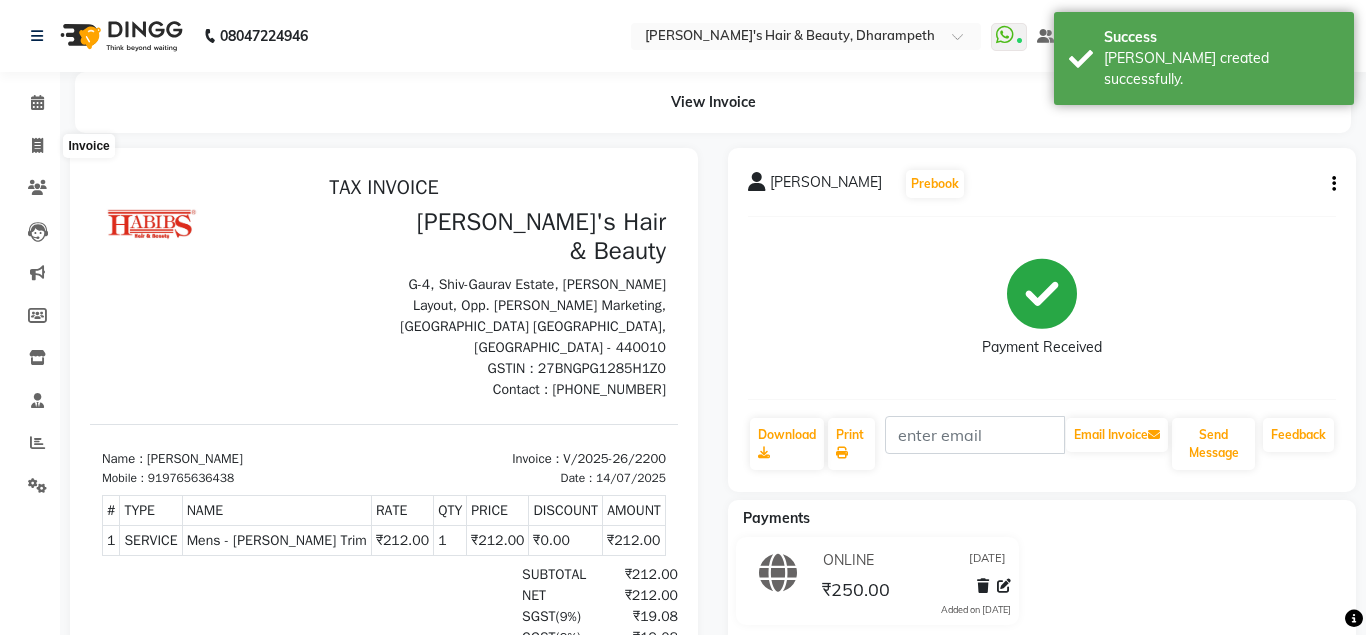 scroll, scrollTop: 0, scrollLeft: 0, axis: both 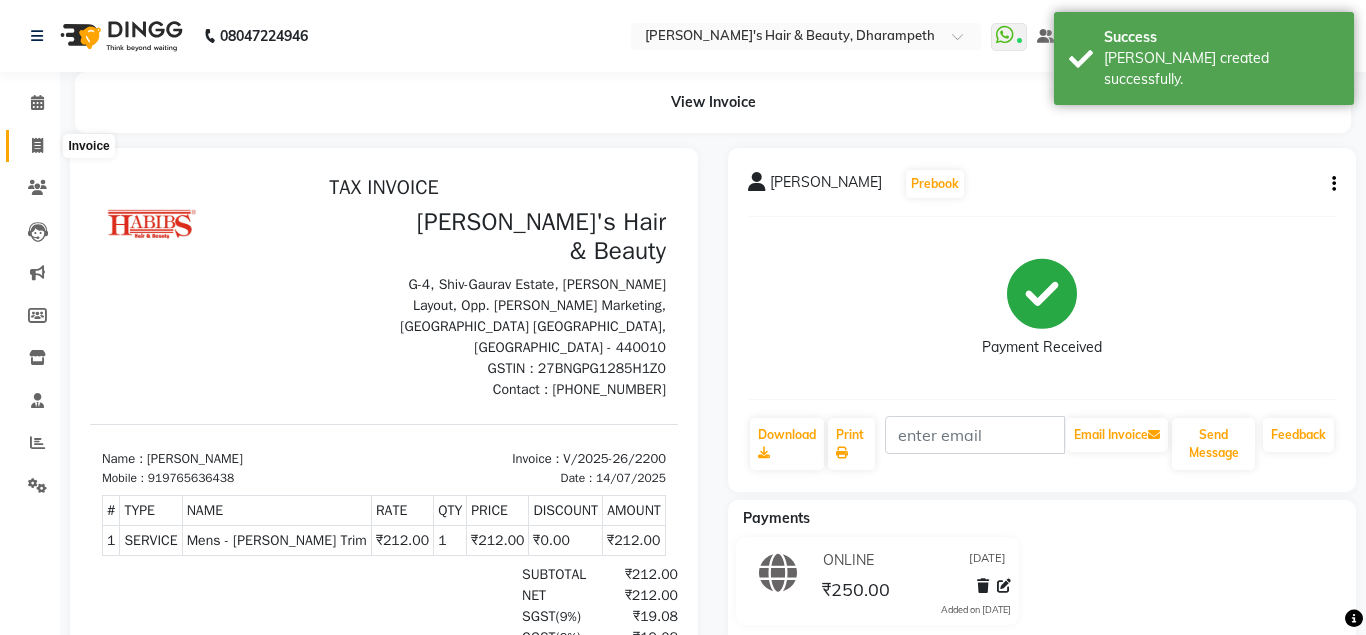 click 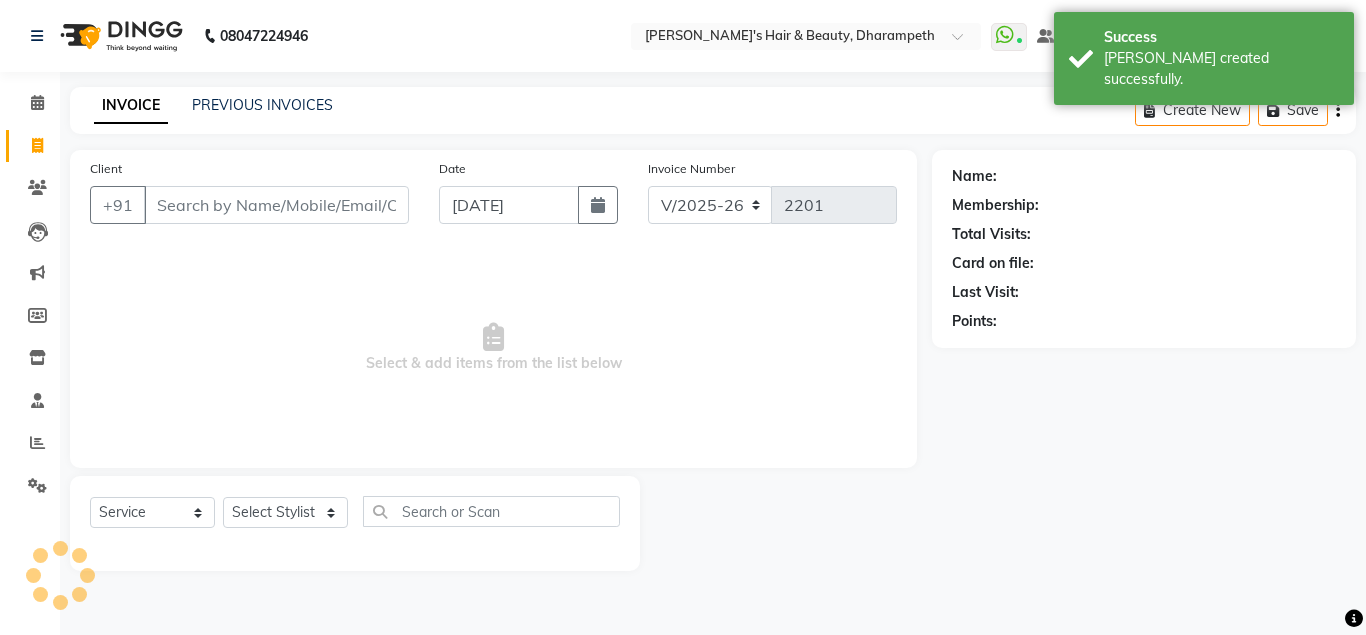 click on "Client" at bounding box center [276, 205] 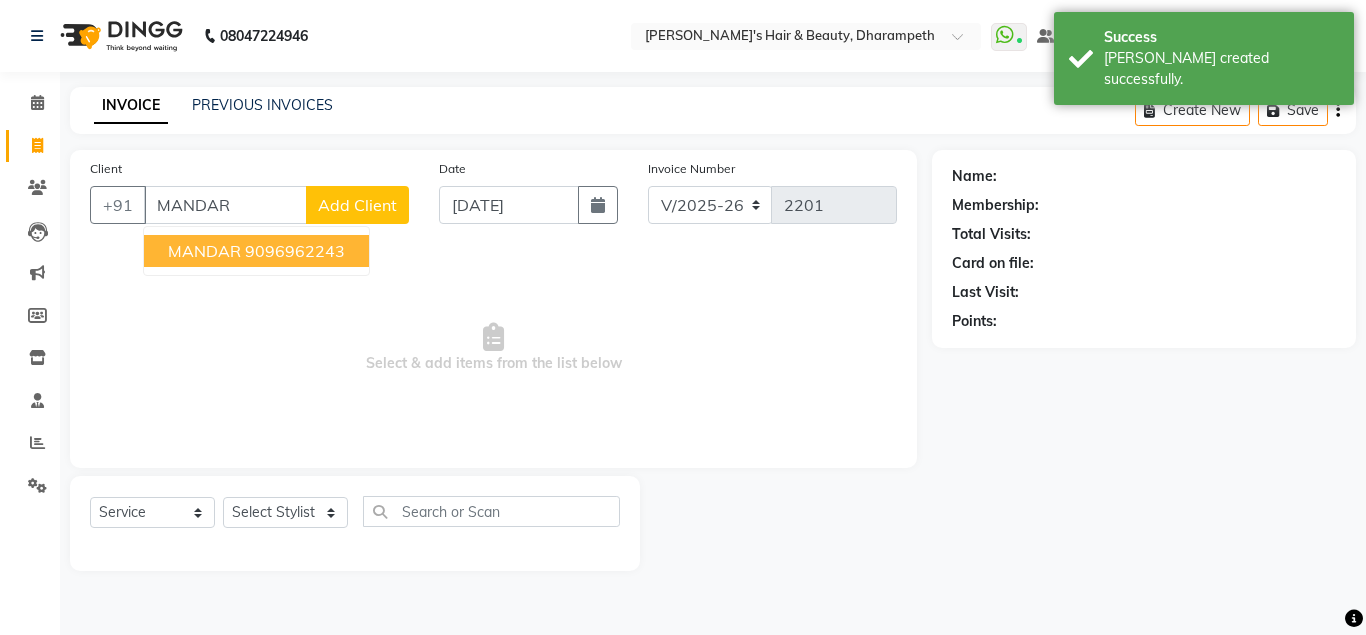 click on "9096962243" at bounding box center [295, 251] 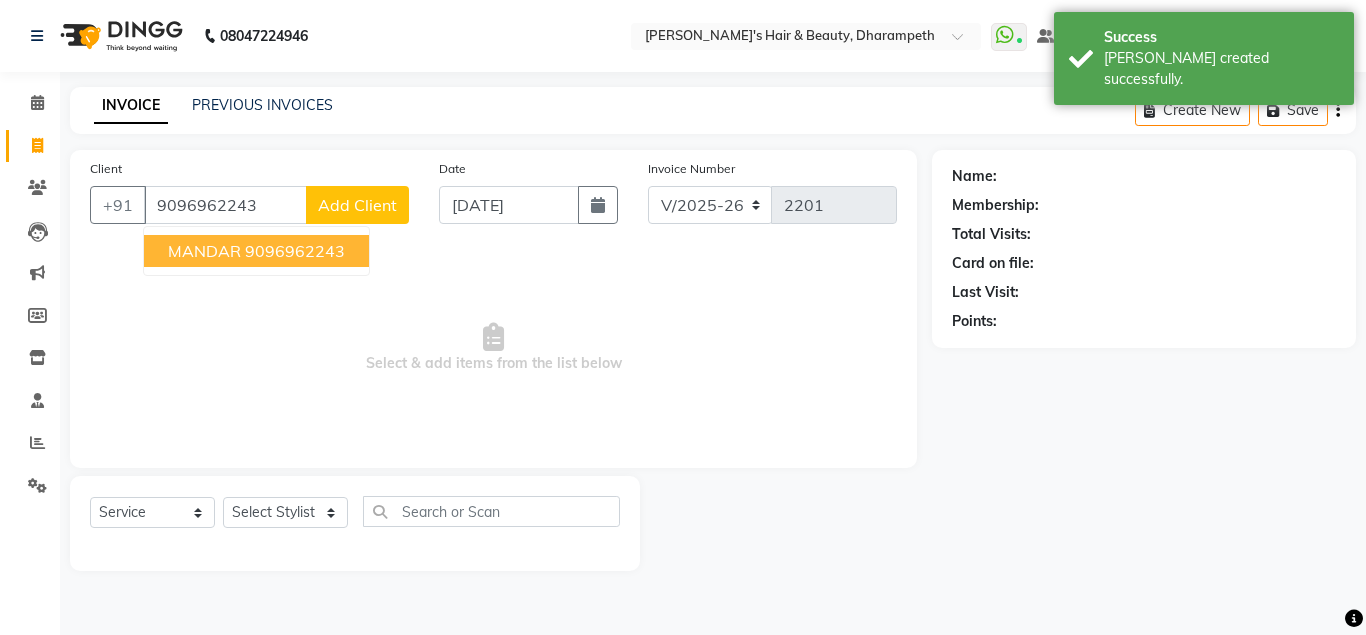 type on "9096962243" 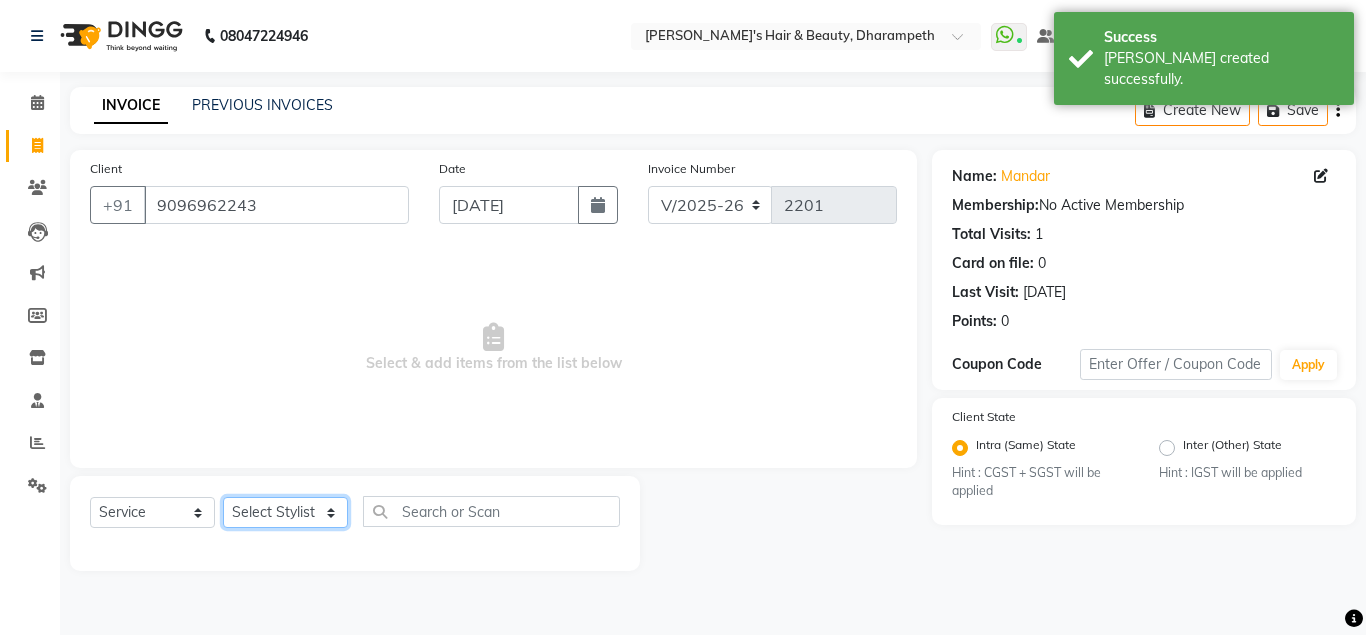 click on "Select Stylist Anuj W [PERSON_NAME] [PERSON_NAME]  Manager [PERSON_NAME] C [PERSON_NAME] S [PERSON_NAME] S Shilpa P Vedant N" 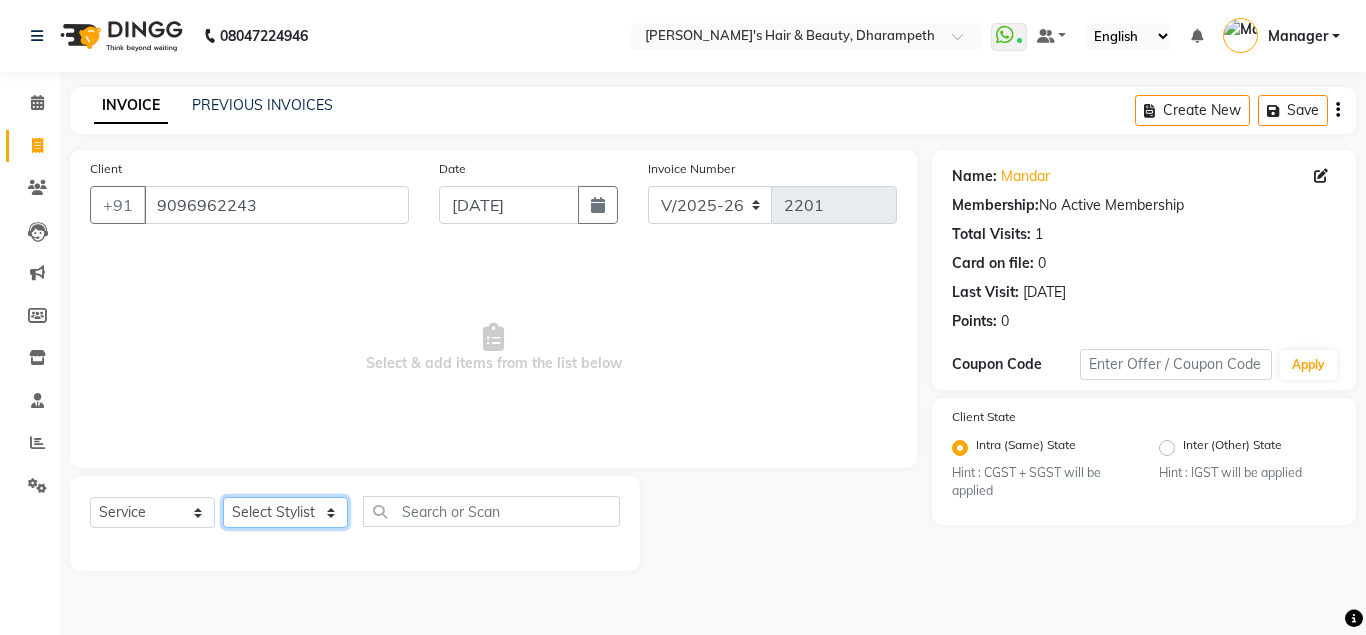select on "47812" 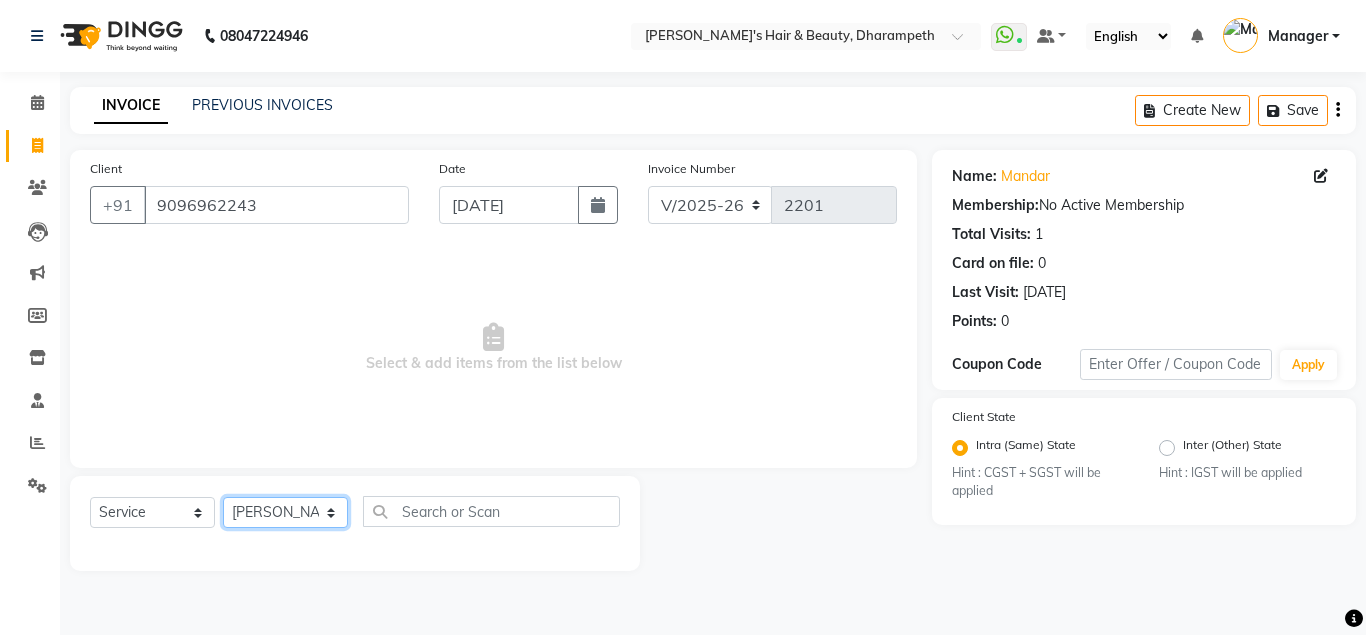 click on "[PERSON_NAME] N" 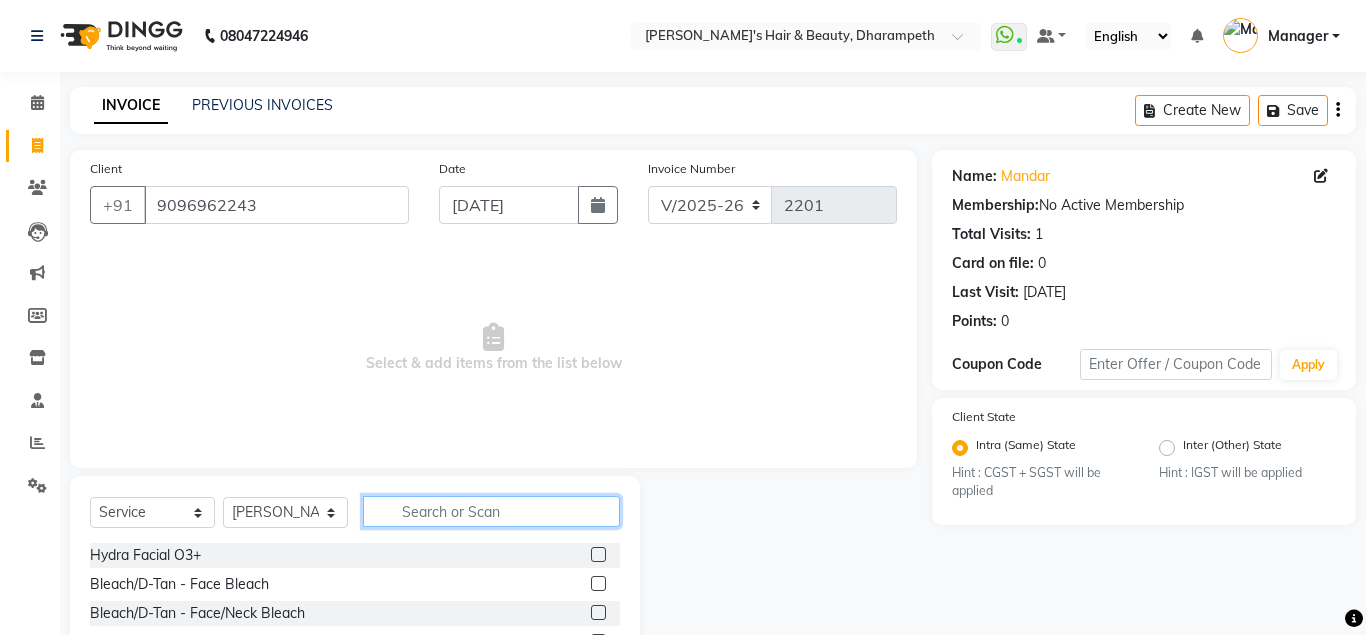 click 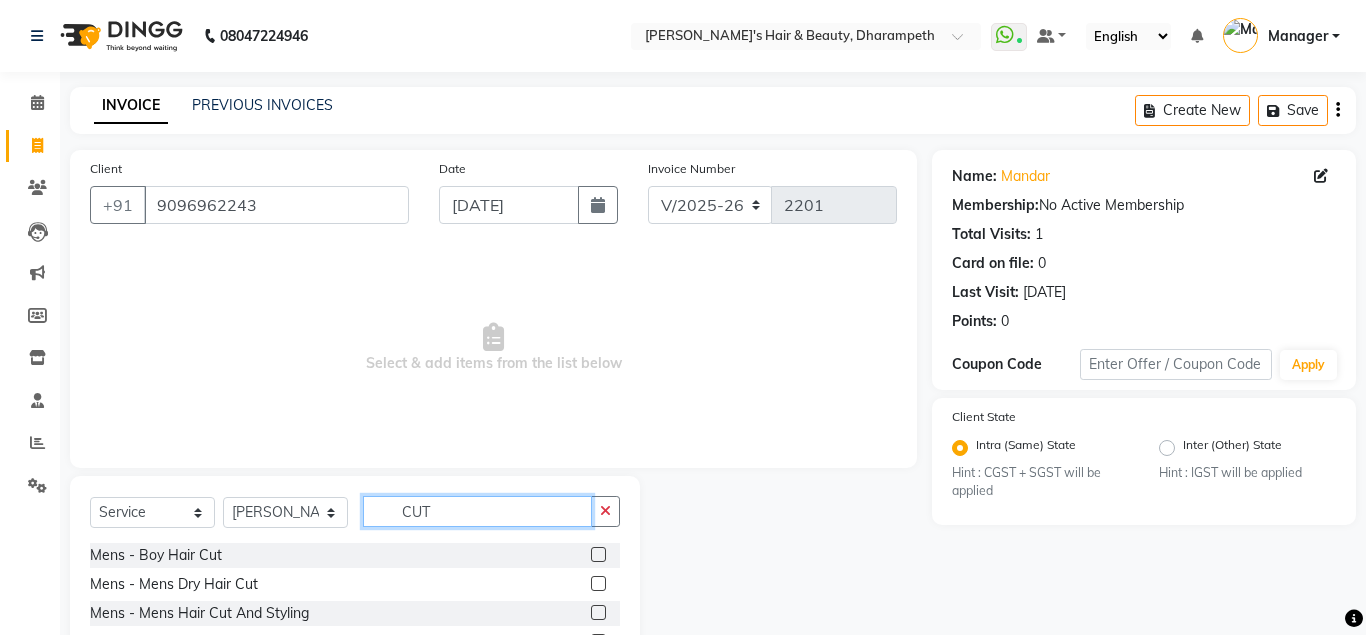 type on "CUT" 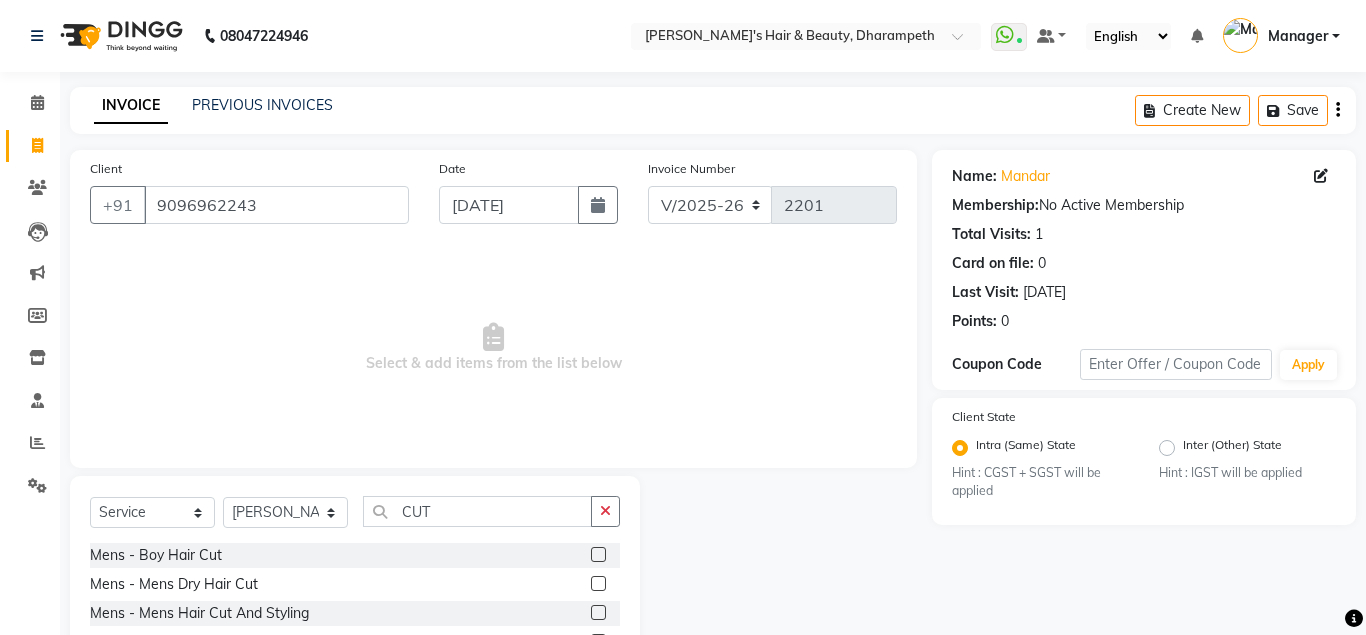 click 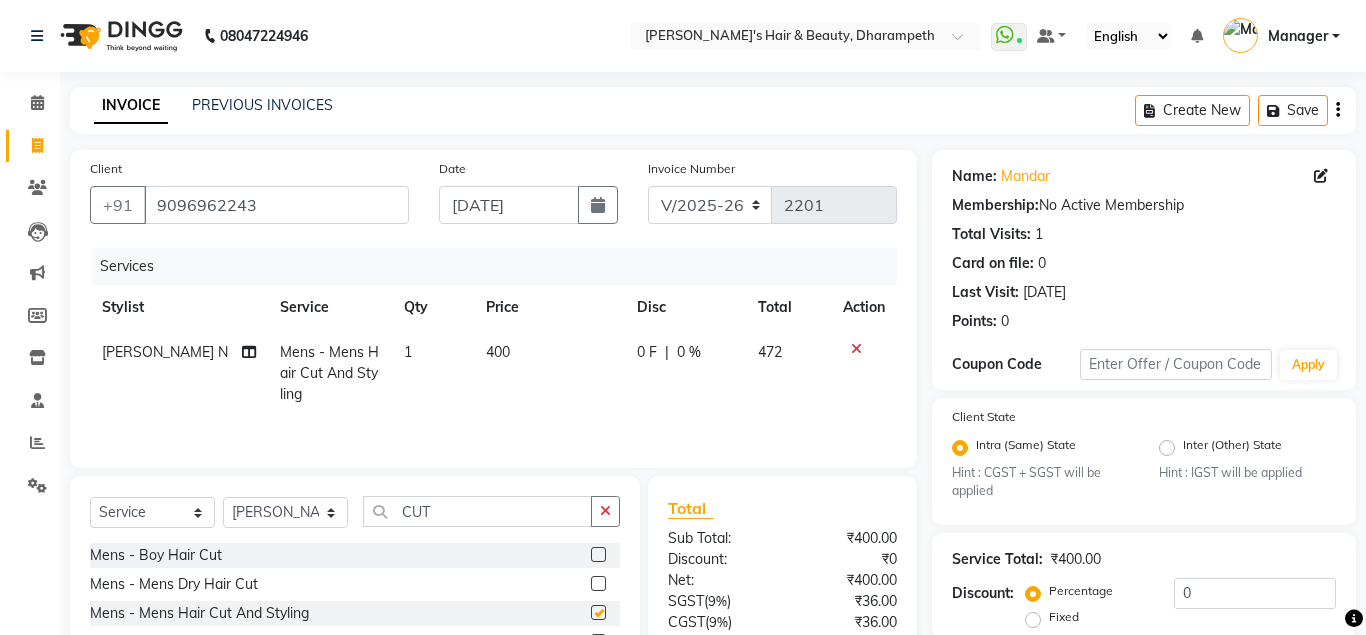 checkbox on "false" 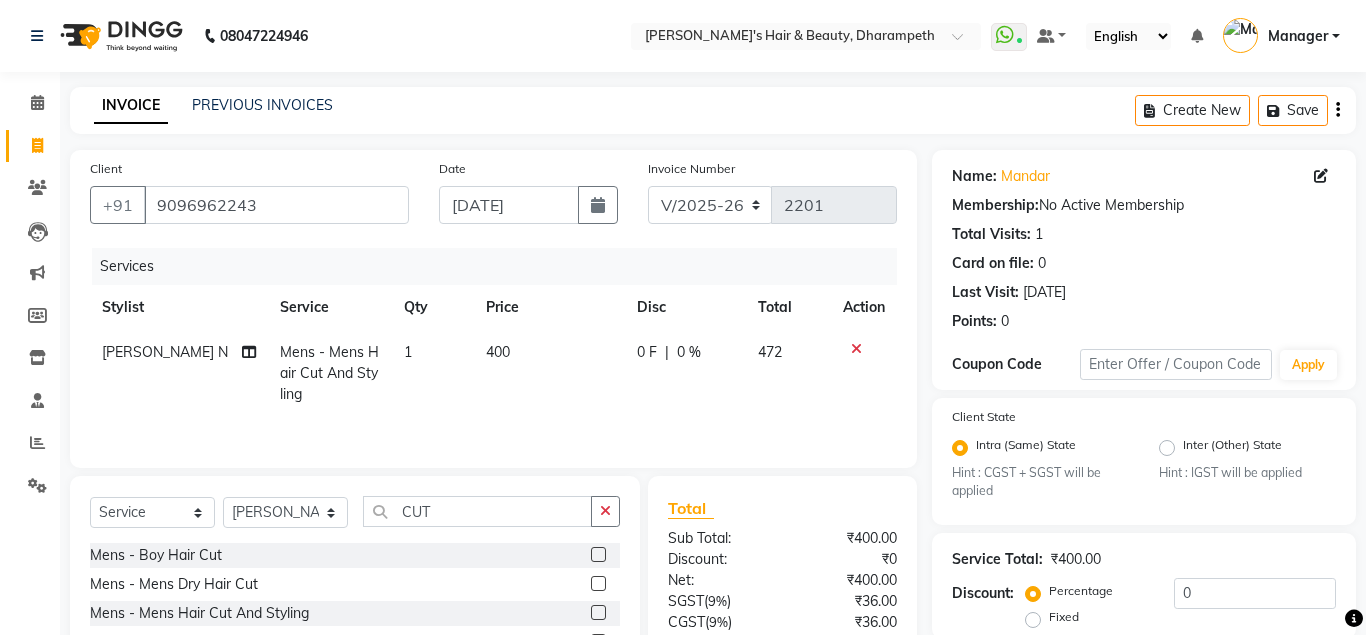 click on "400" 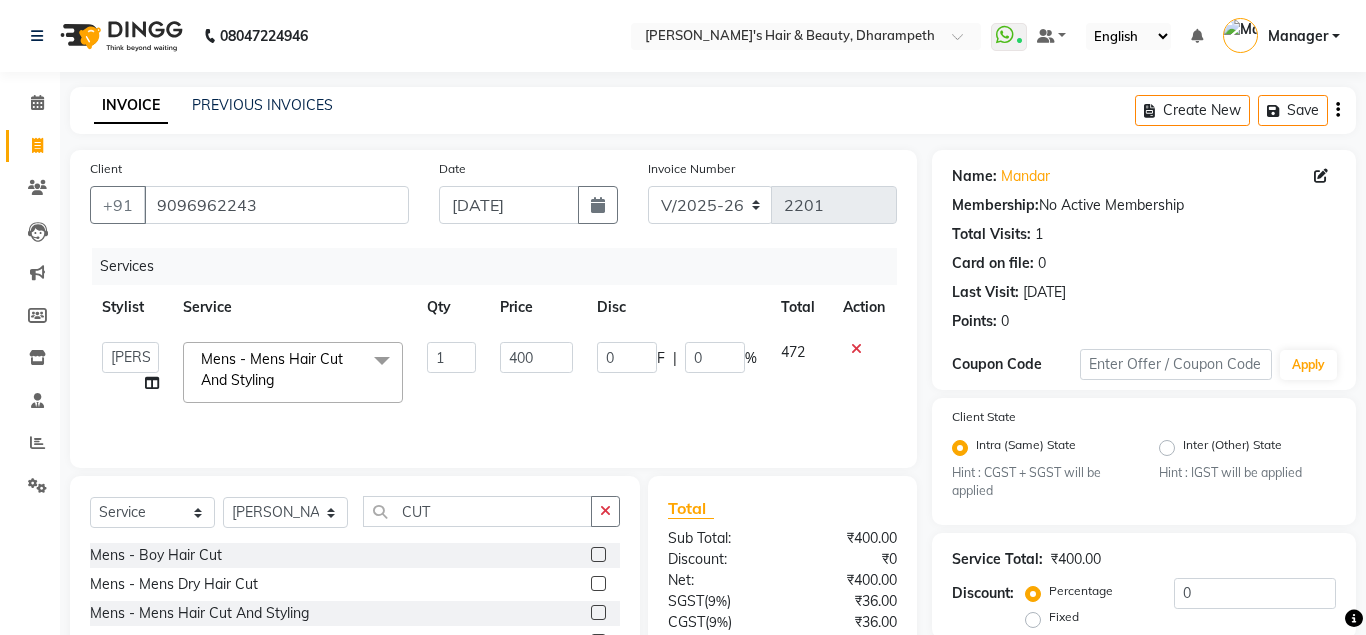 click on "400" 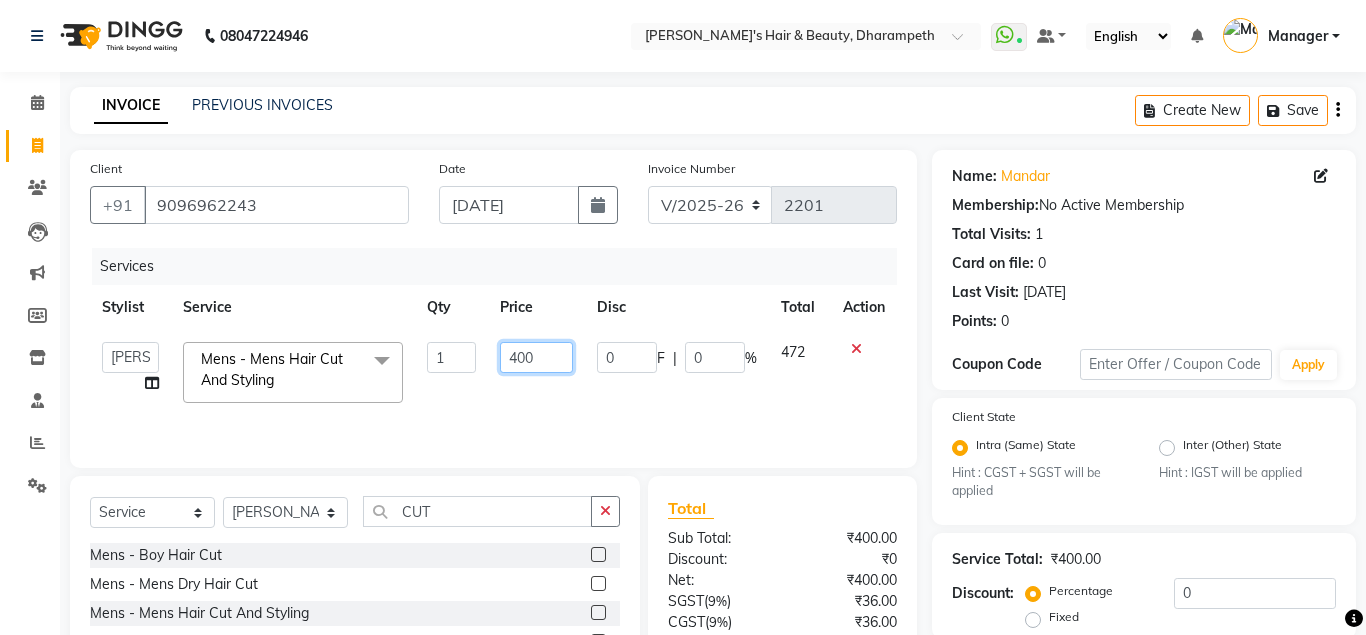 click on "400" 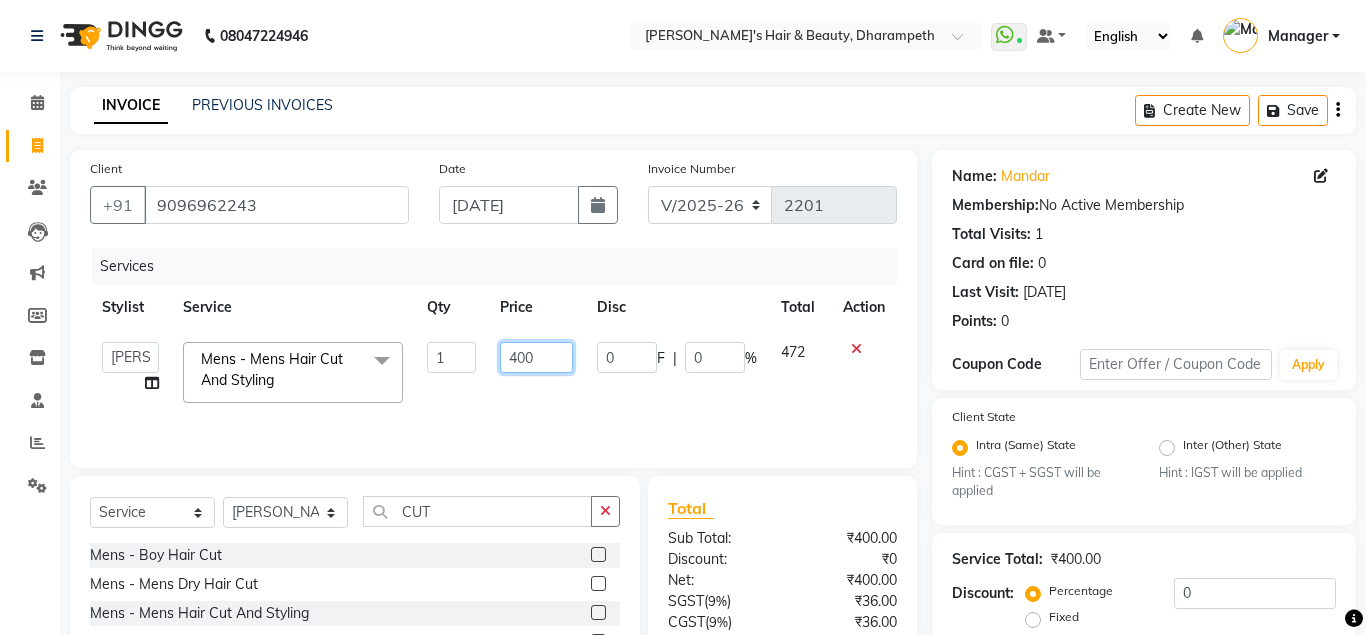 click on "400" 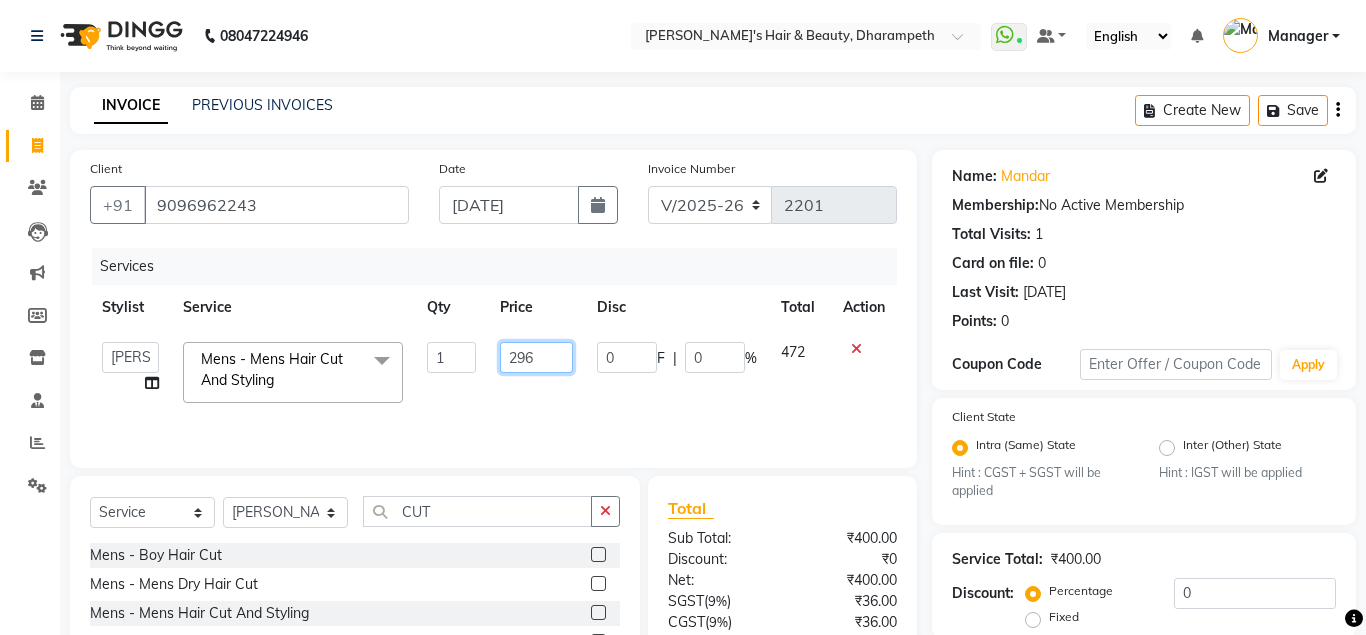 type on "296.5" 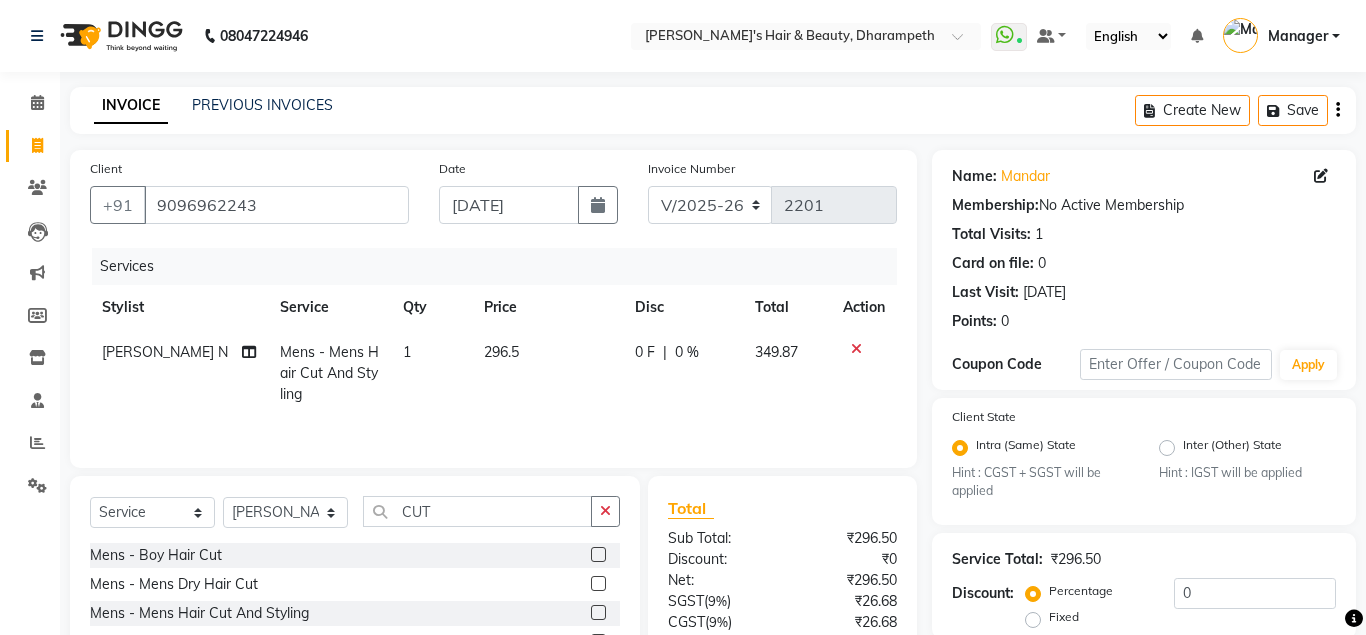 click on "349.87" 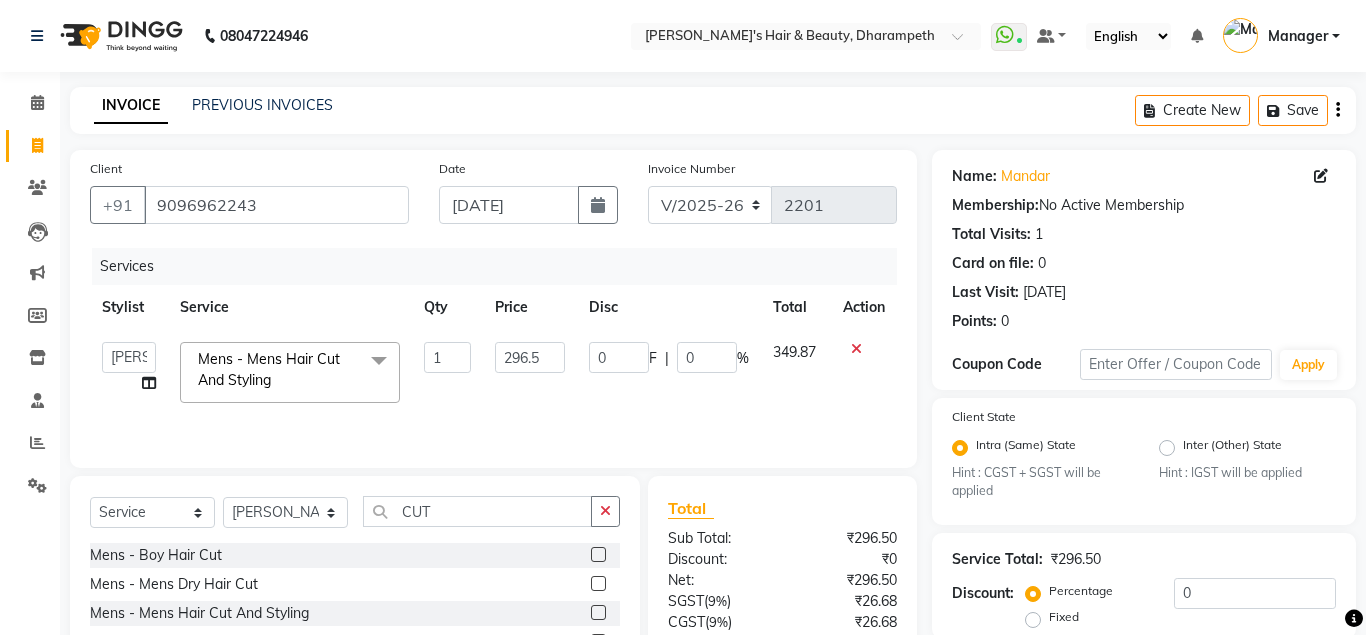 scroll, scrollTop: 186, scrollLeft: 0, axis: vertical 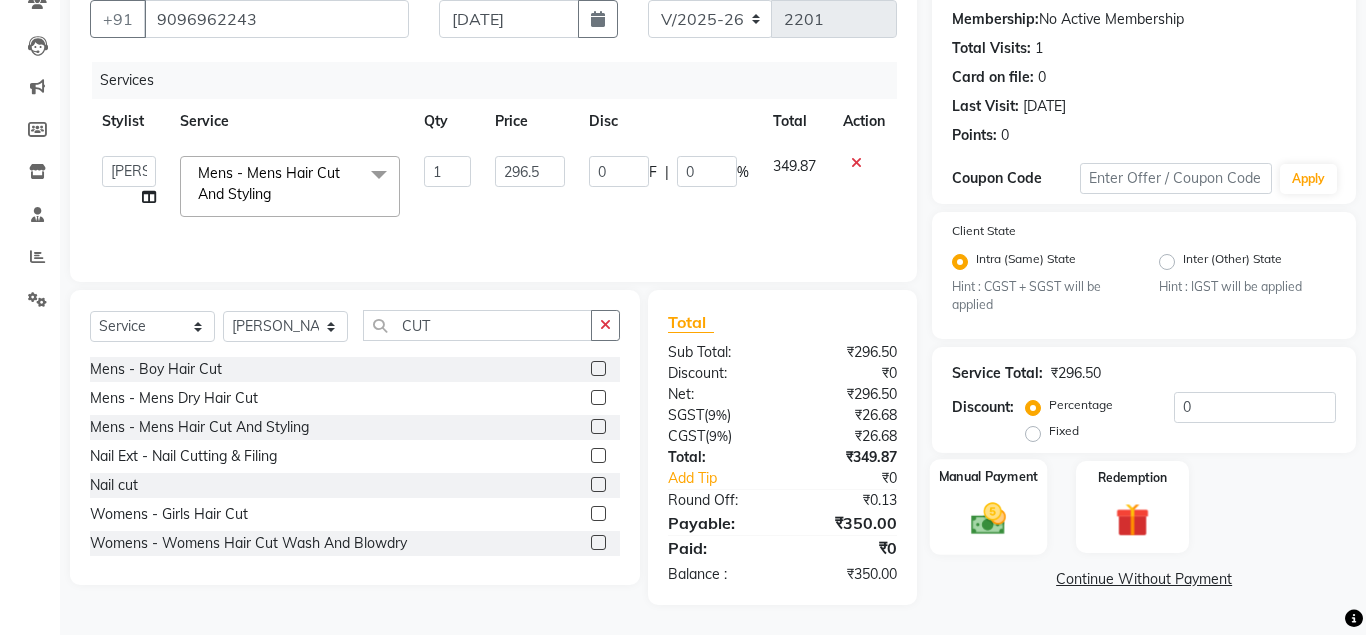 click 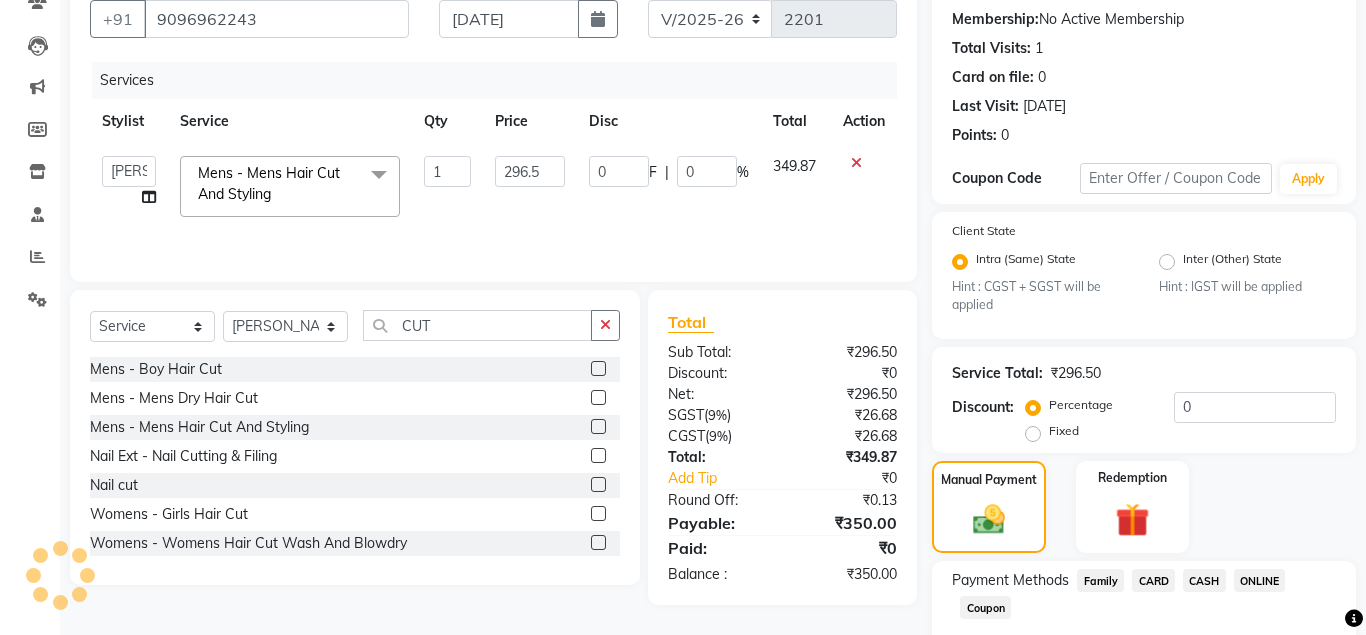 click on "CASH" 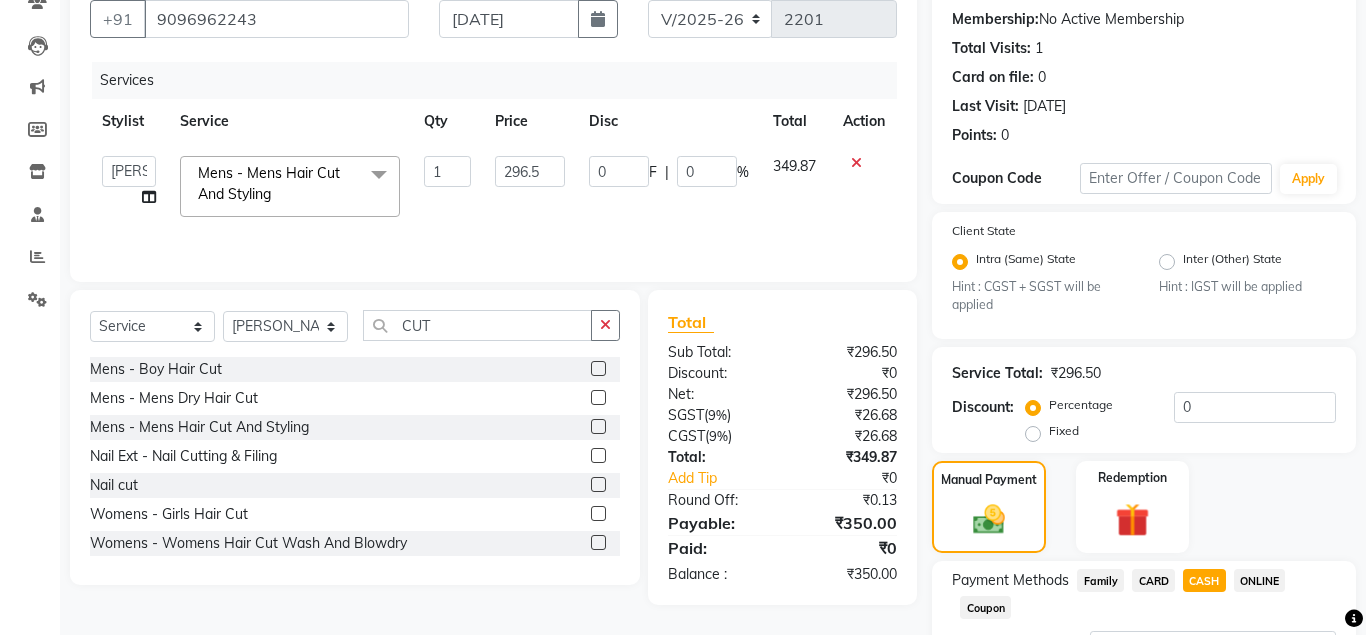 scroll, scrollTop: 358, scrollLeft: 0, axis: vertical 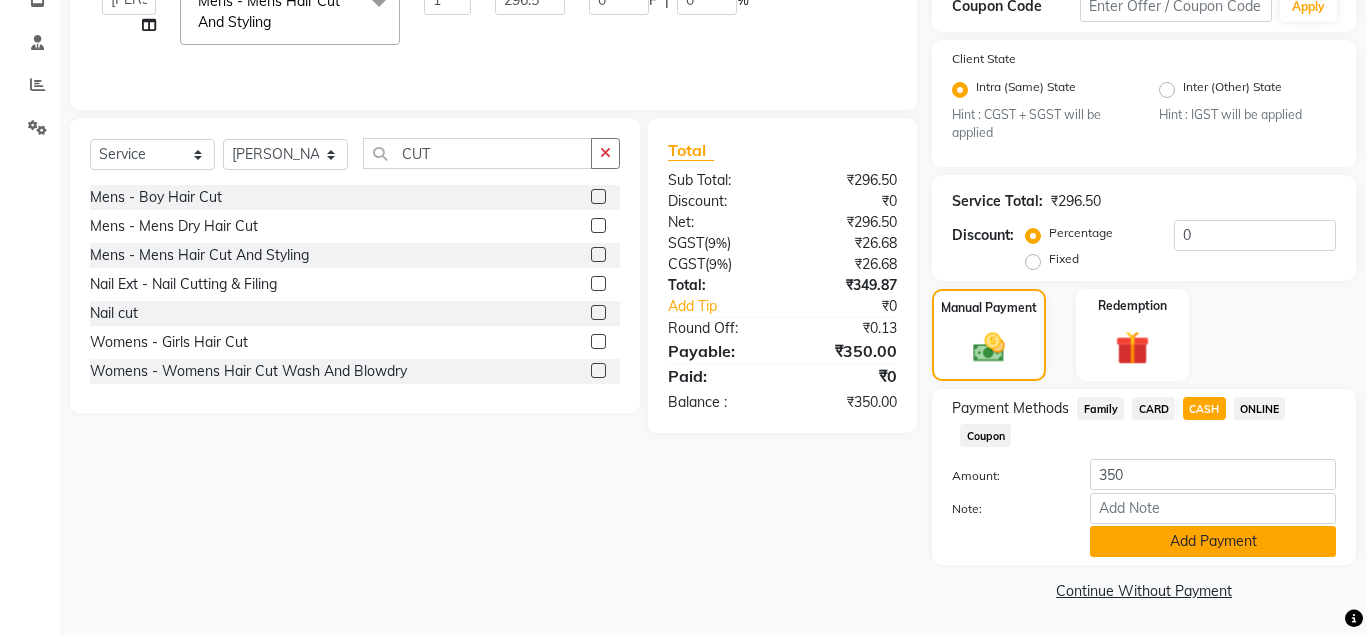click on "Add Payment" 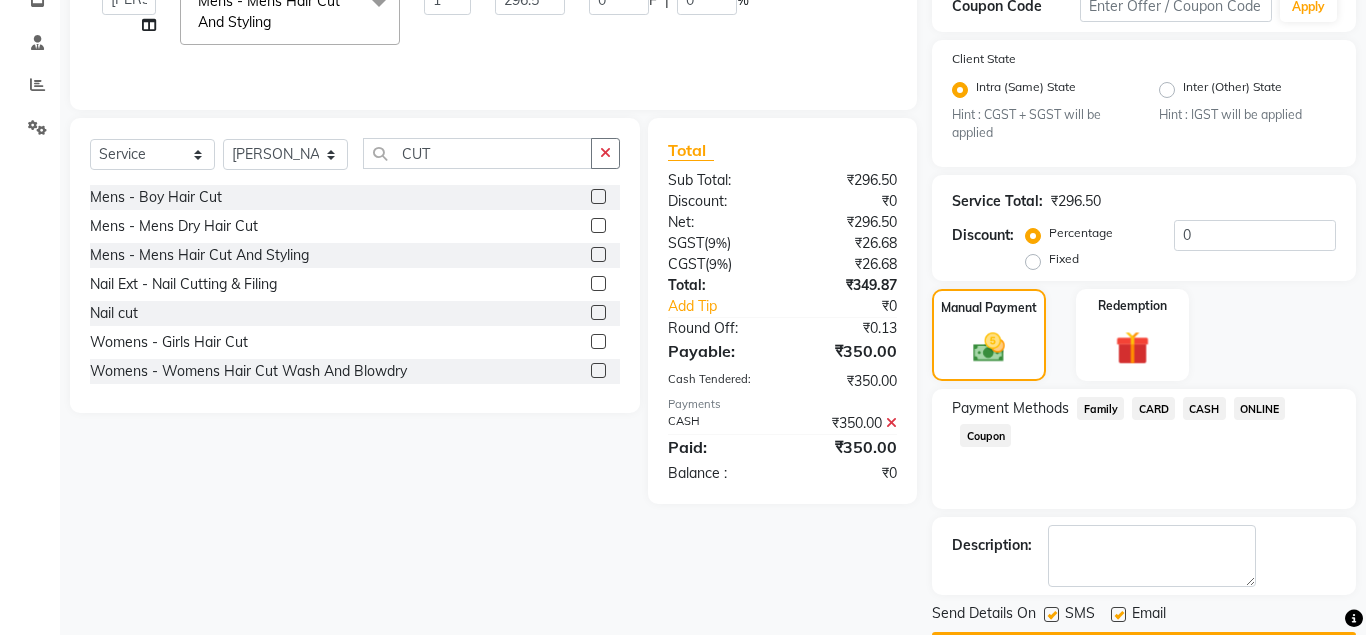 scroll, scrollTop: 416, scrollLeft: 0, axis: vertical 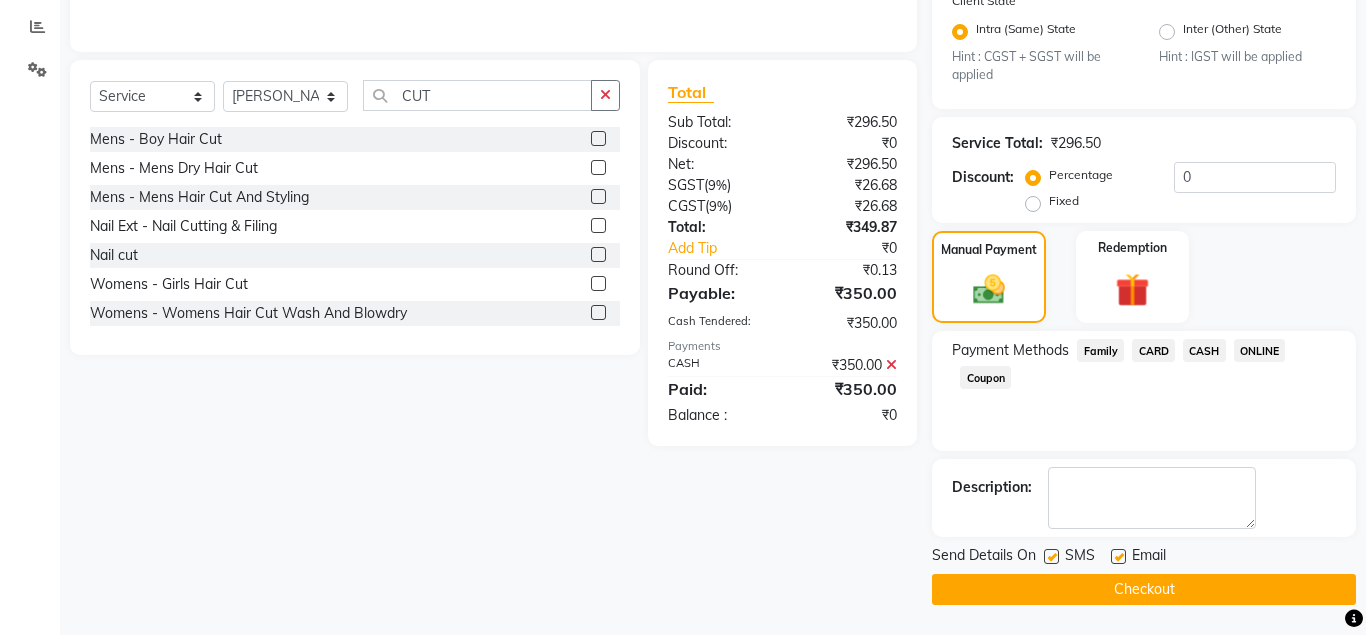 click on "Checkout" 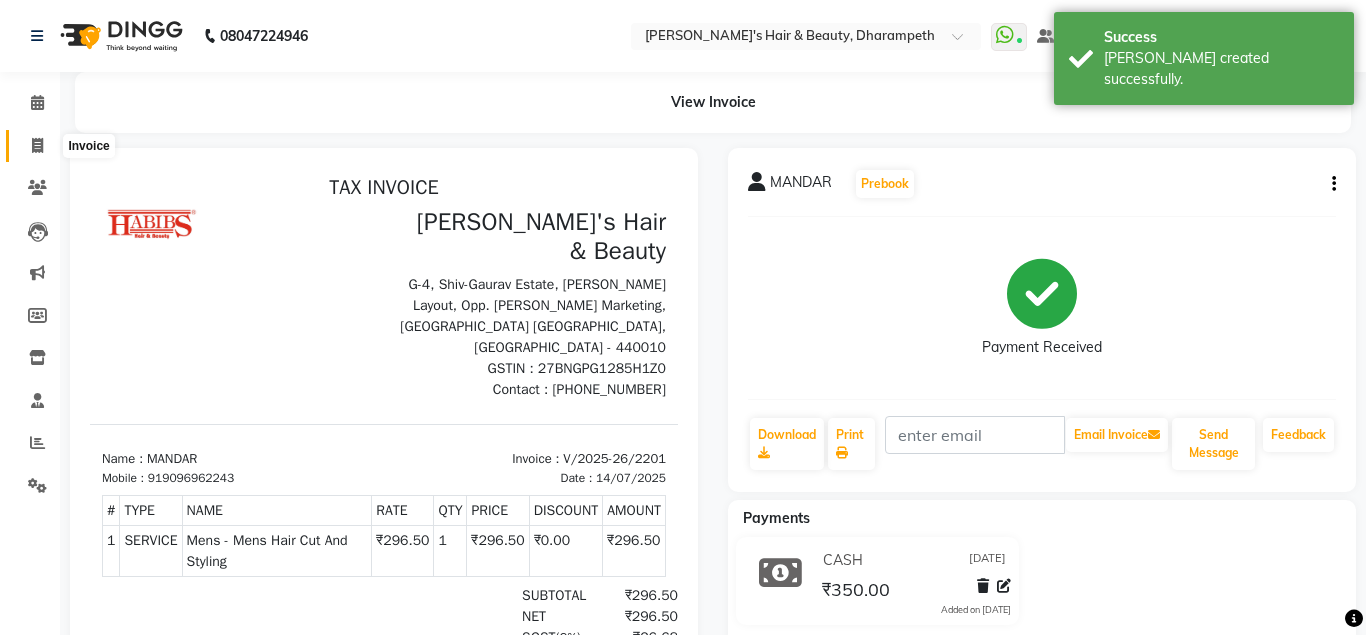 scroll, scrollTop: 0, scrollLeft: 0, axis: both 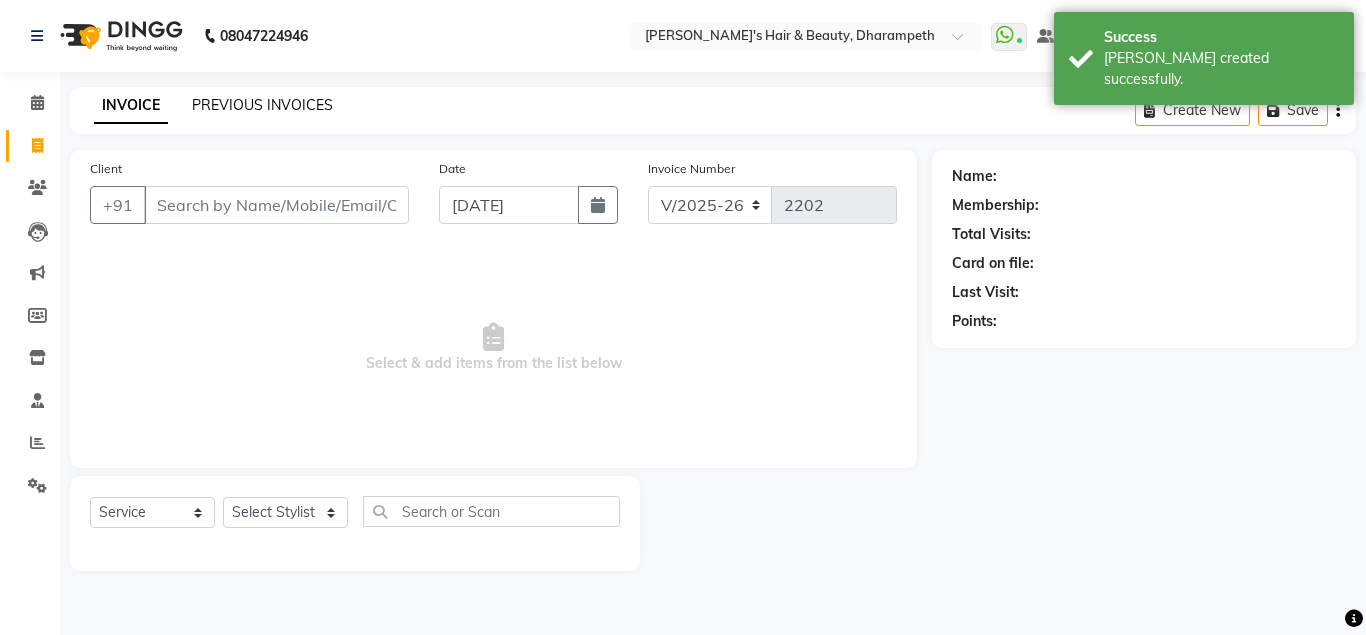 click on "PREVIOUS INVOICES" 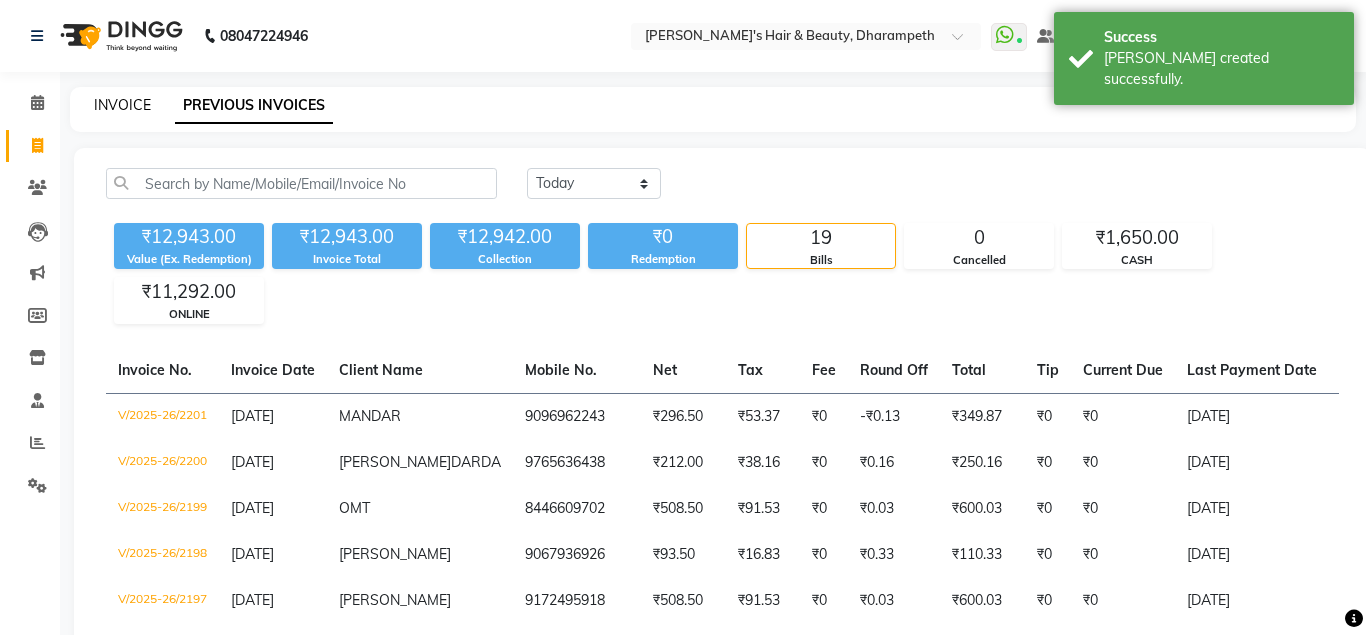 click on "INVOICE" 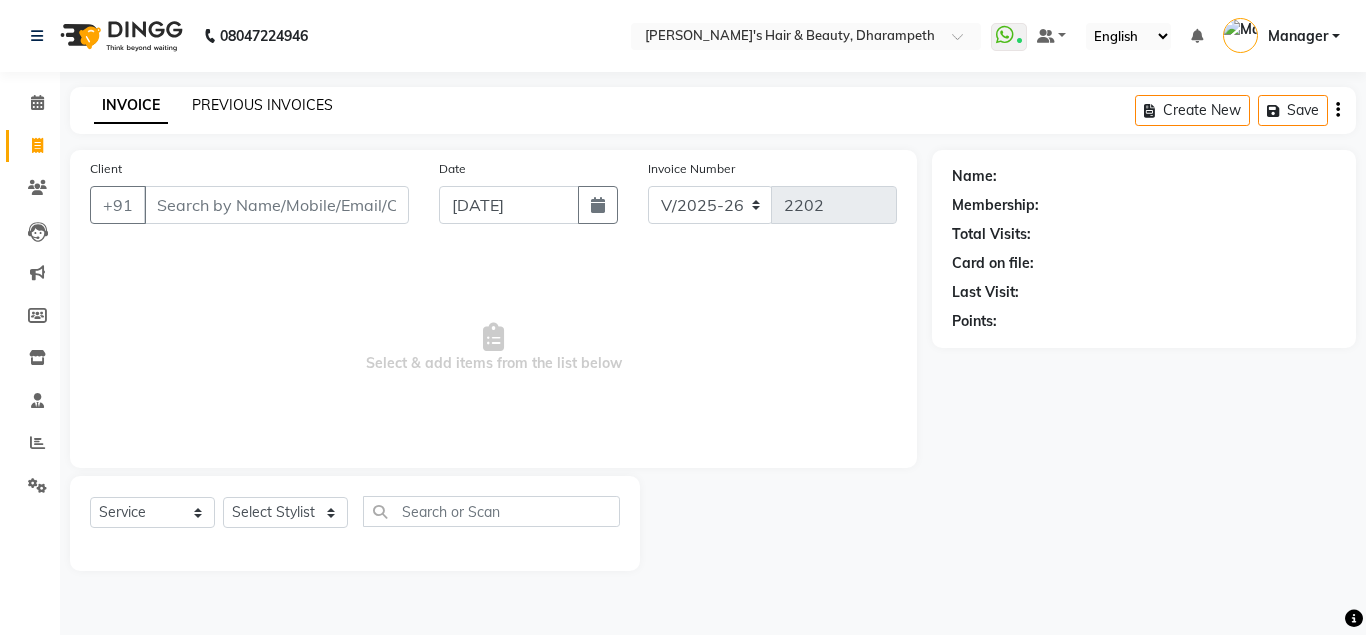 click on "PREVIOUS INVOICES" 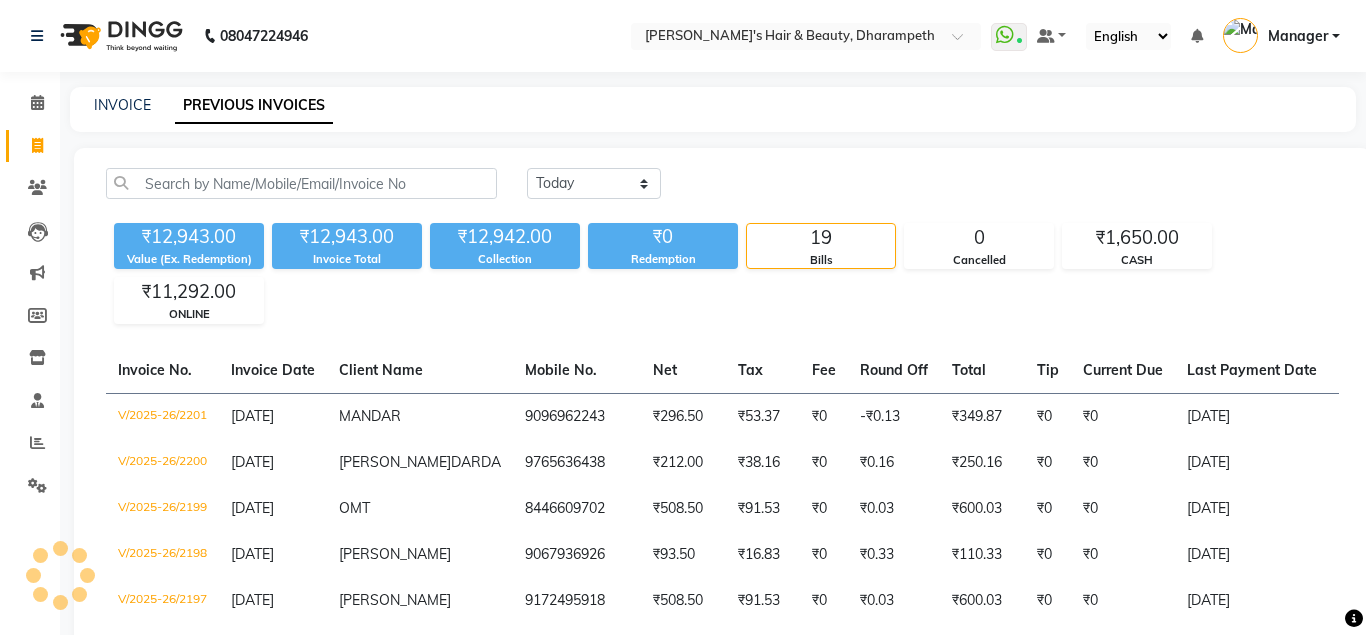 click on "INVOICE PREVIOUS INVOICES" 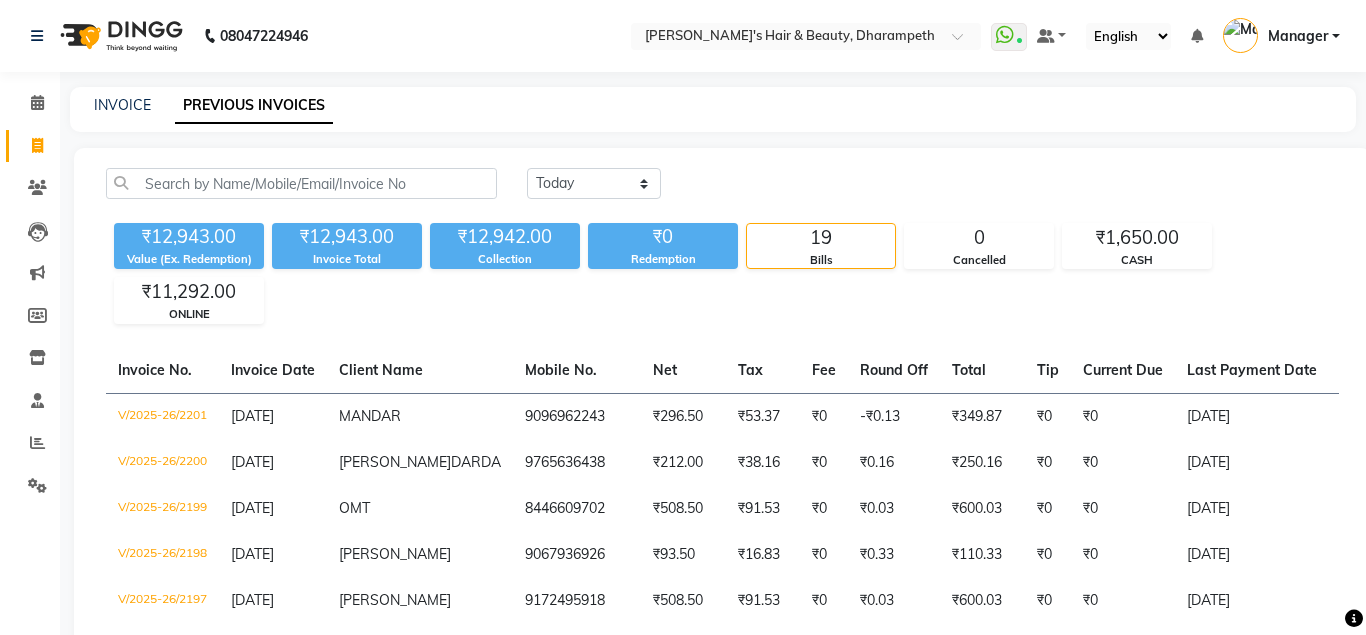 click on "INVOICE PREVIOUS INVOICES" 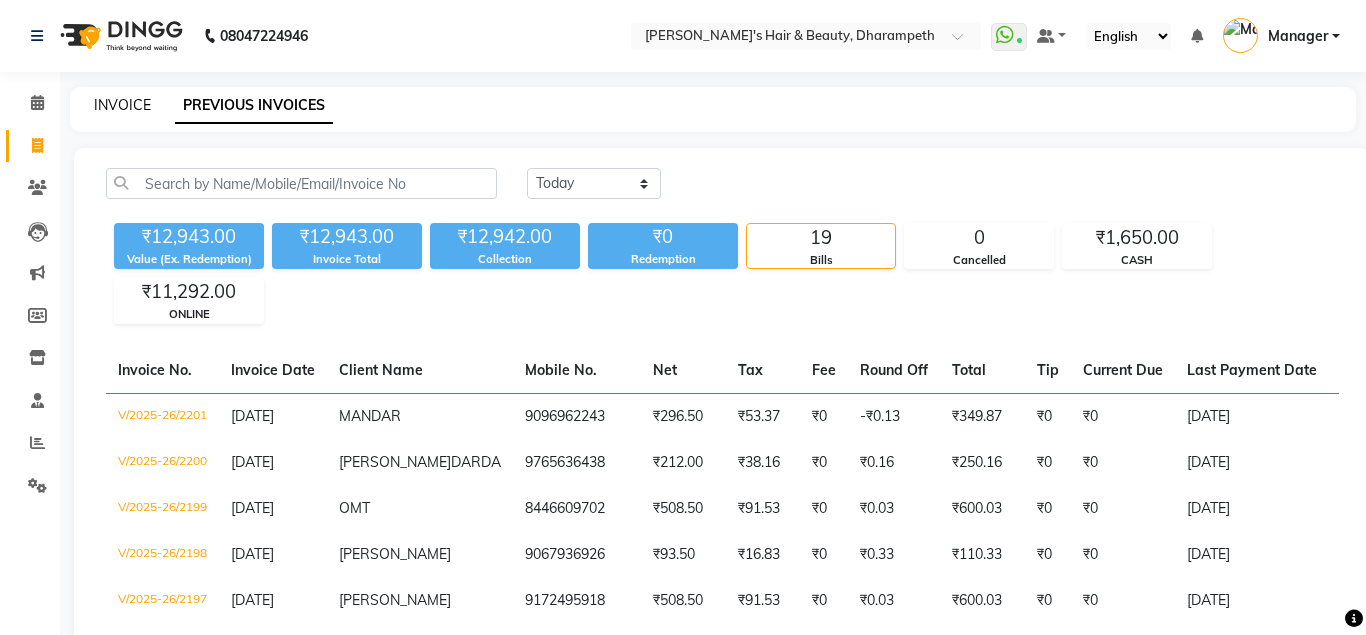 click on "INVOICE" 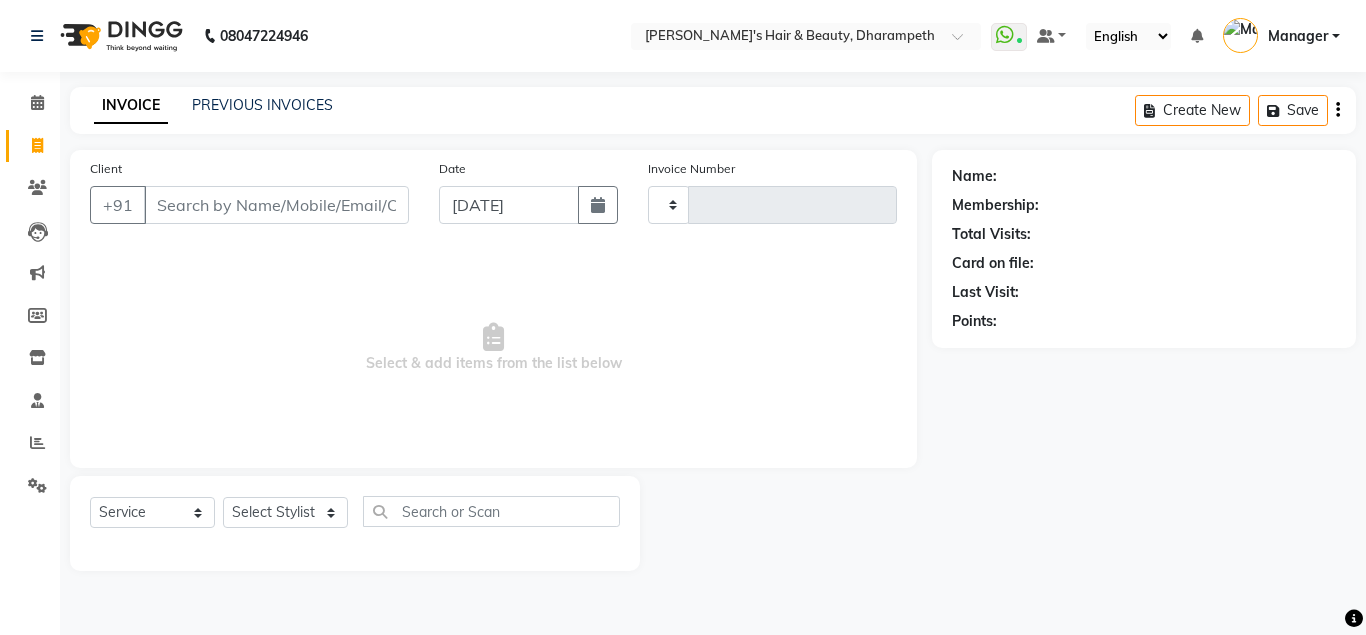 type on "2202" 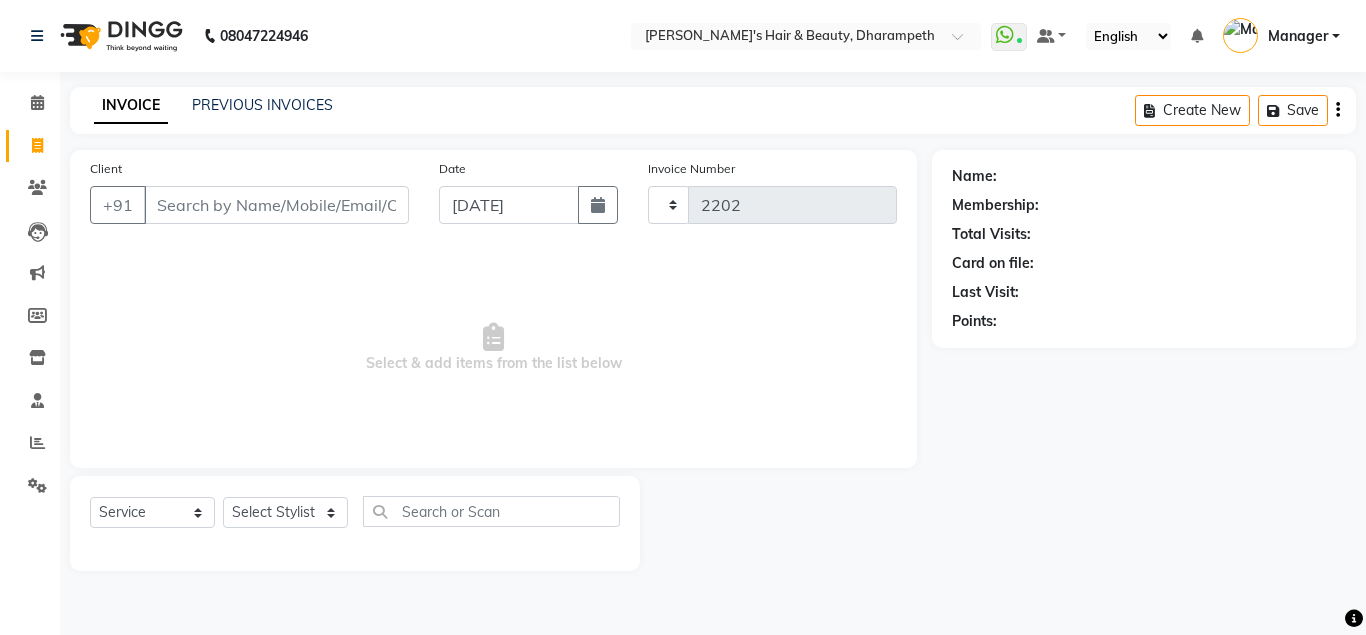 select on "4860" 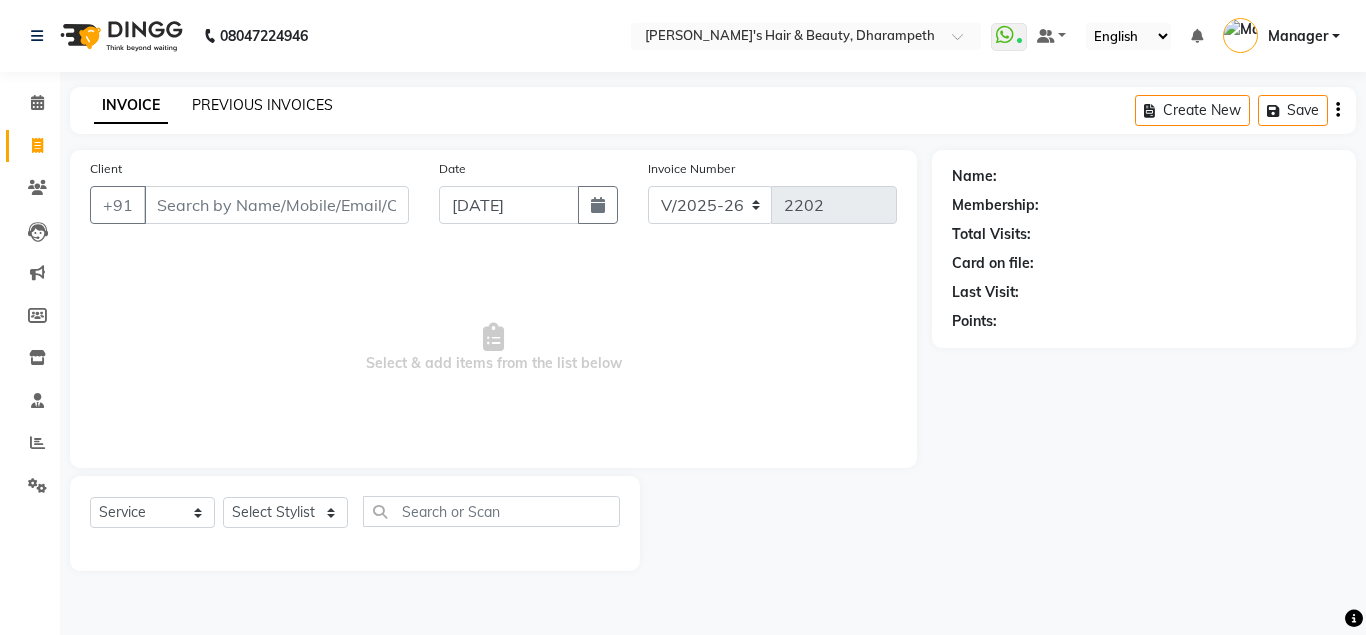 click on "PREVIOUS INVOICES" 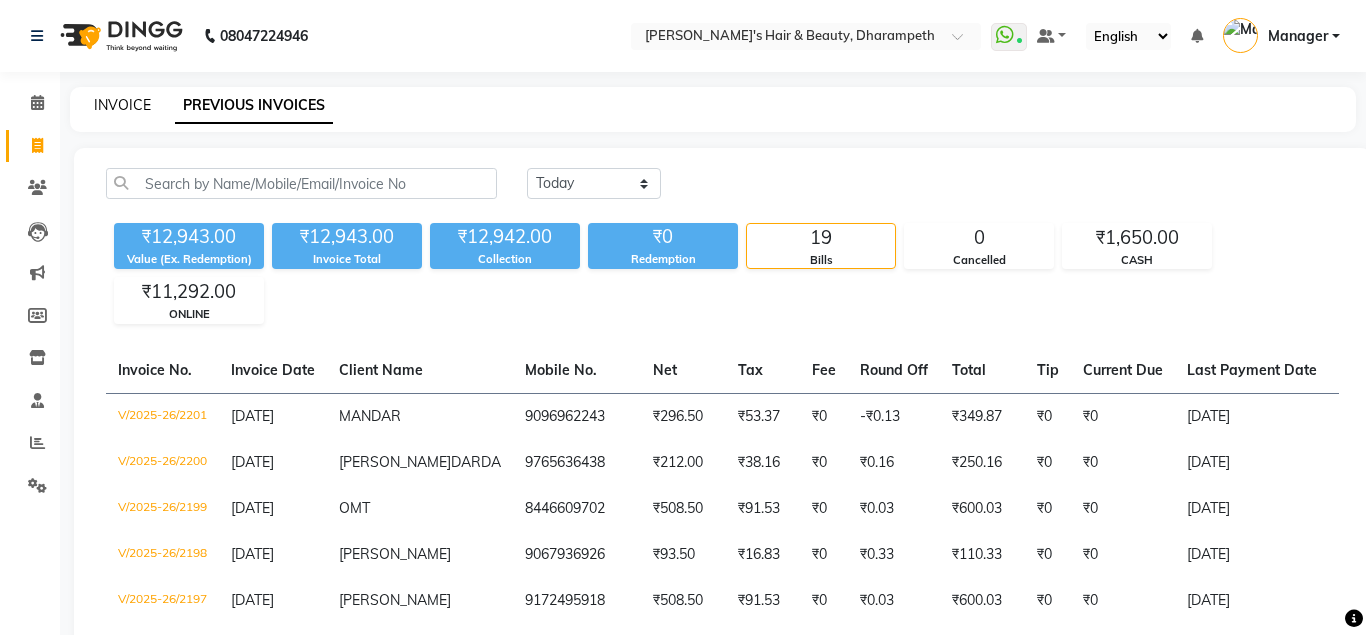 click on "INVOICE" 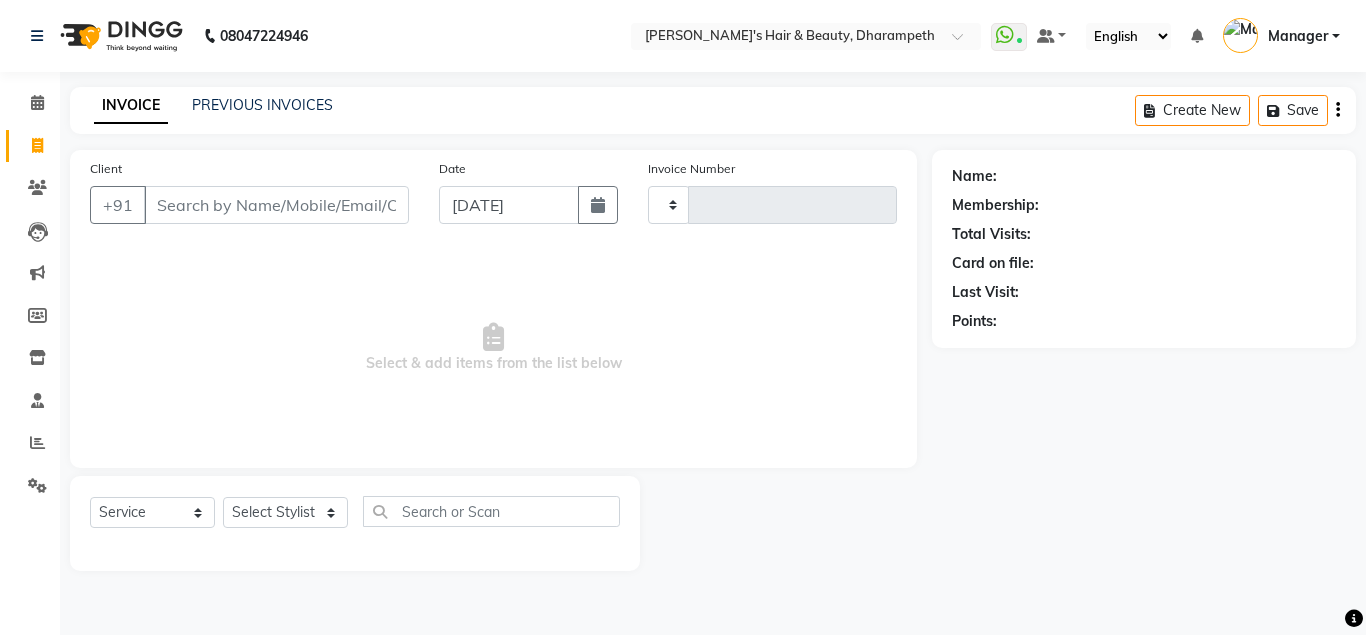 type on "2202" 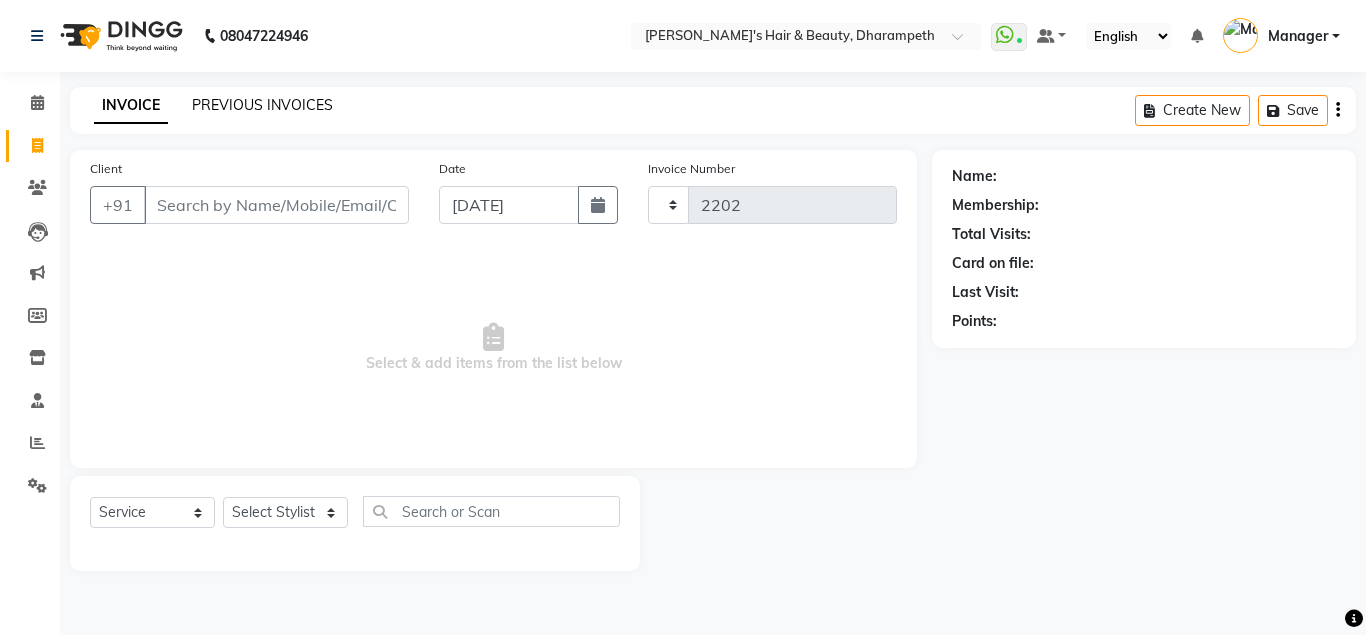 select on "4860" 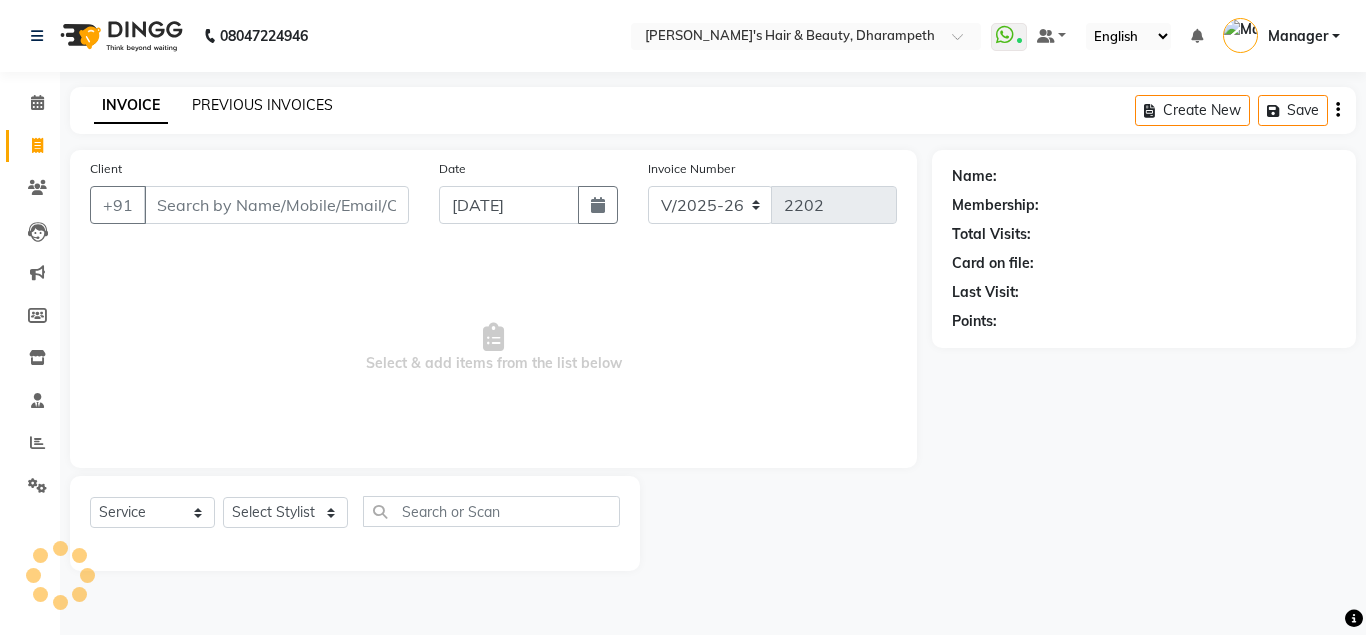 click on "PREVIOUS INVOICES" 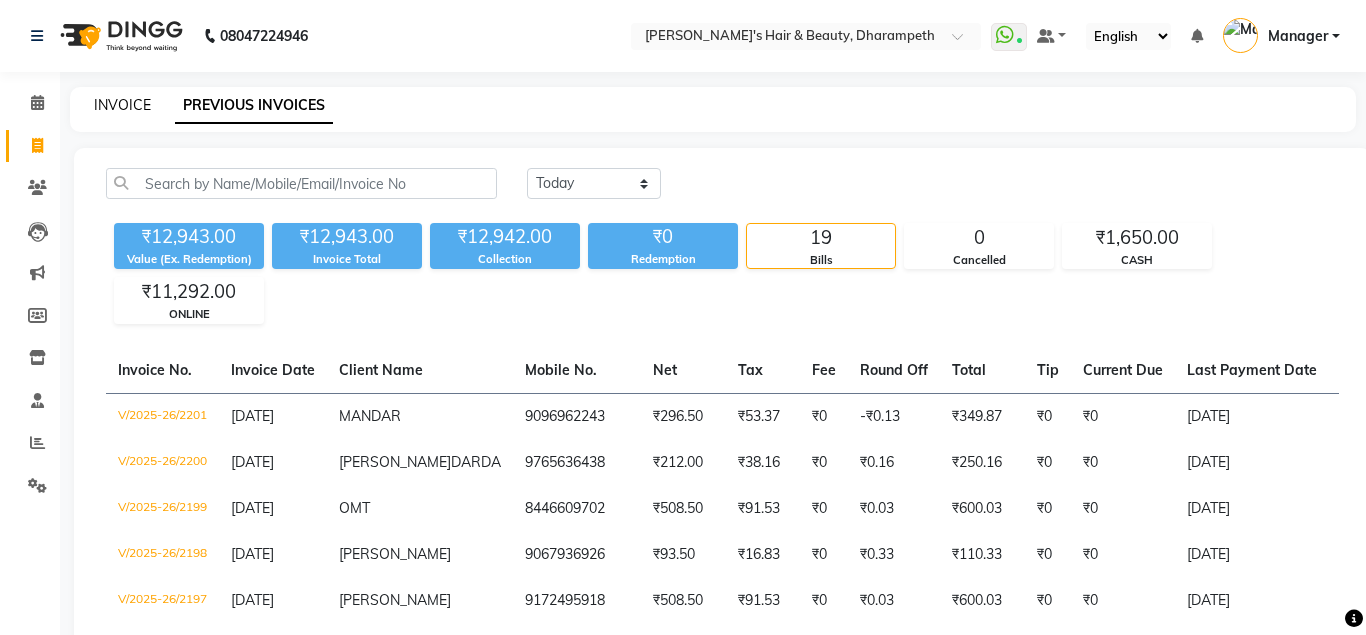 click on "INVOICE" 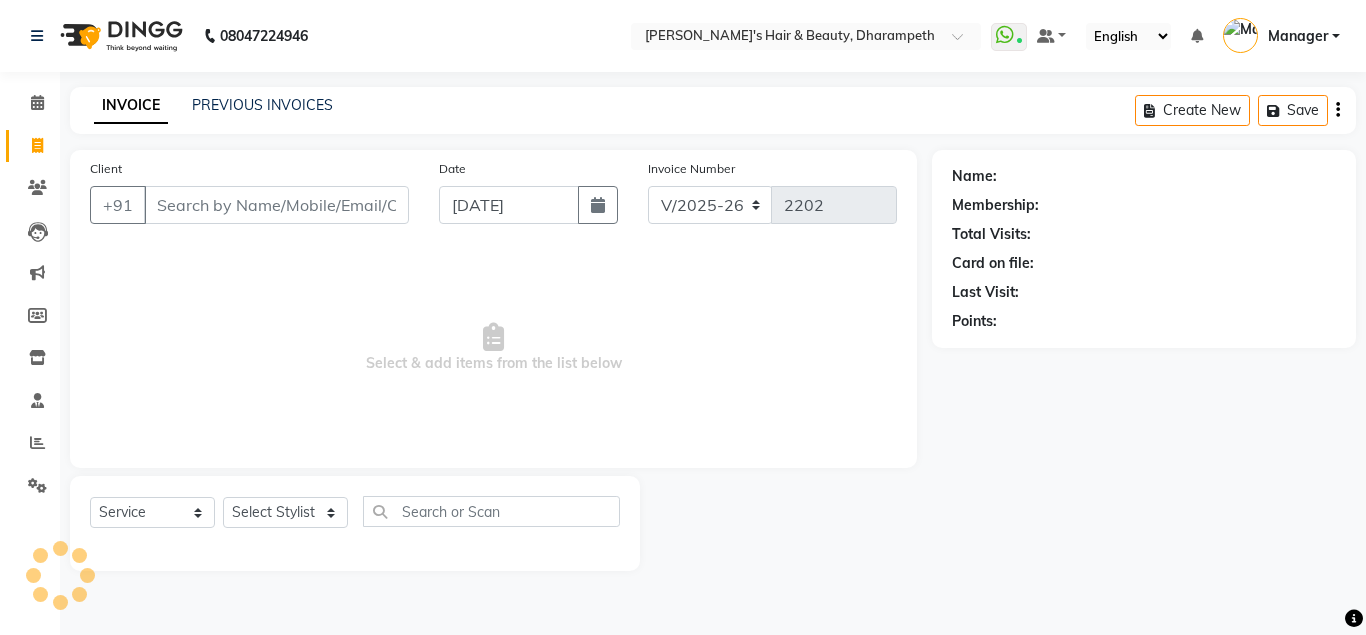 click on "Client" at bounding box center (276, 205) 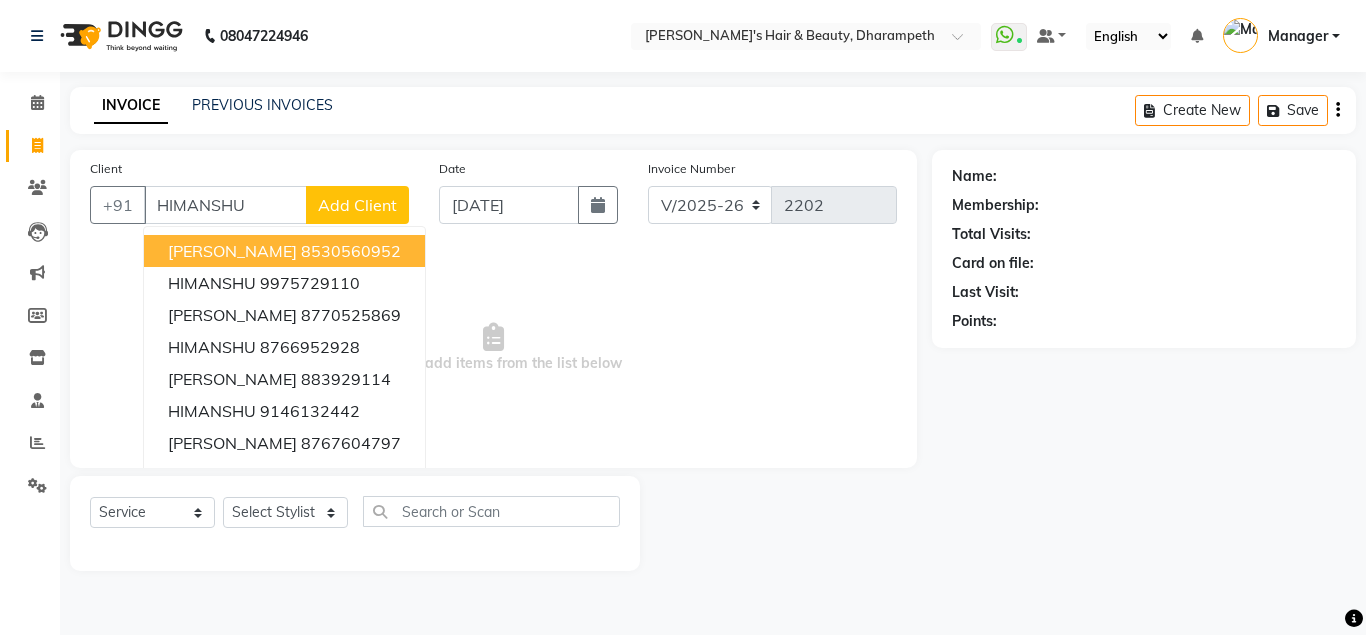 click on "[PERSON_NAME]  8530560952" at bounding box center [284, 251] 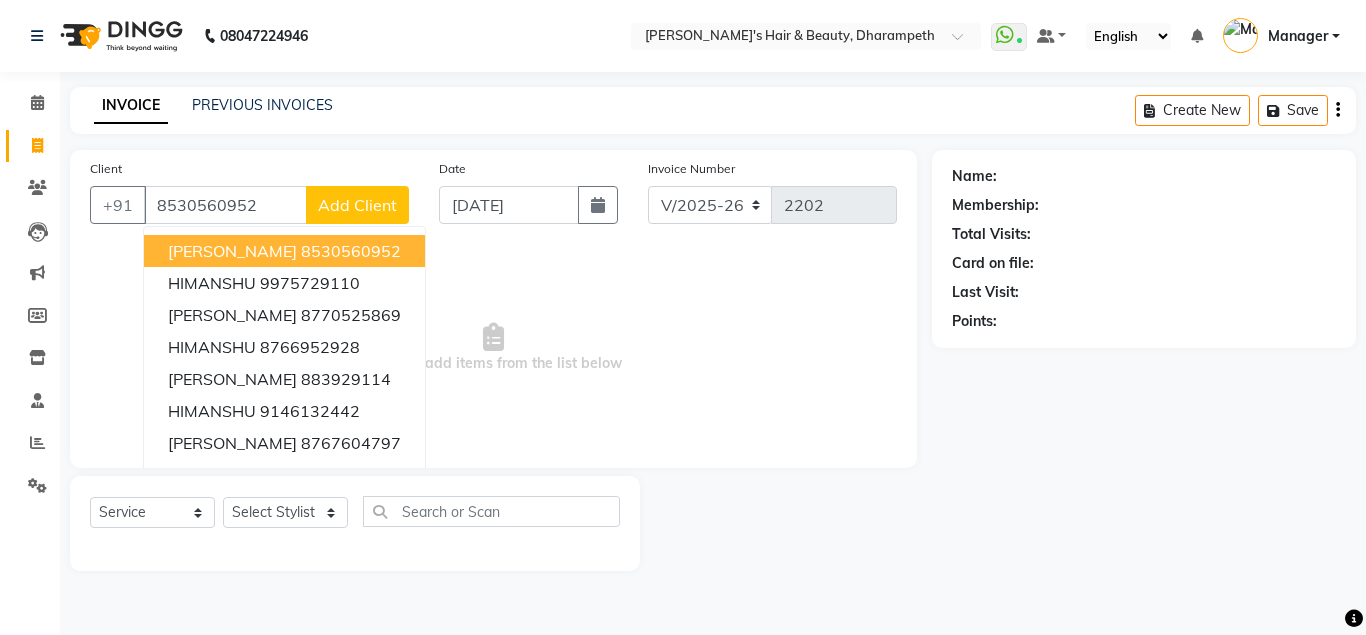 type on "8530560952" 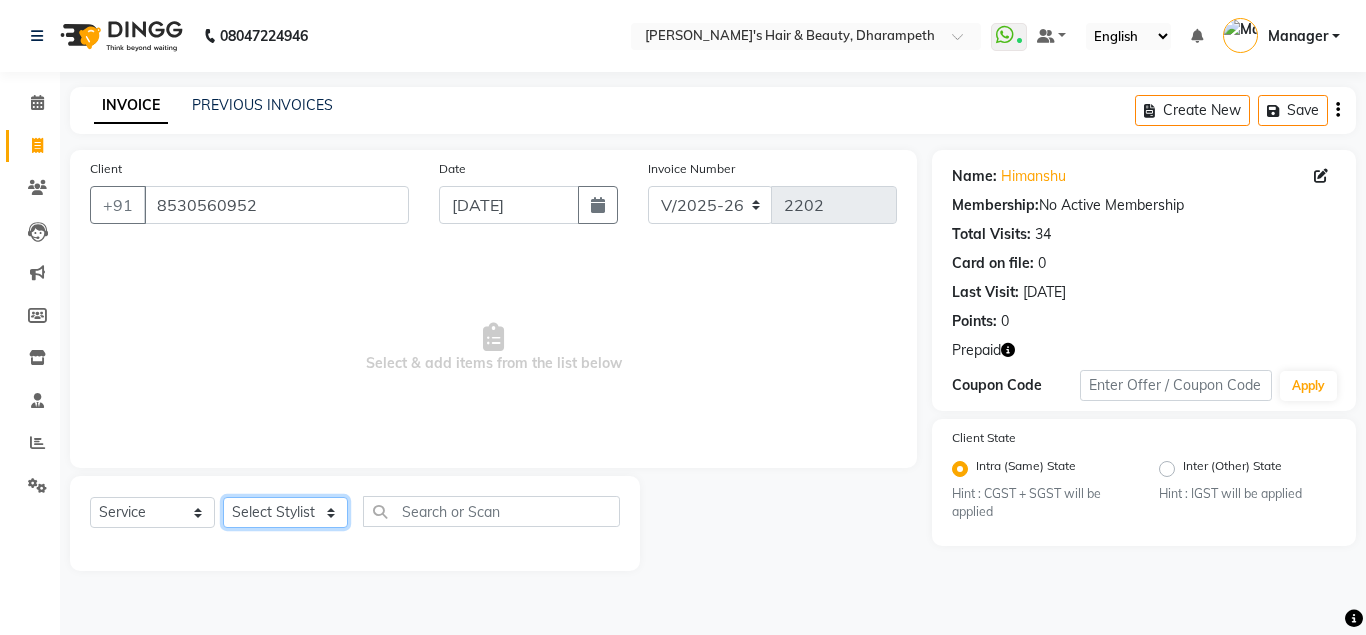 click on "Select Stylist Anuj W [PERSON_NAME] [PERSON_NAME]  Manager [PERSON_NAME] C [PERSON_NAME] S [PERSON_NAME] S Shilpa P Vedant N" 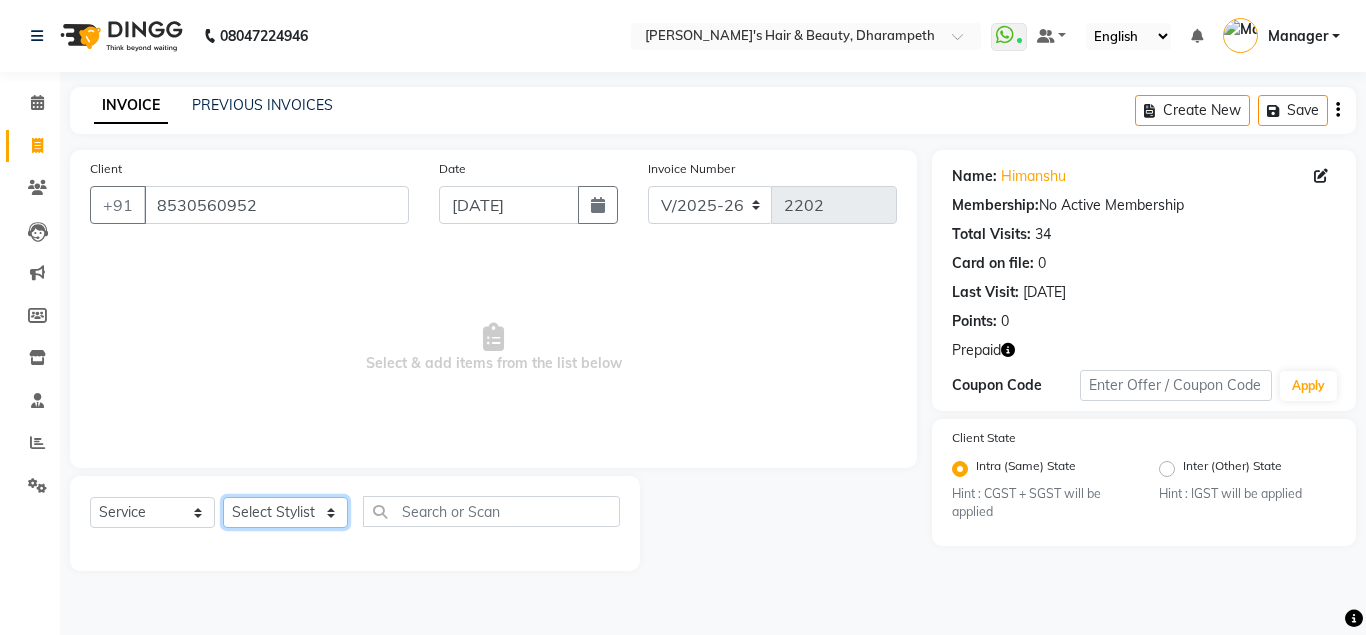 select on "39862" 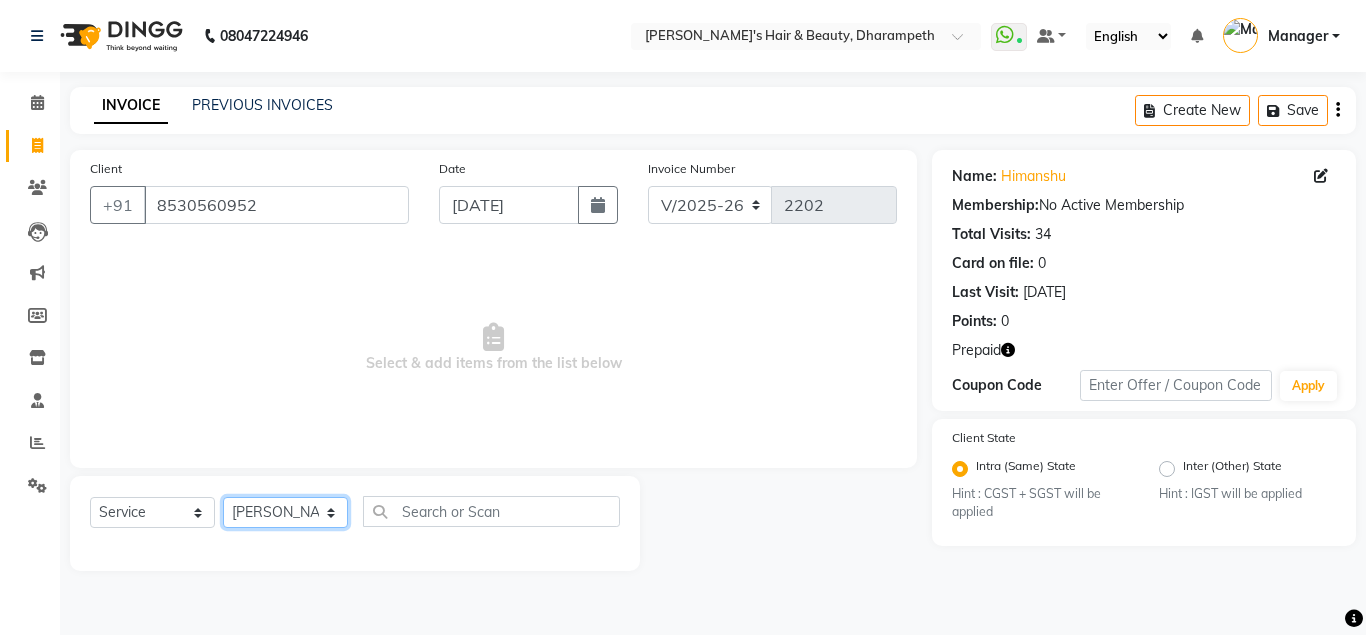 click on "[PERSON_NAME] P" 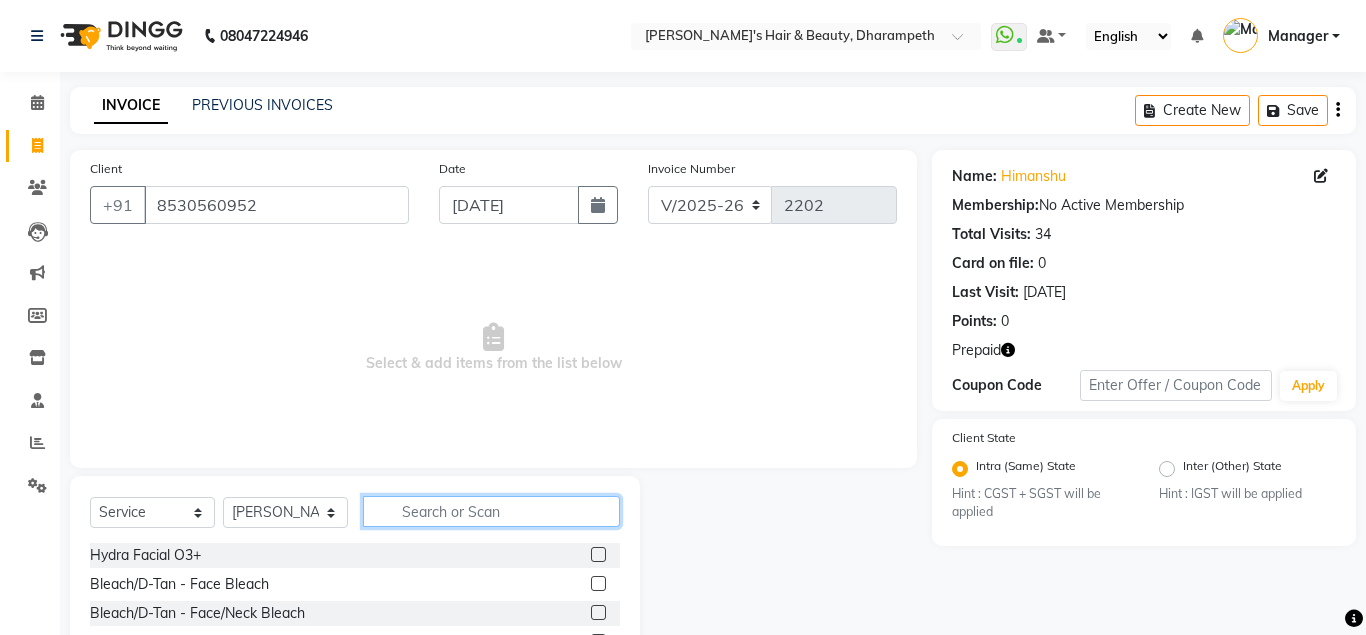 click 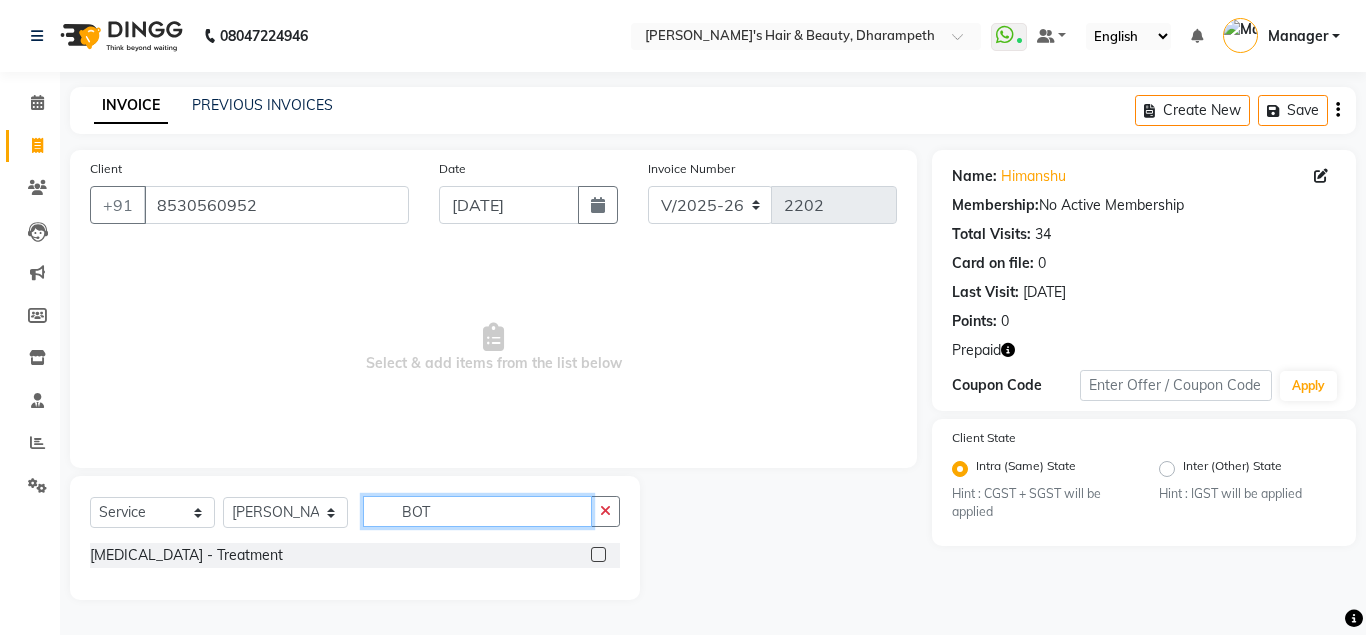 type on "BOT" 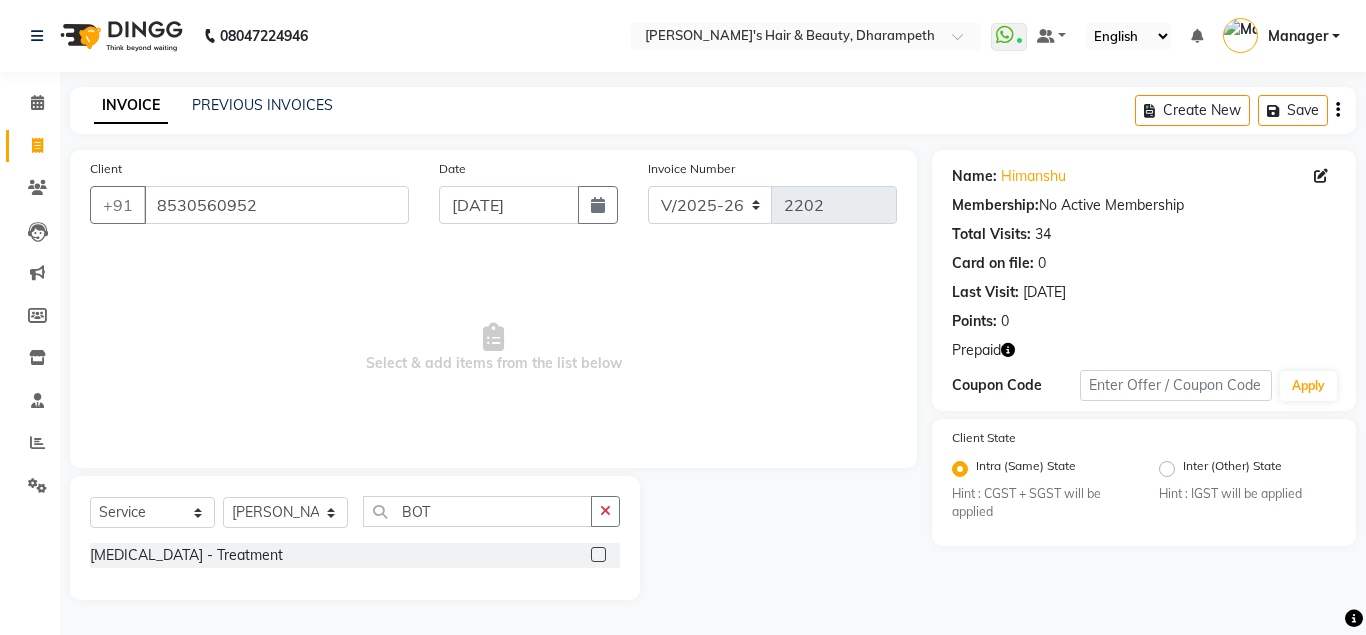 click 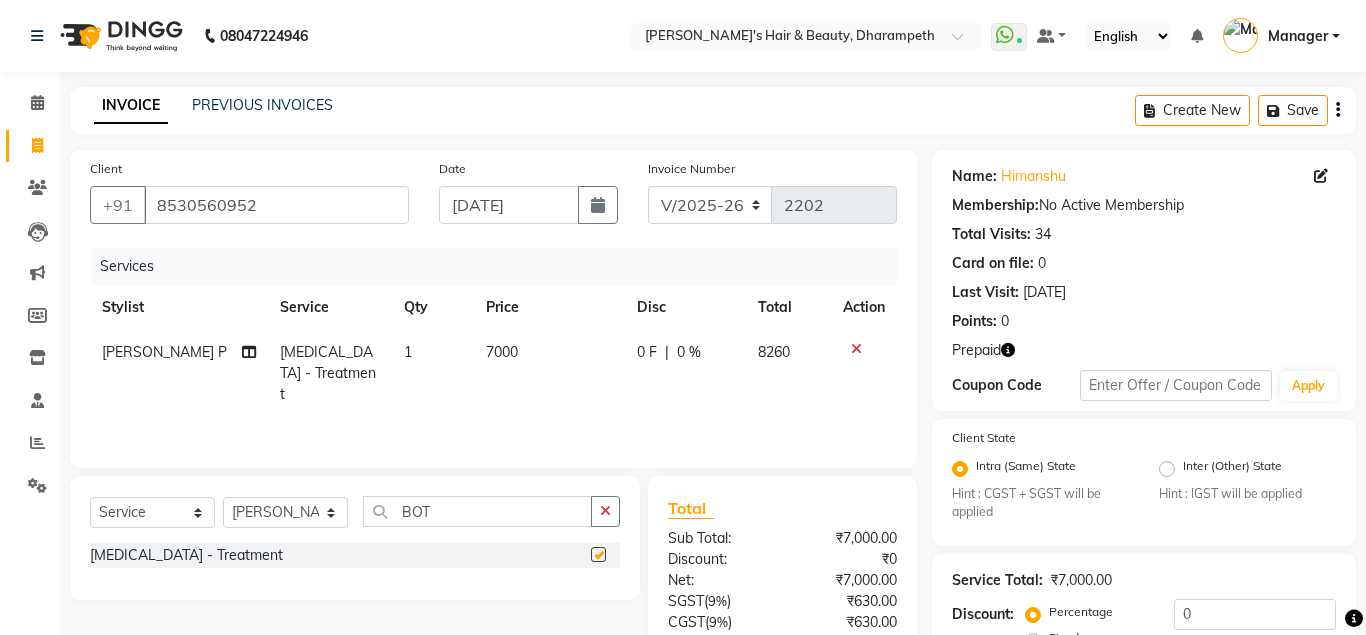 checkbox on "false" 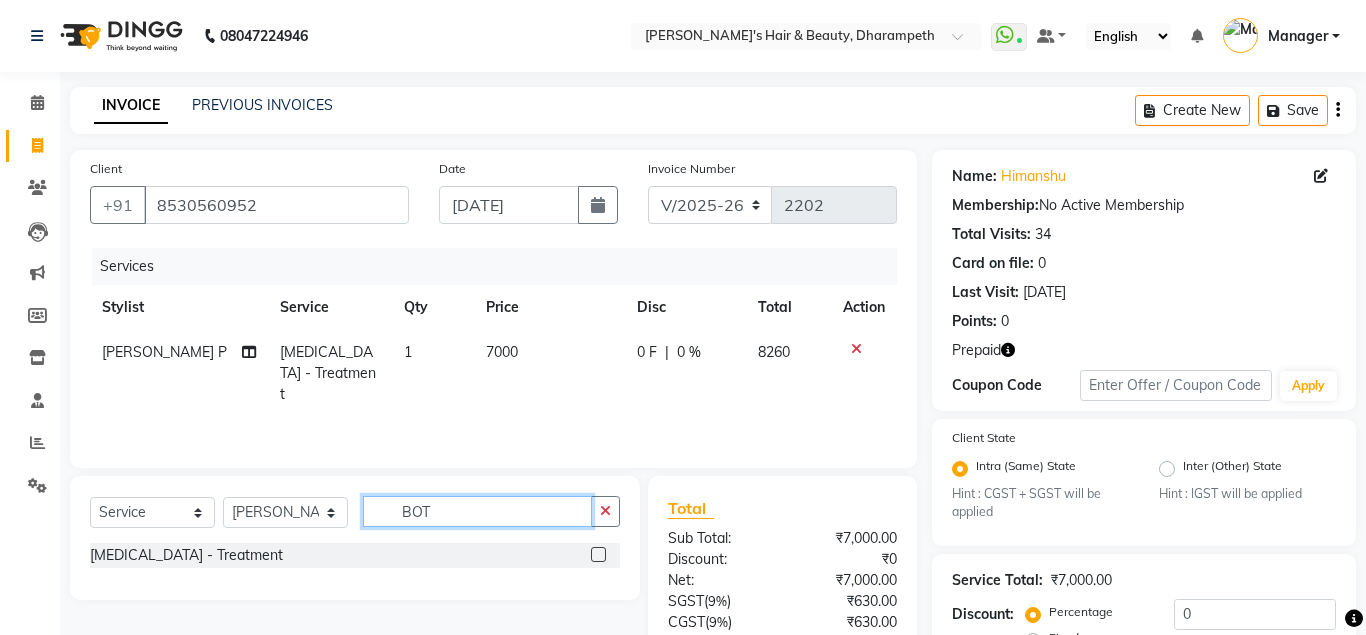 click on "BOT" 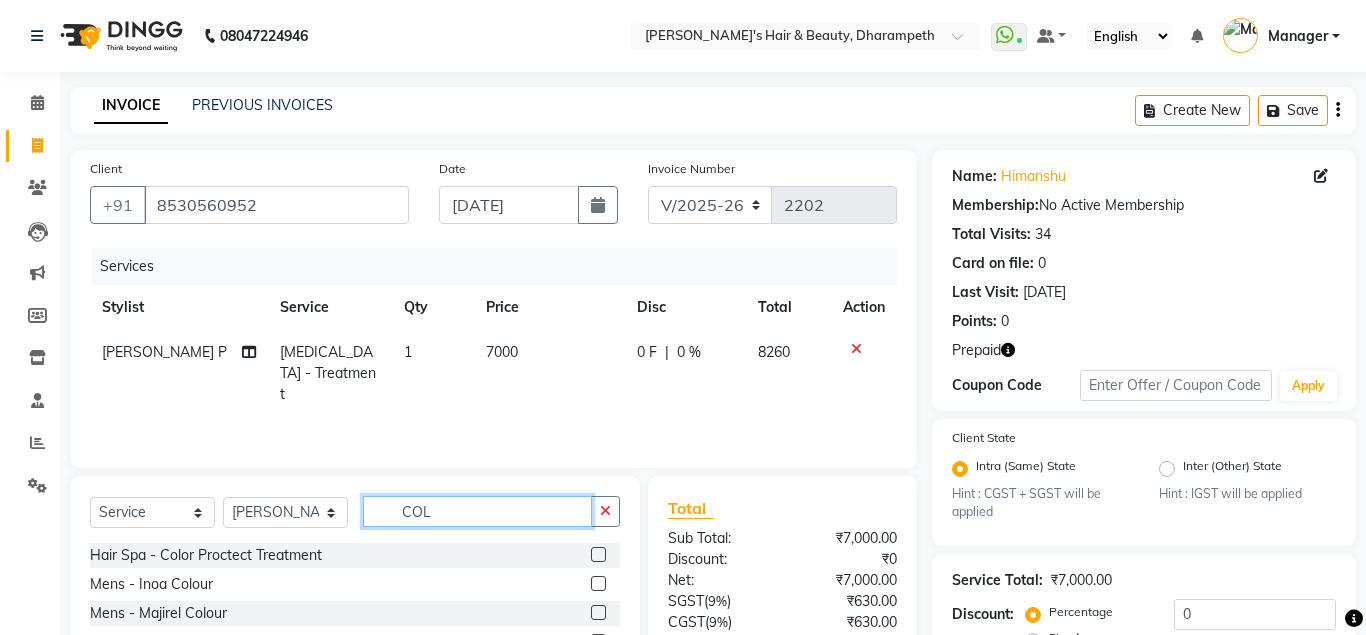 scroll, scrollTop: 196, scrollLeft: 0, axis: vertical 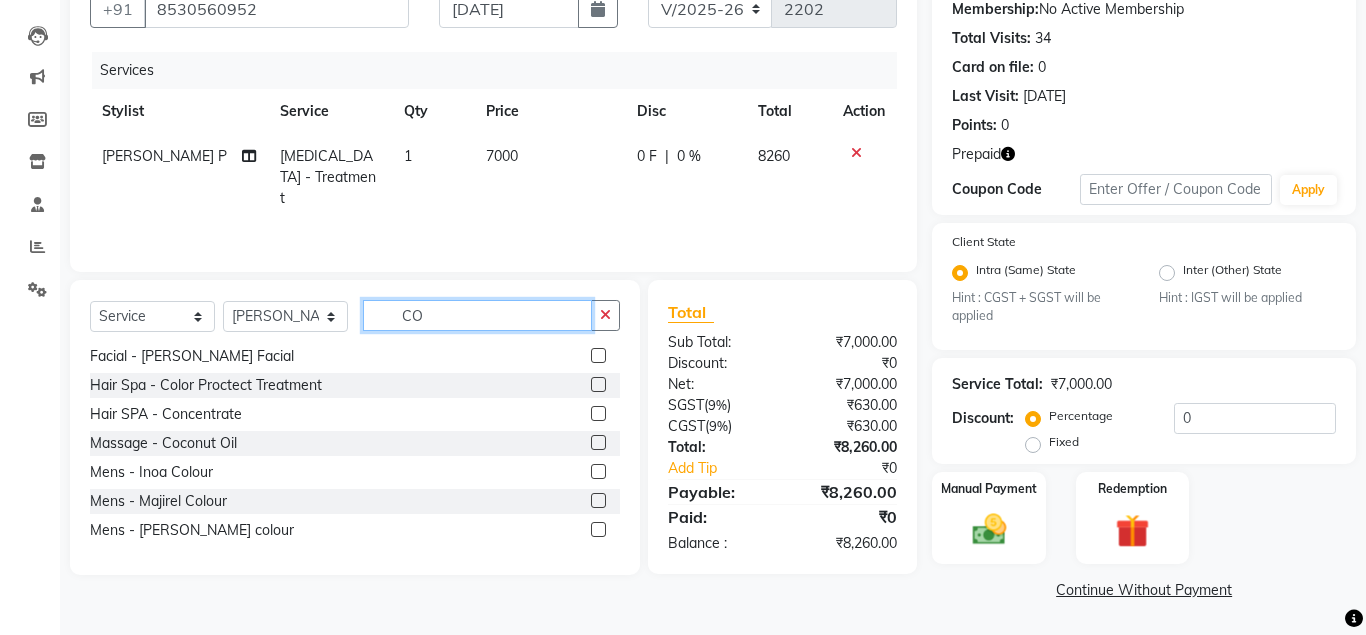 click on "CO" 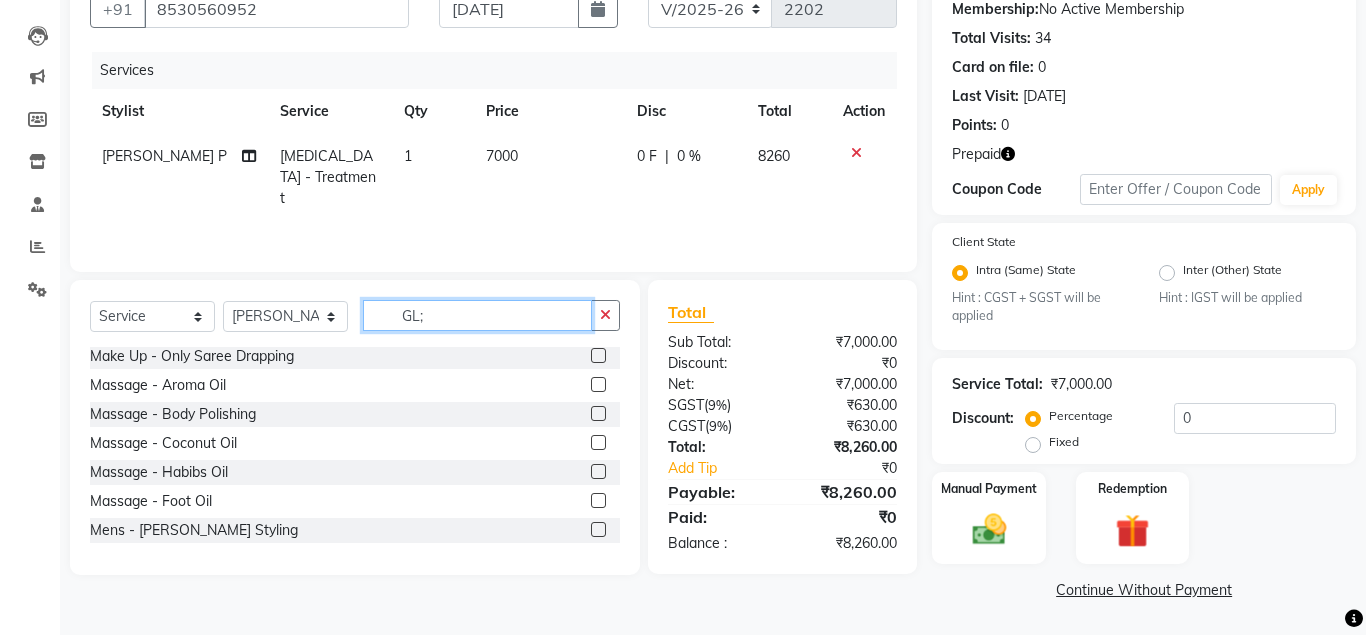 scroll, scrollTop: 0, scrollLeft: 0, axis: both 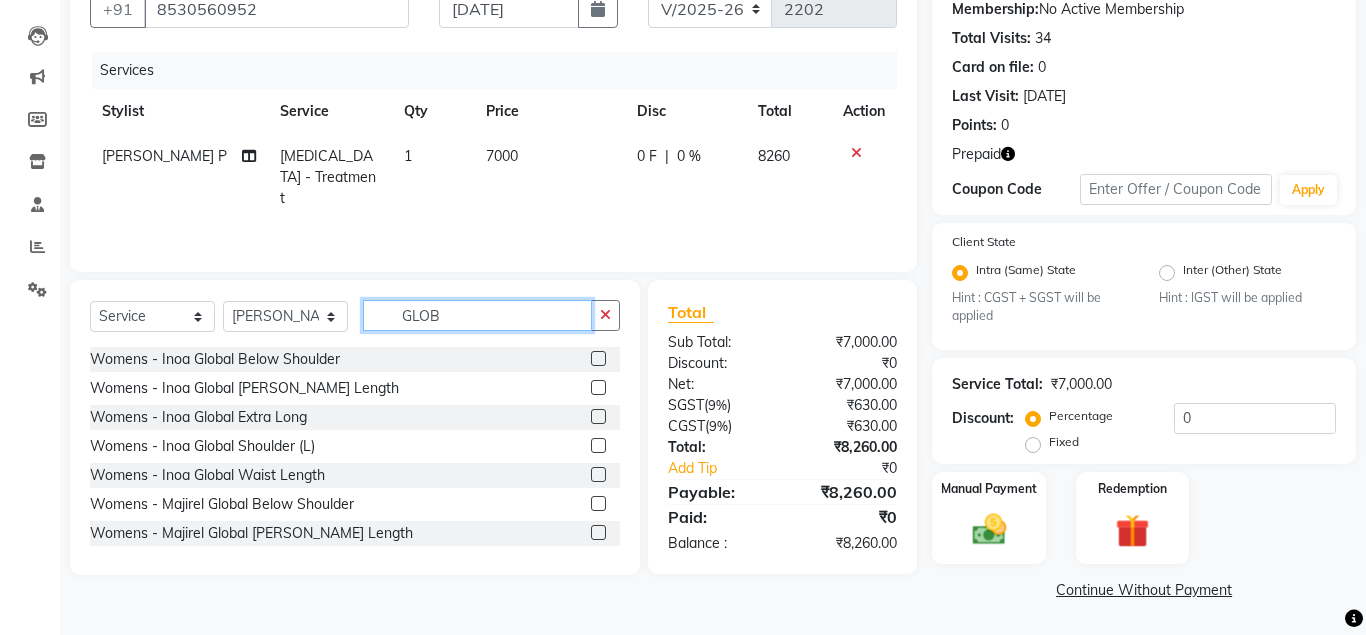 type on "GLOB" 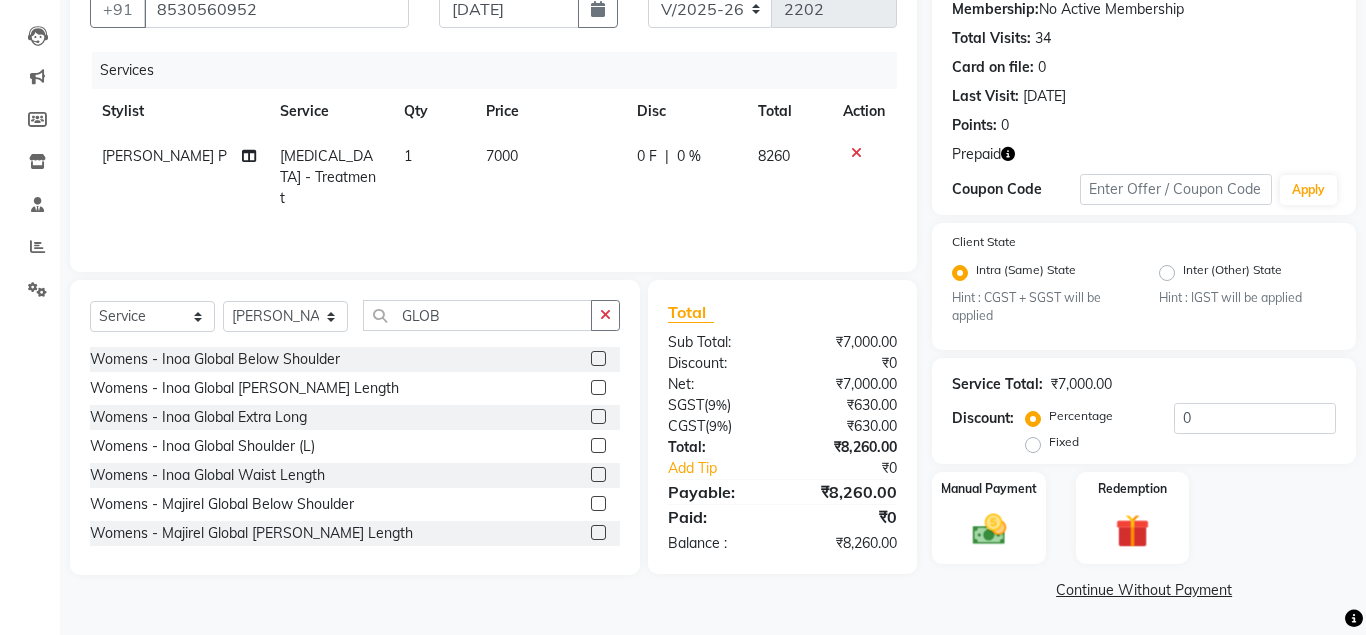 click 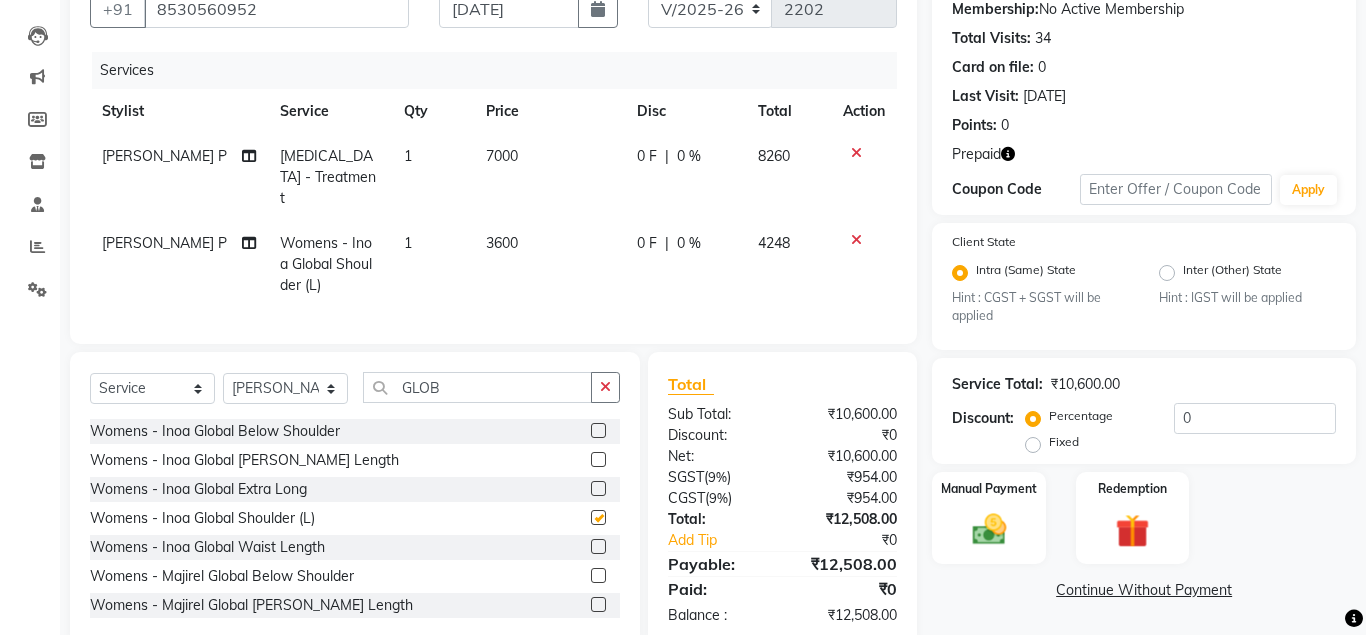 checkbox on "false" 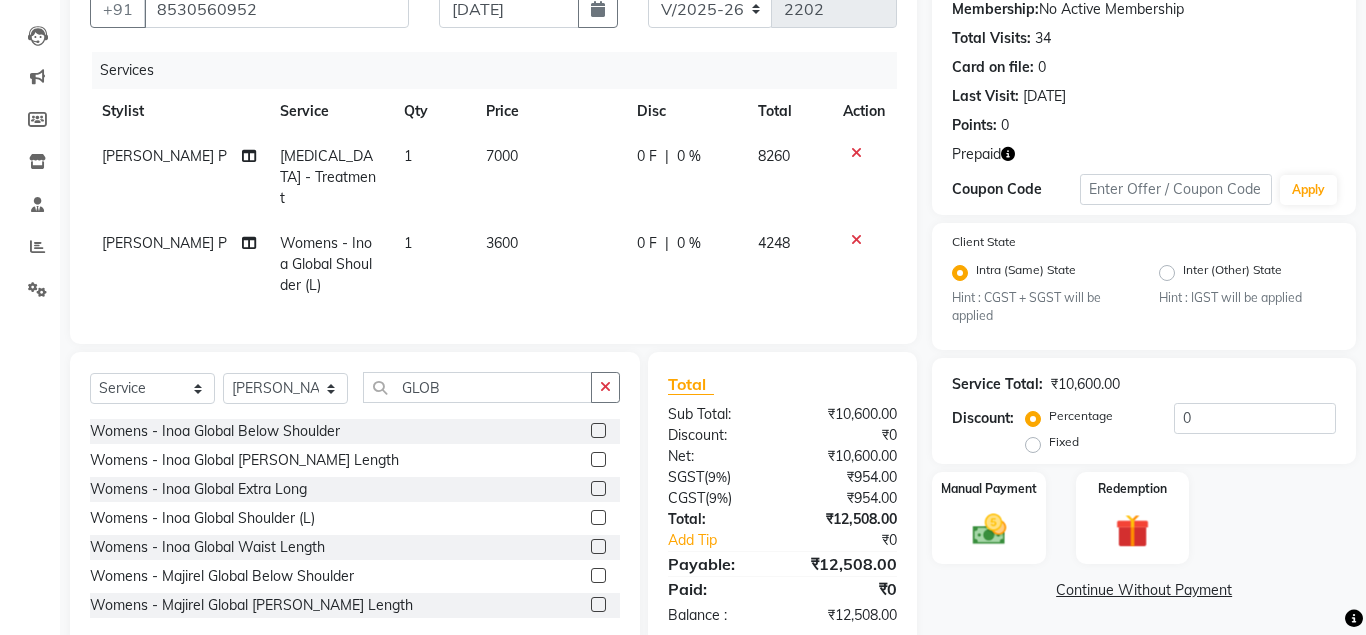 click on "3600" 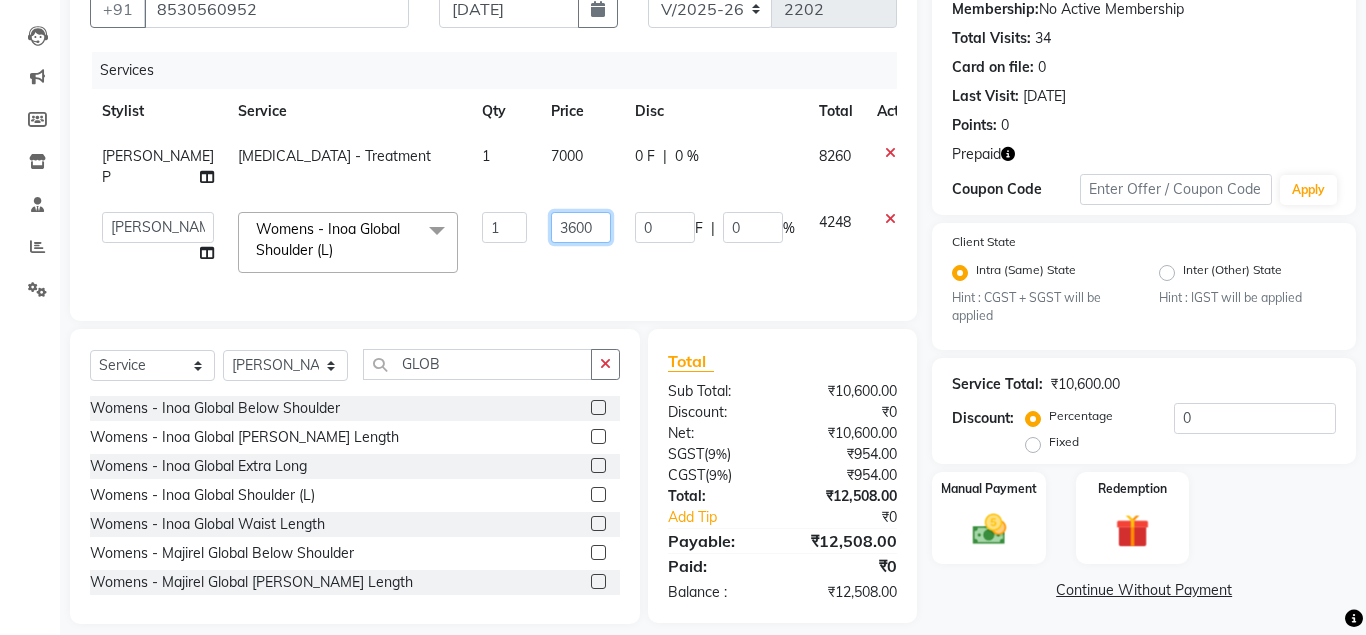 click on "3600" 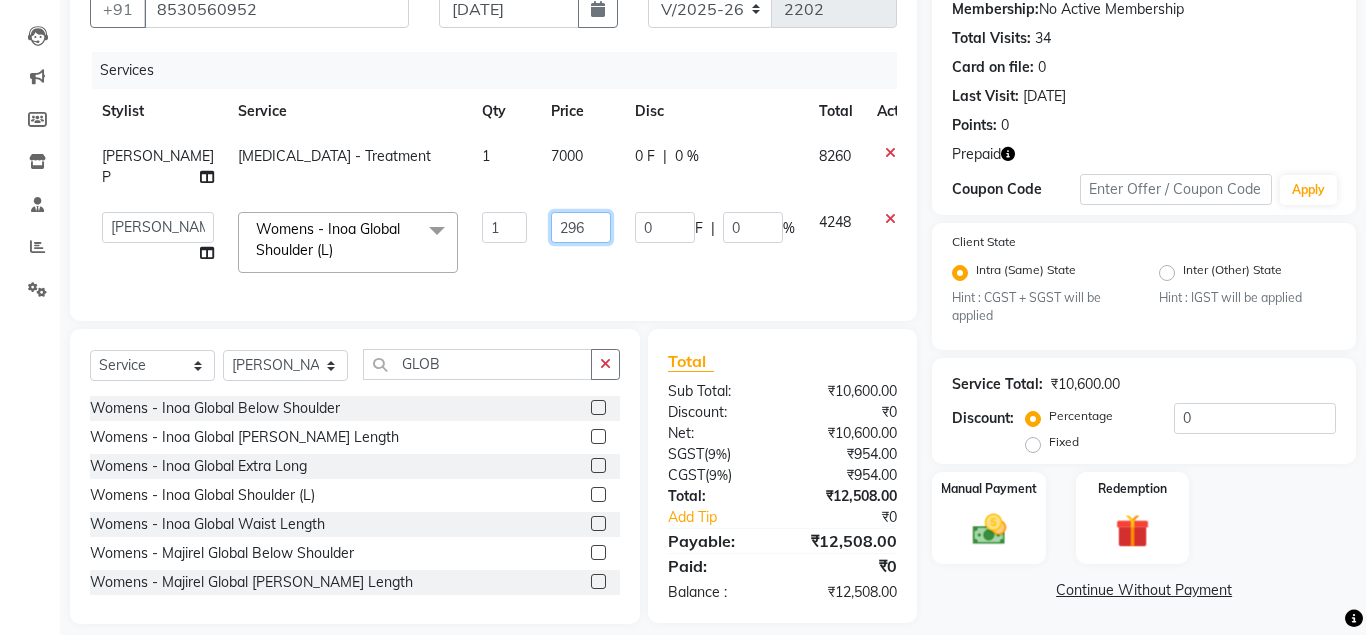 type on "2966" 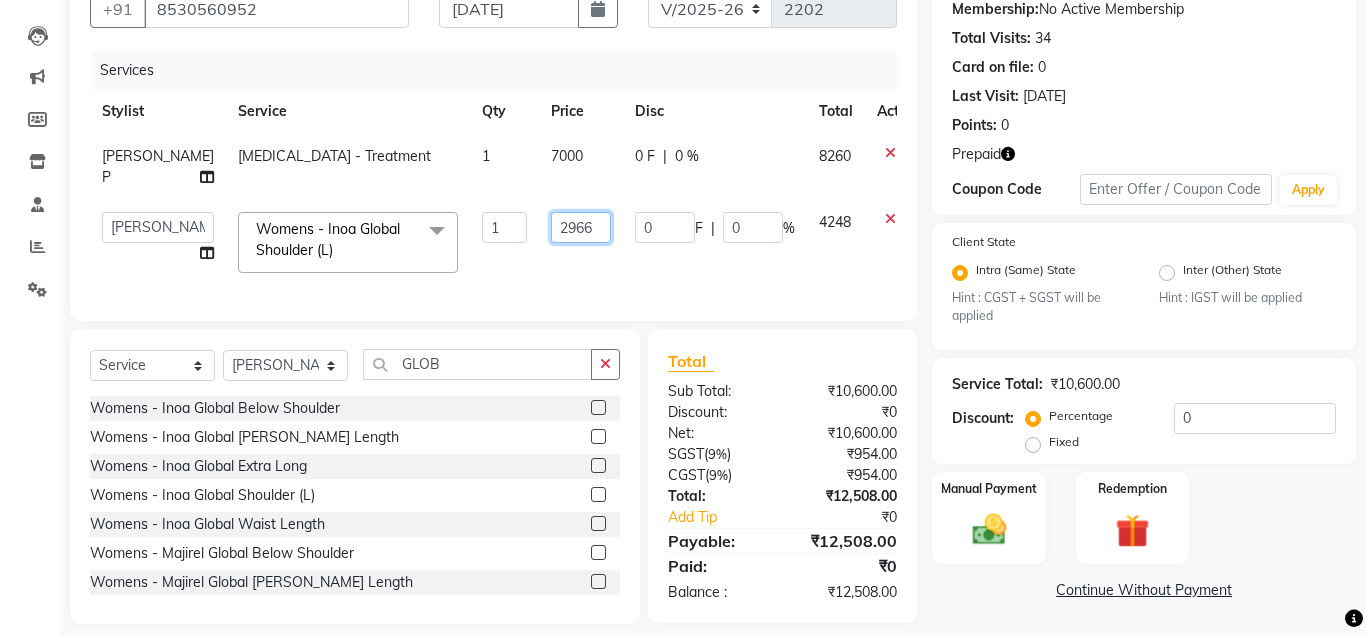 scroll, scrollTop: 0, scrollLeft: 5, axis: horizontal 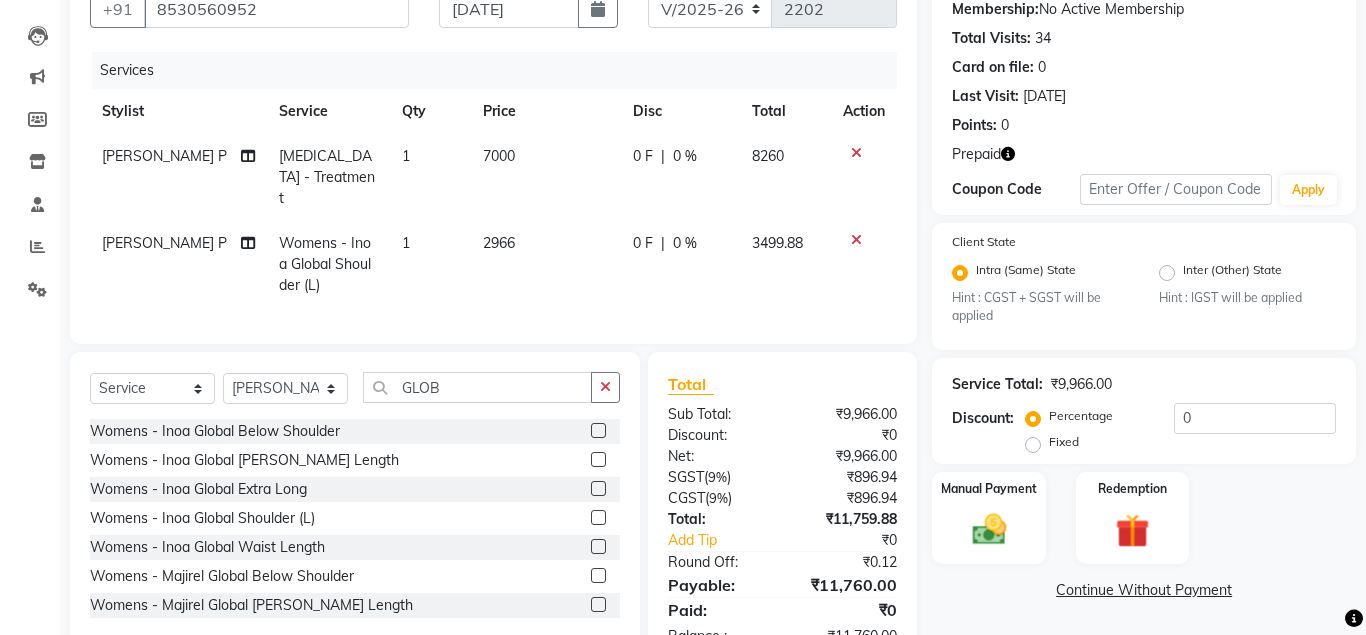 click on "3499.88" 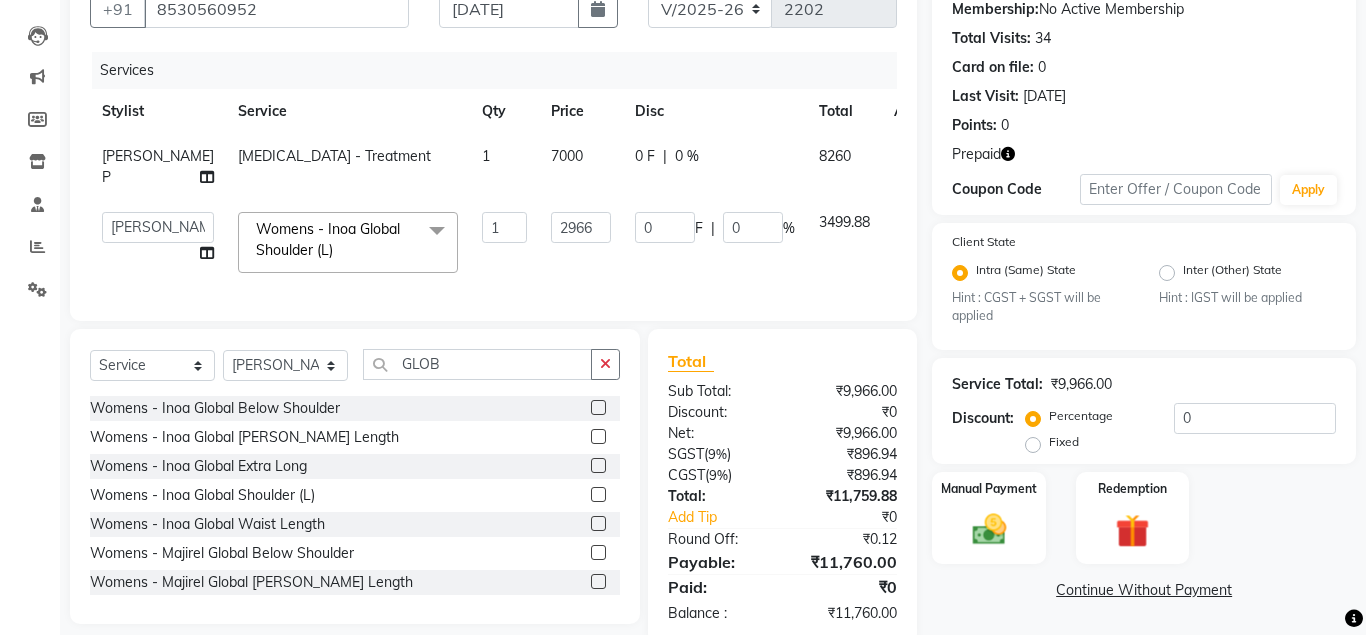 click on "7000" 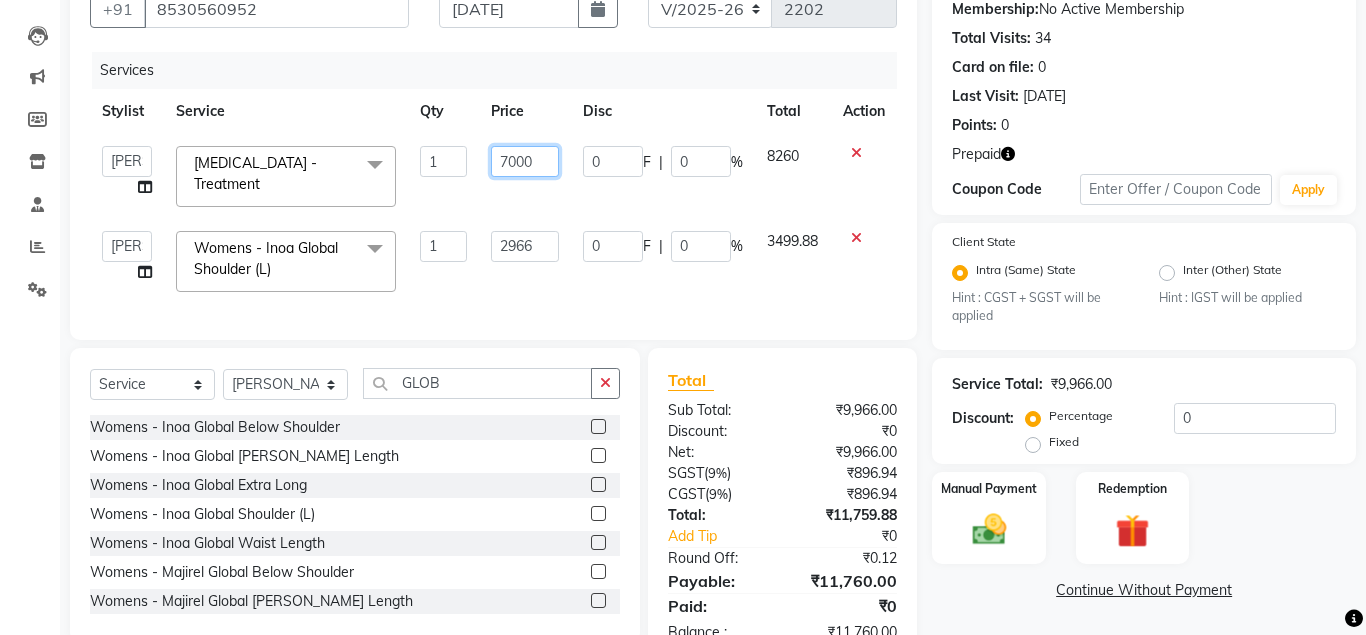 click on "7000" 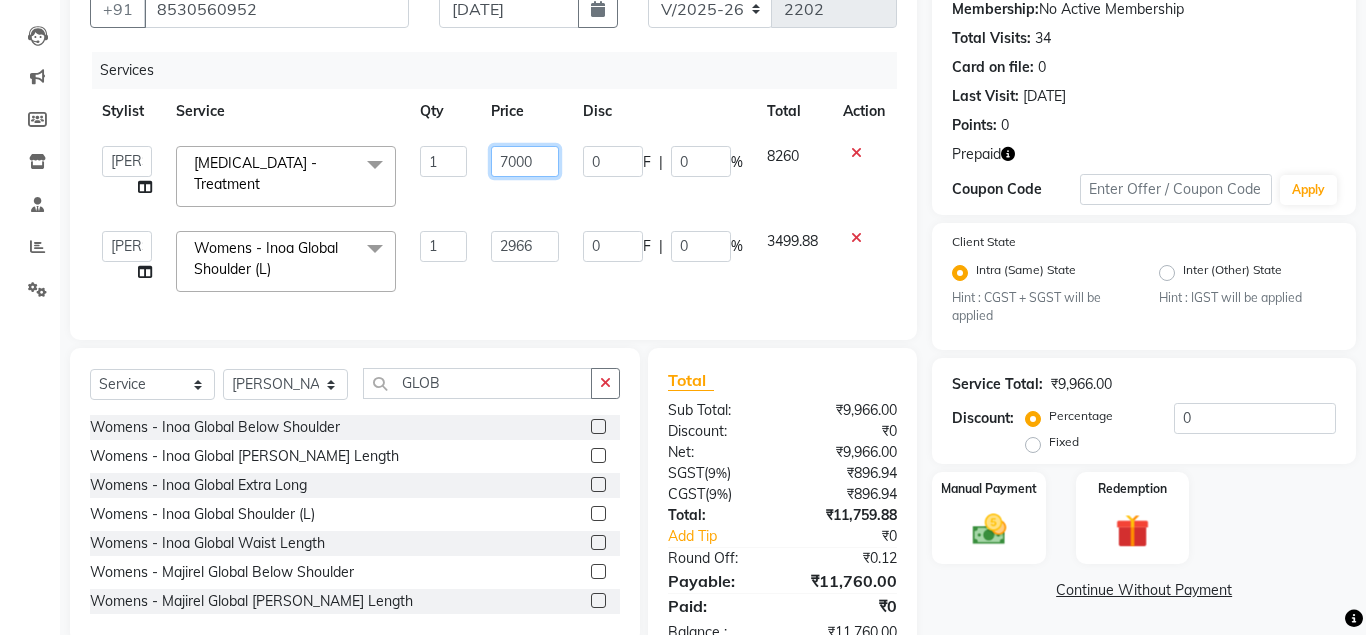 click on "7000" 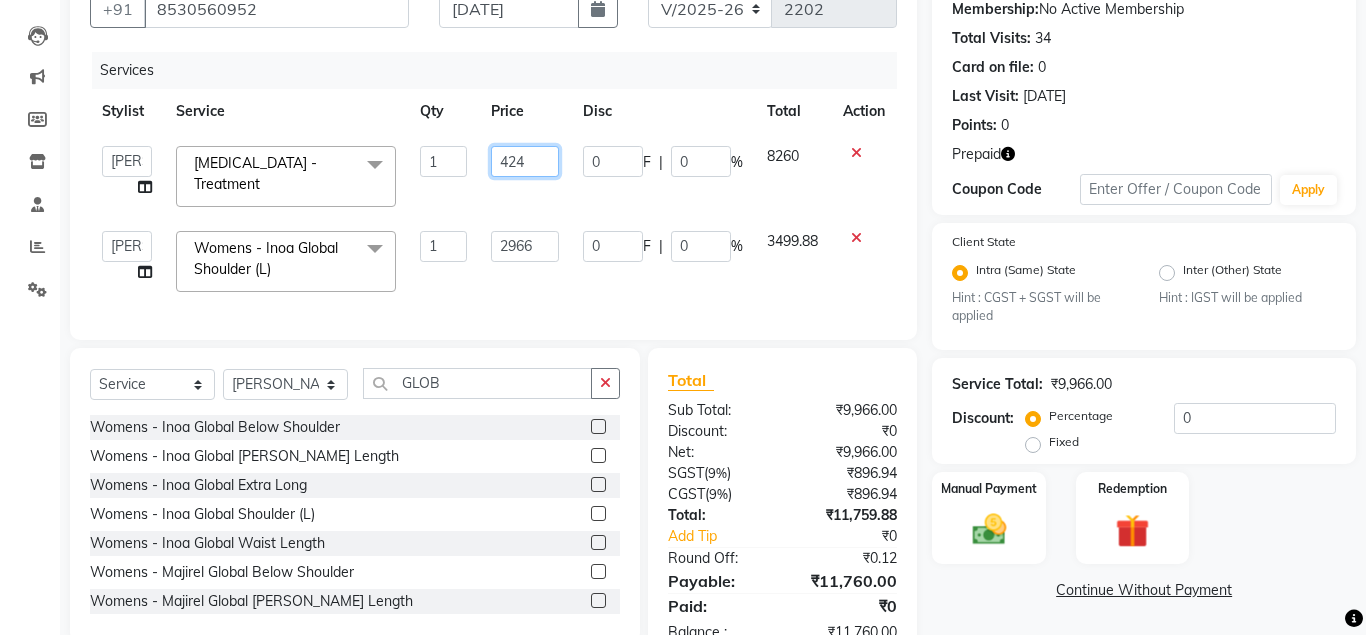 type on "4240" 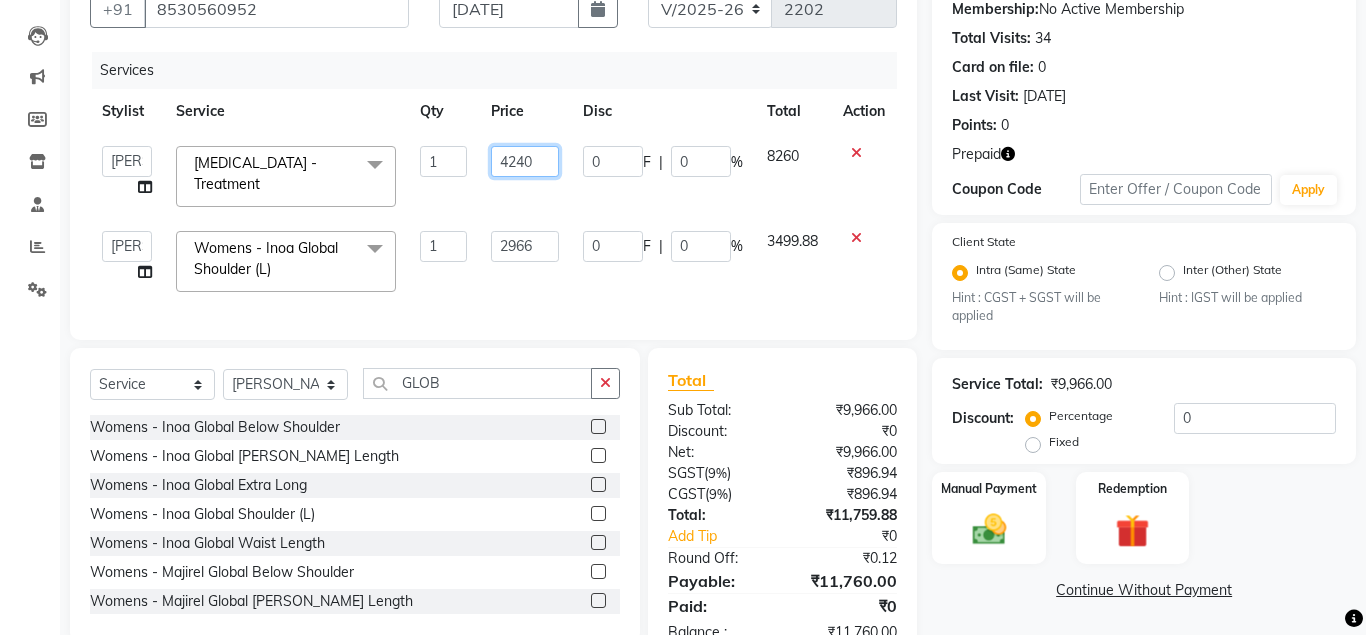 scroll, scrollTop: 0, scrollLeft: 3, axis: horizontal 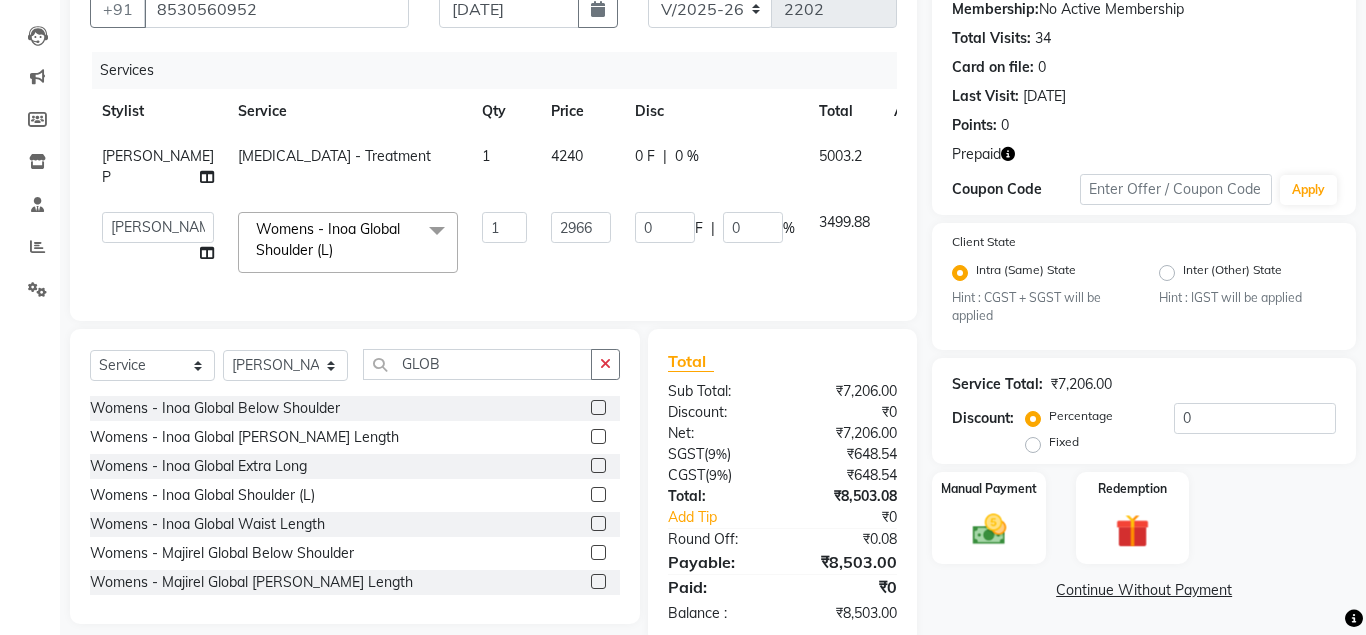 click on "5003.2" 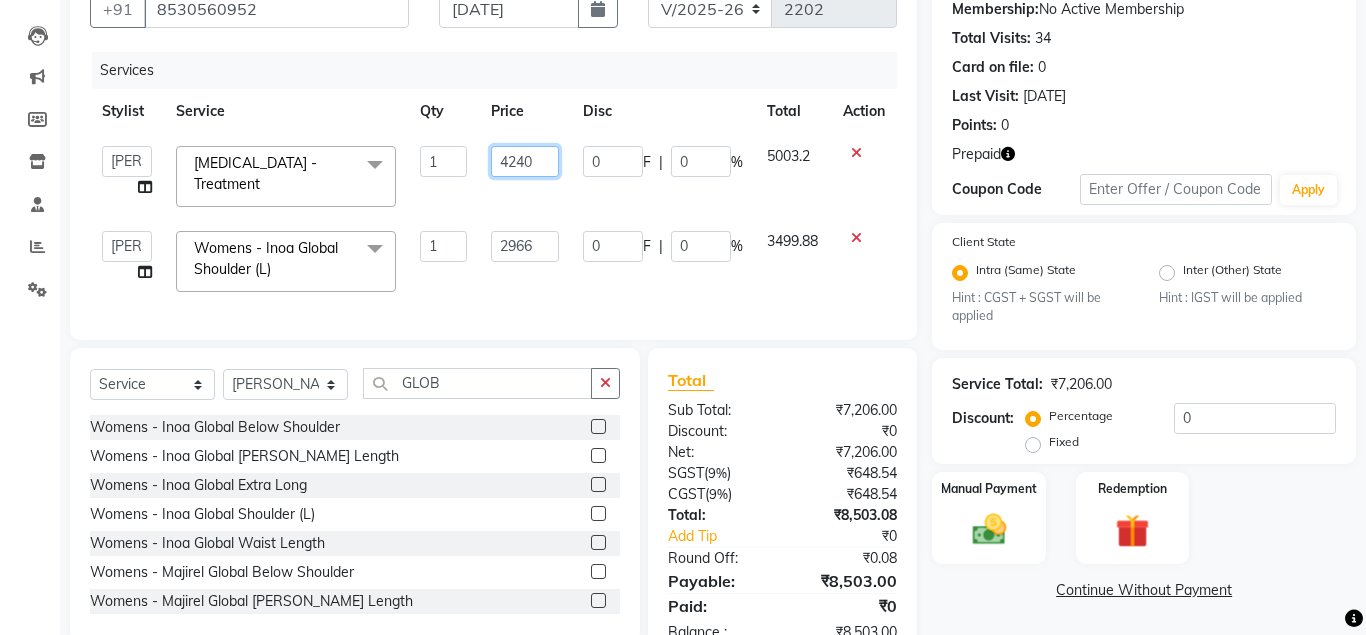 click on "4240" 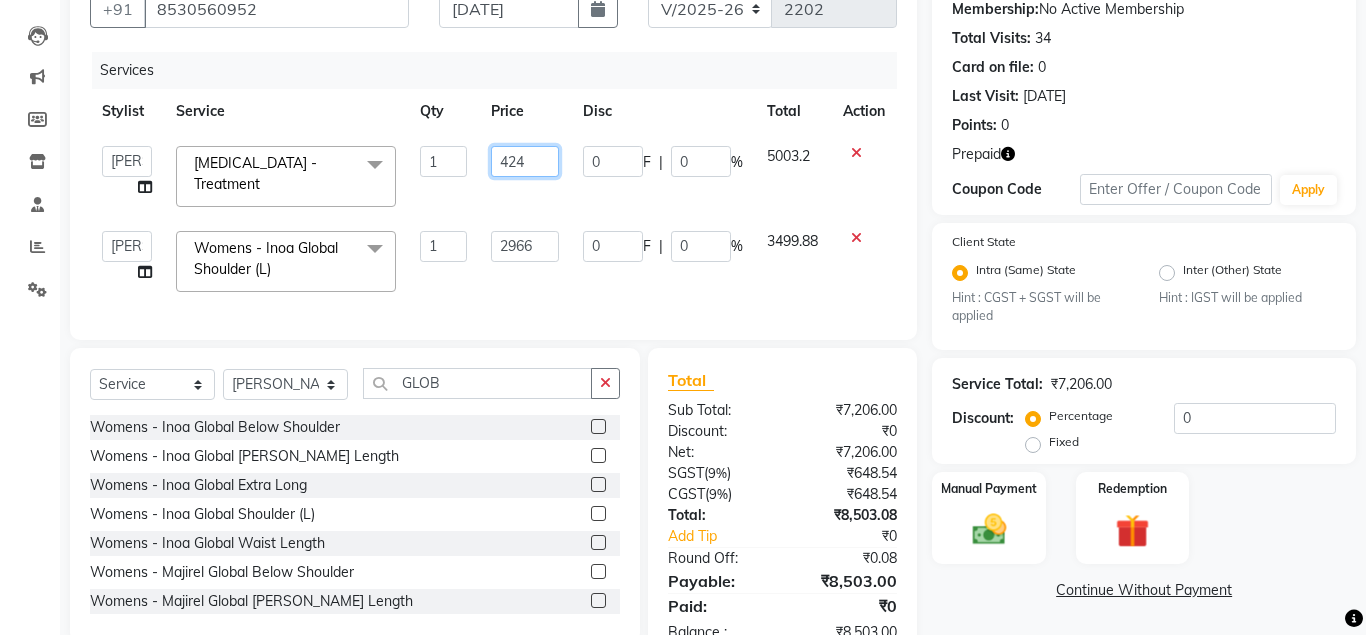 scroll, scrollTop: 0, scrollLeft: 0, axis: both 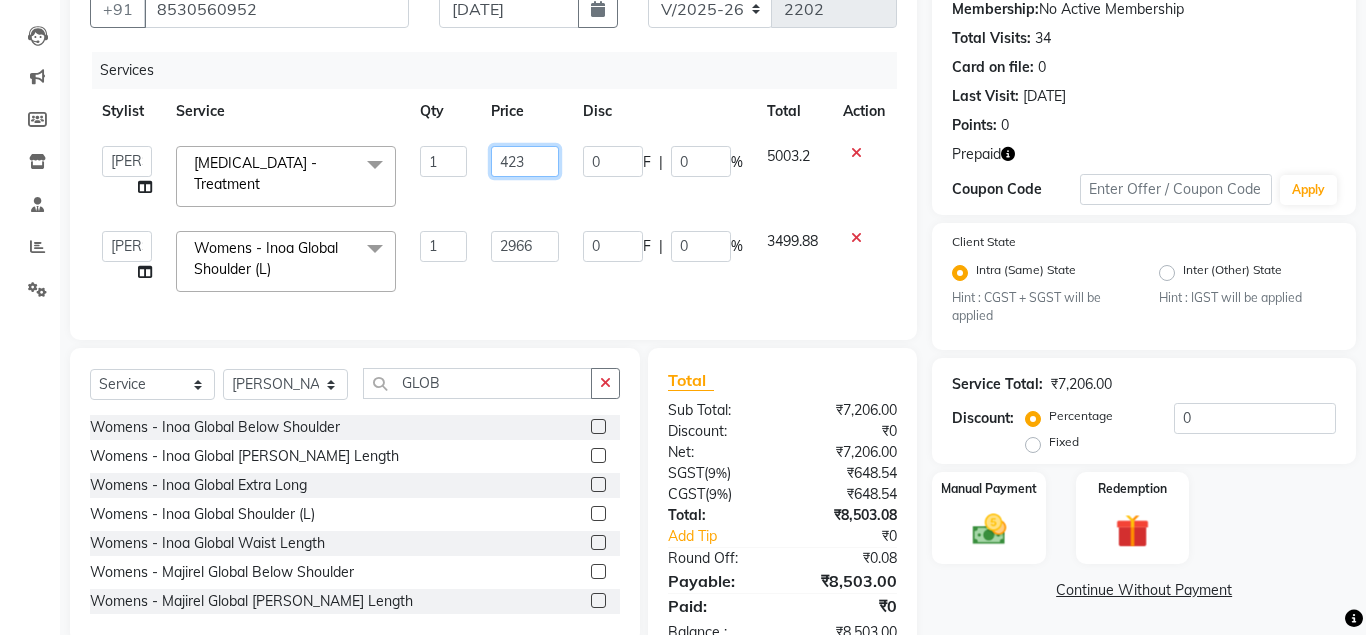 type on "4237" 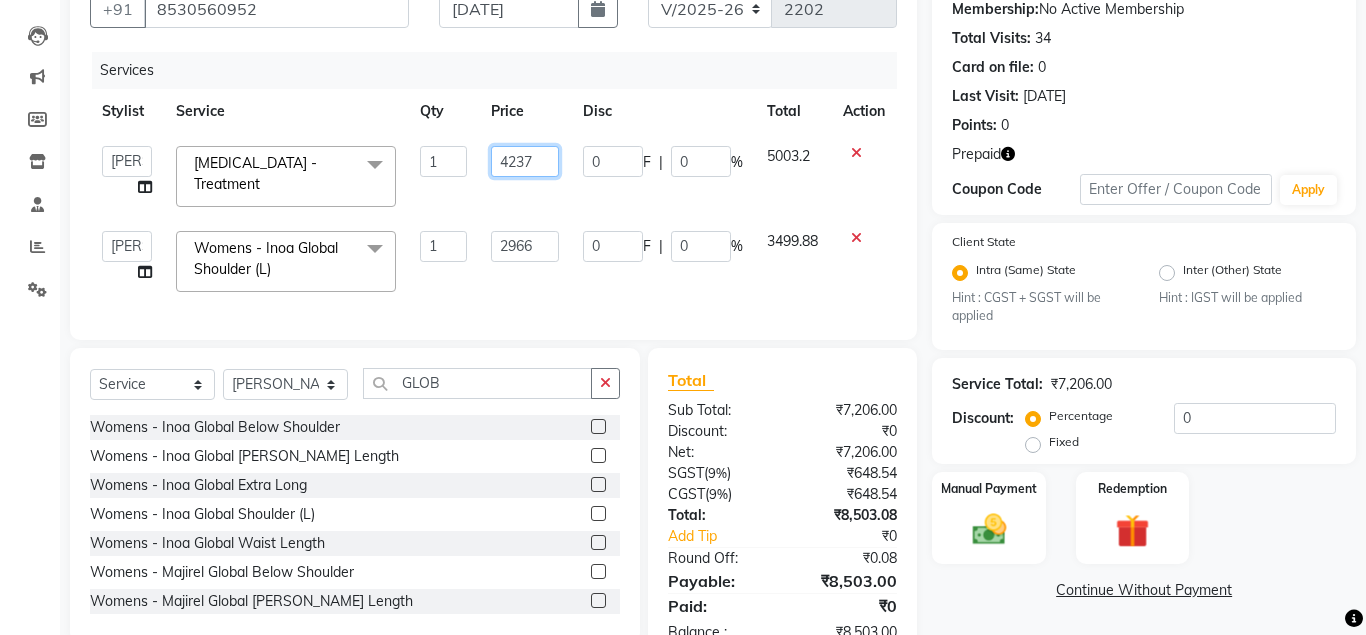 scroll, scrollTop: 0, scrollLeft: 3, axis: horizontal 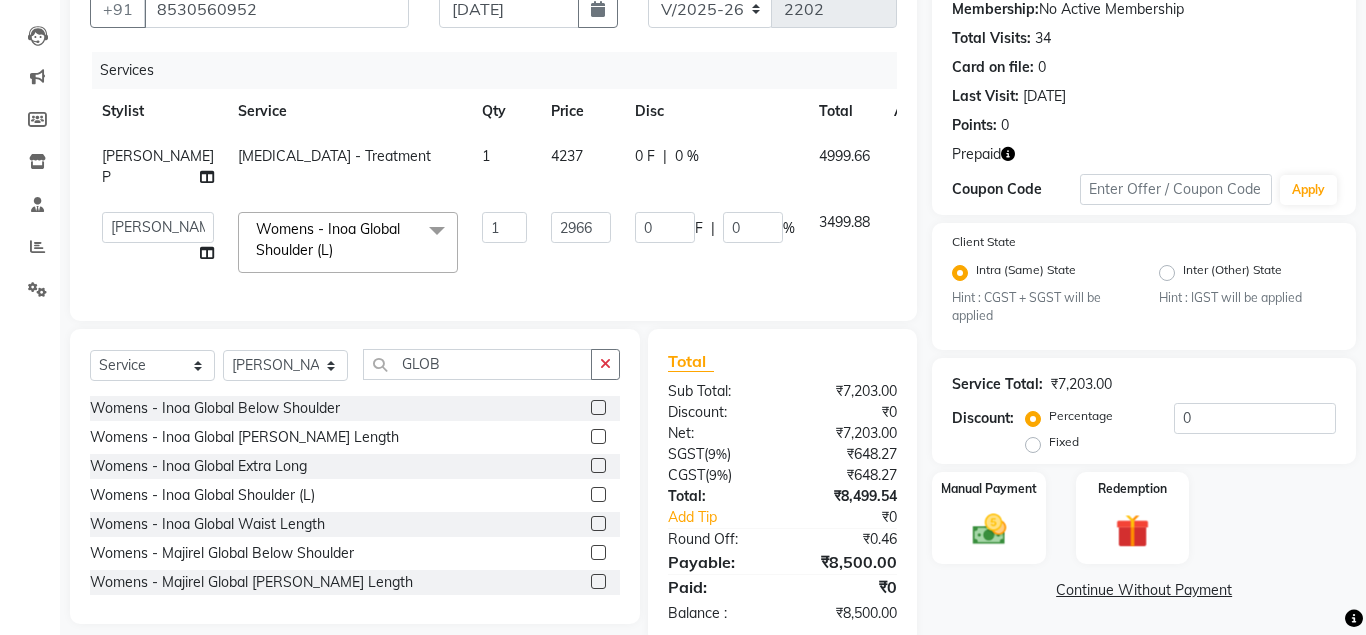 click on "4999.66" 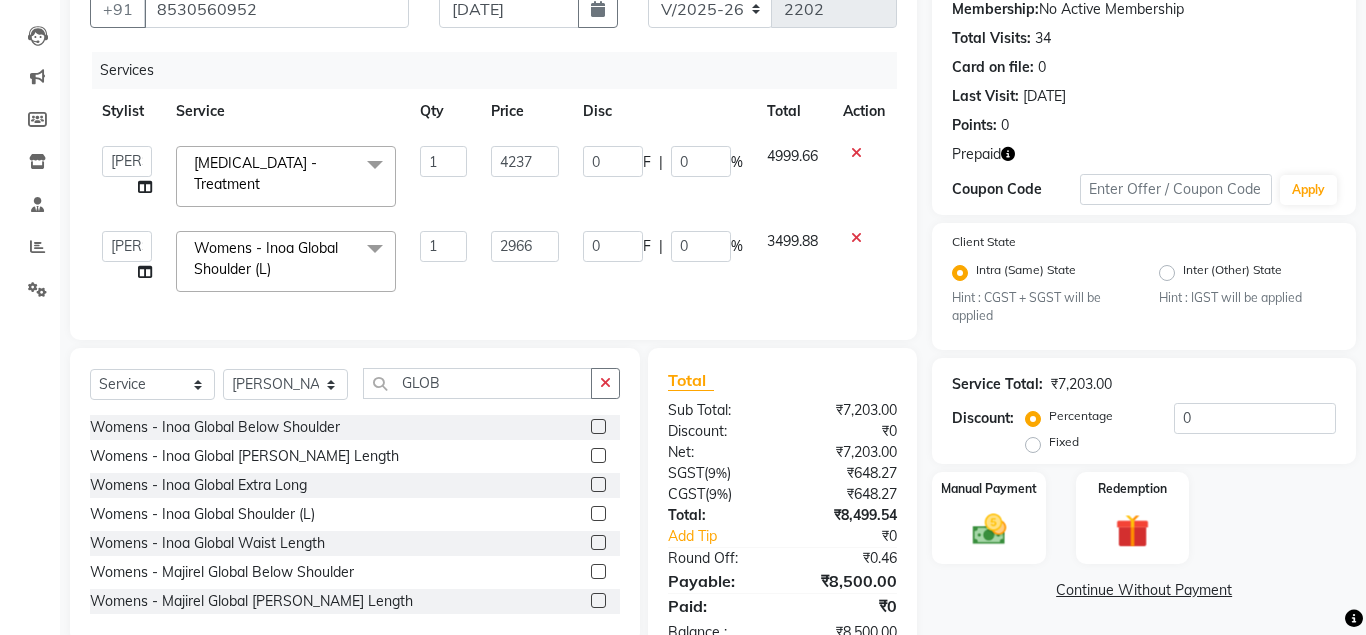 scroll, scrollTop: 245, scrollLeft: 0, axis: vertical 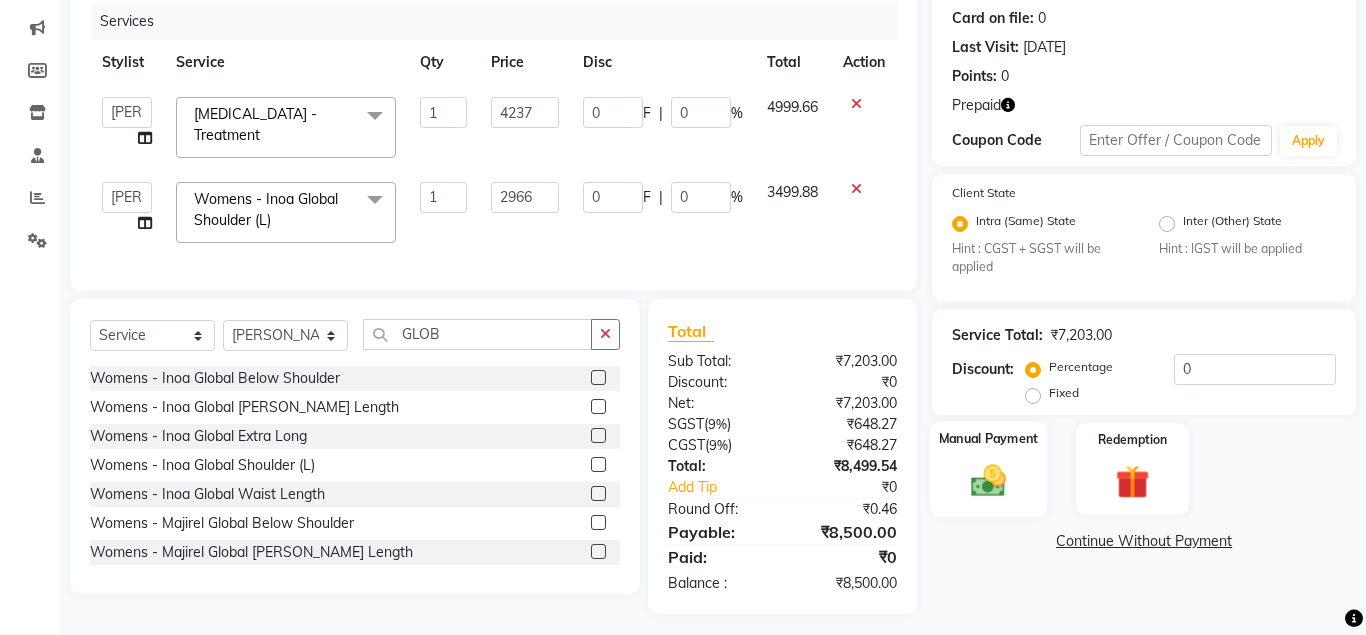 click 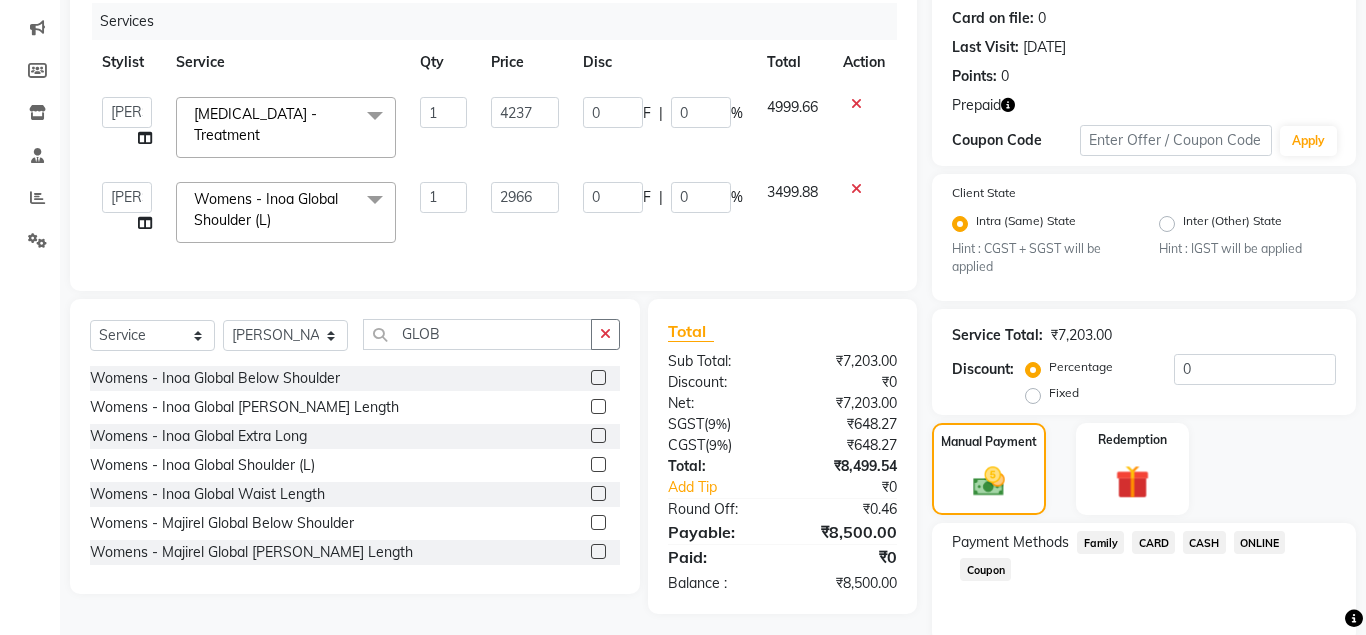 click on "CARD" 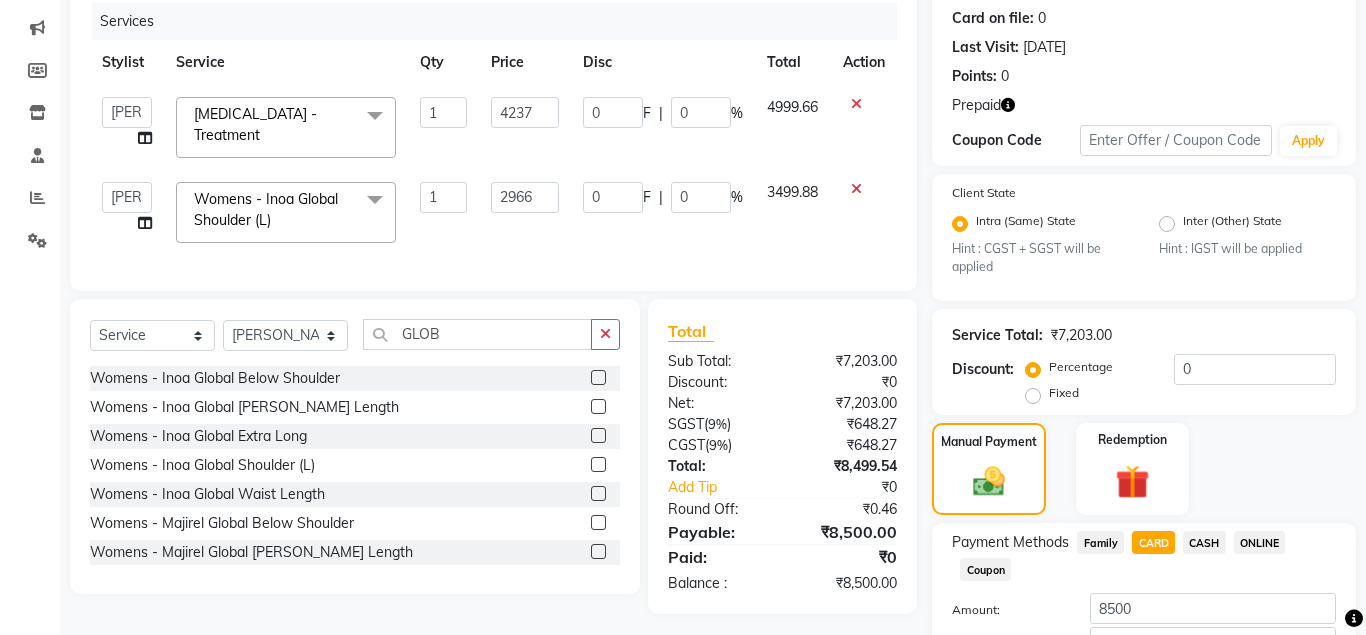 scroll, scrollTop: 379, scrollLeft: 0, axis: vertical 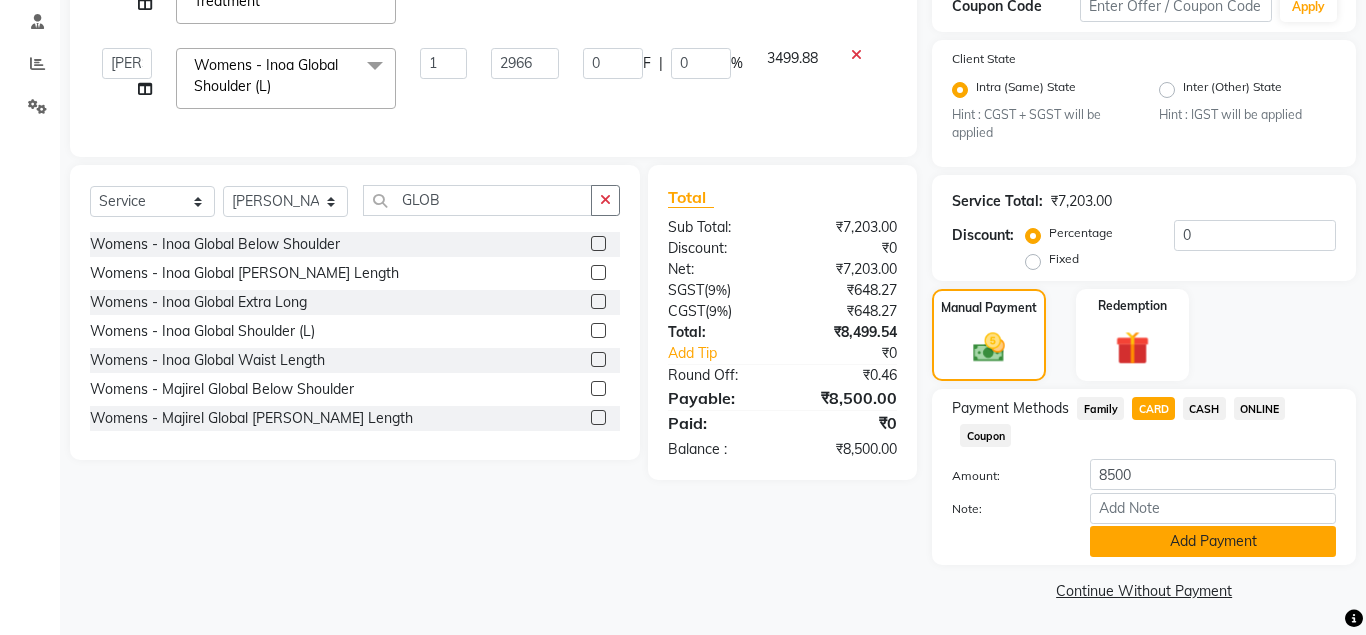 click on "Add Payment" 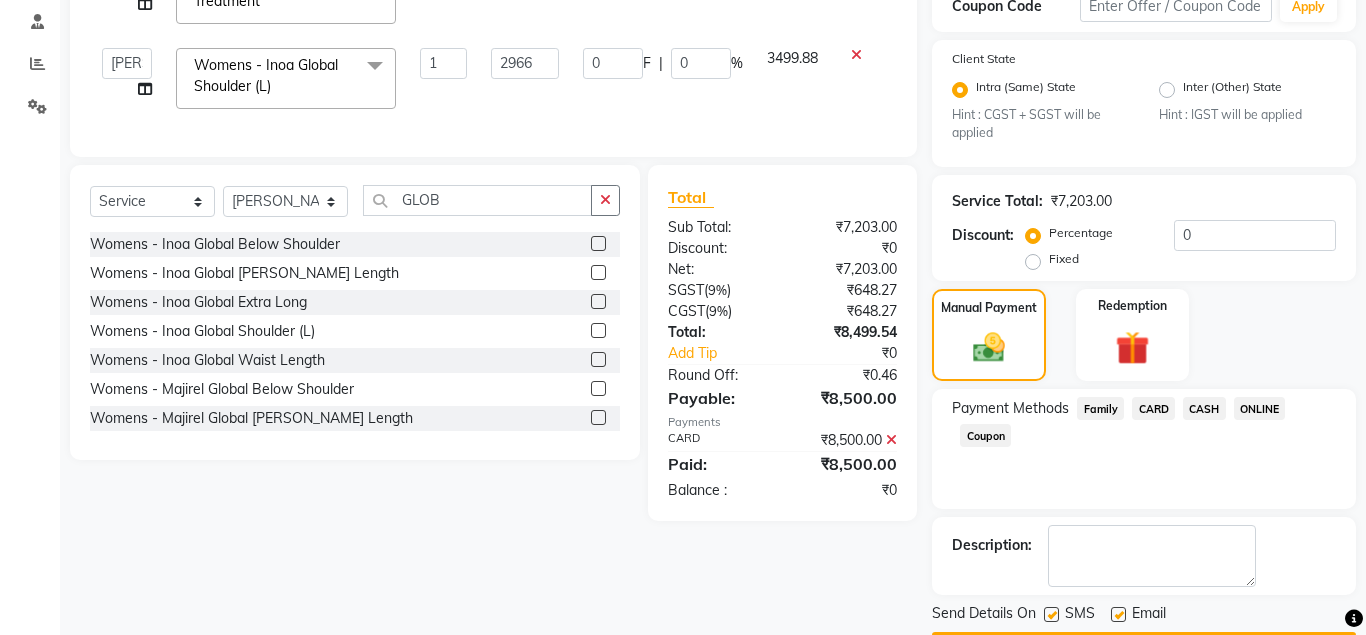 scroll, scrollTop: 437, scrollLeft: 0, axis: vertical 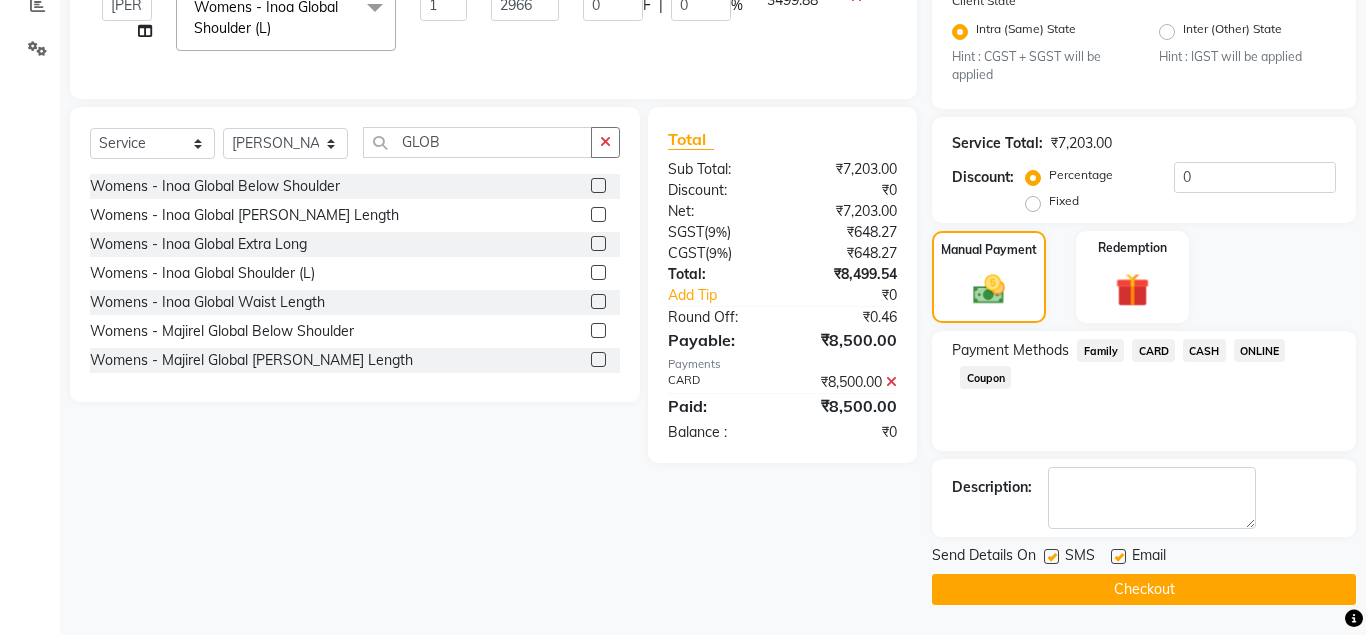 click on "Checkout" 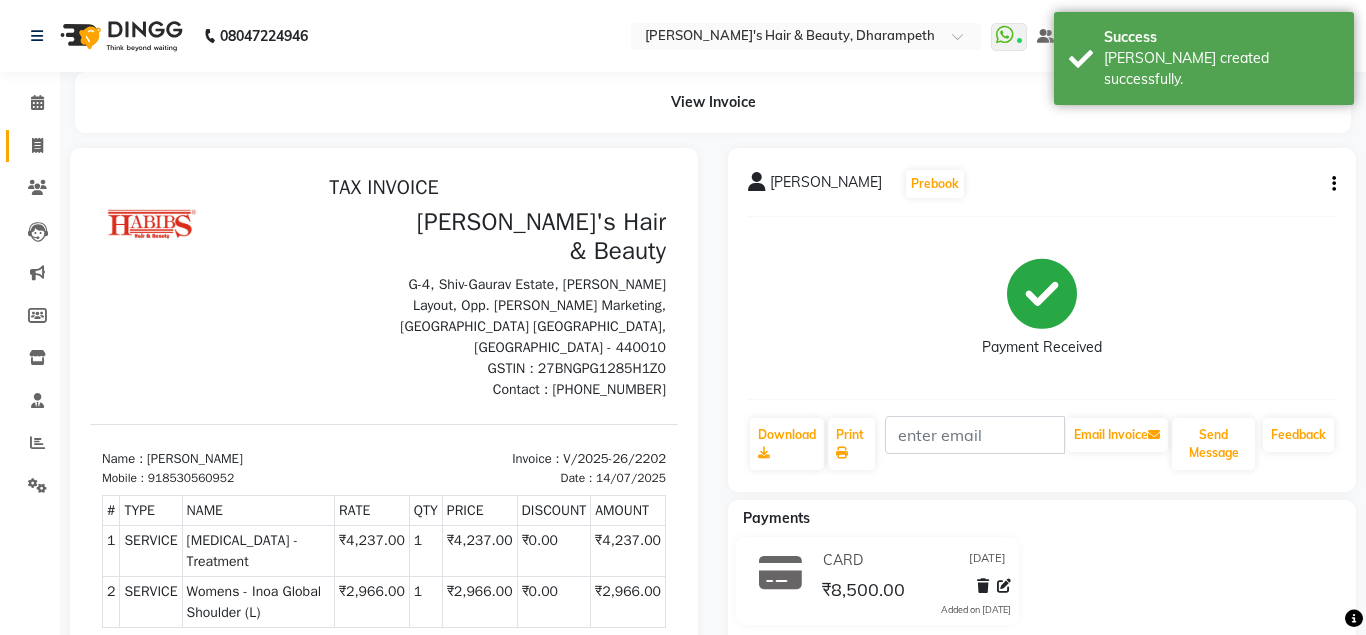 scroll, scrollTop: 0, scrollLeft: 0, axis: both 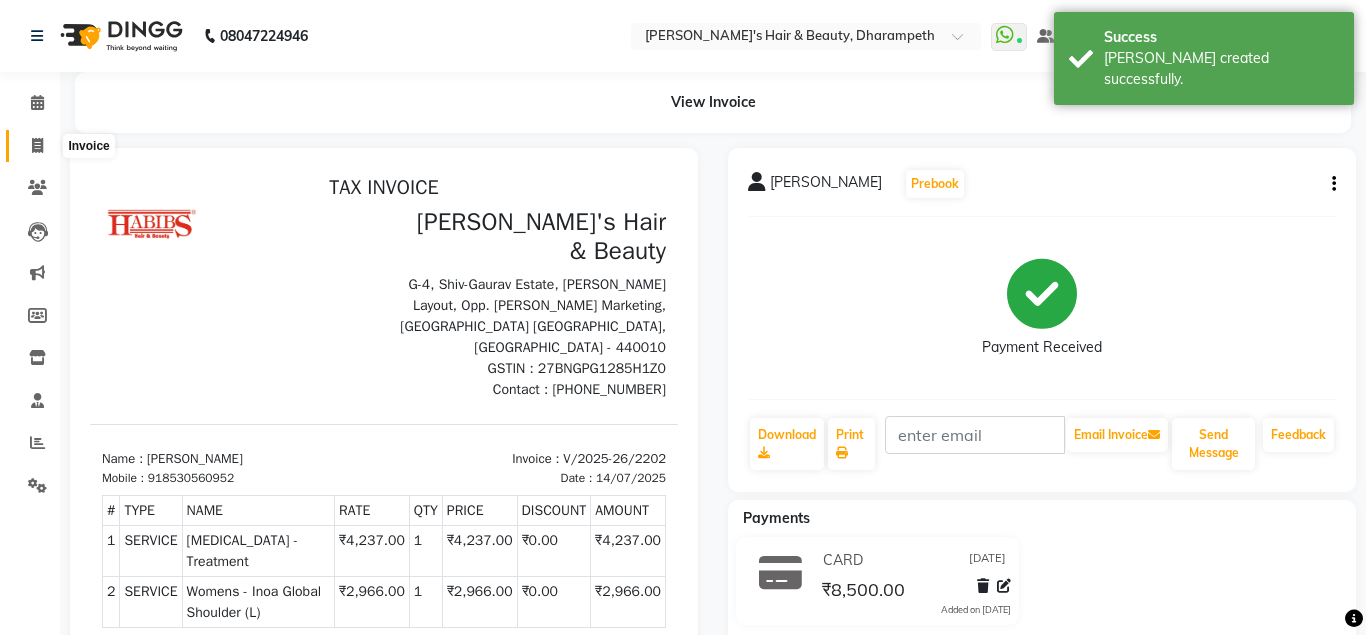 click 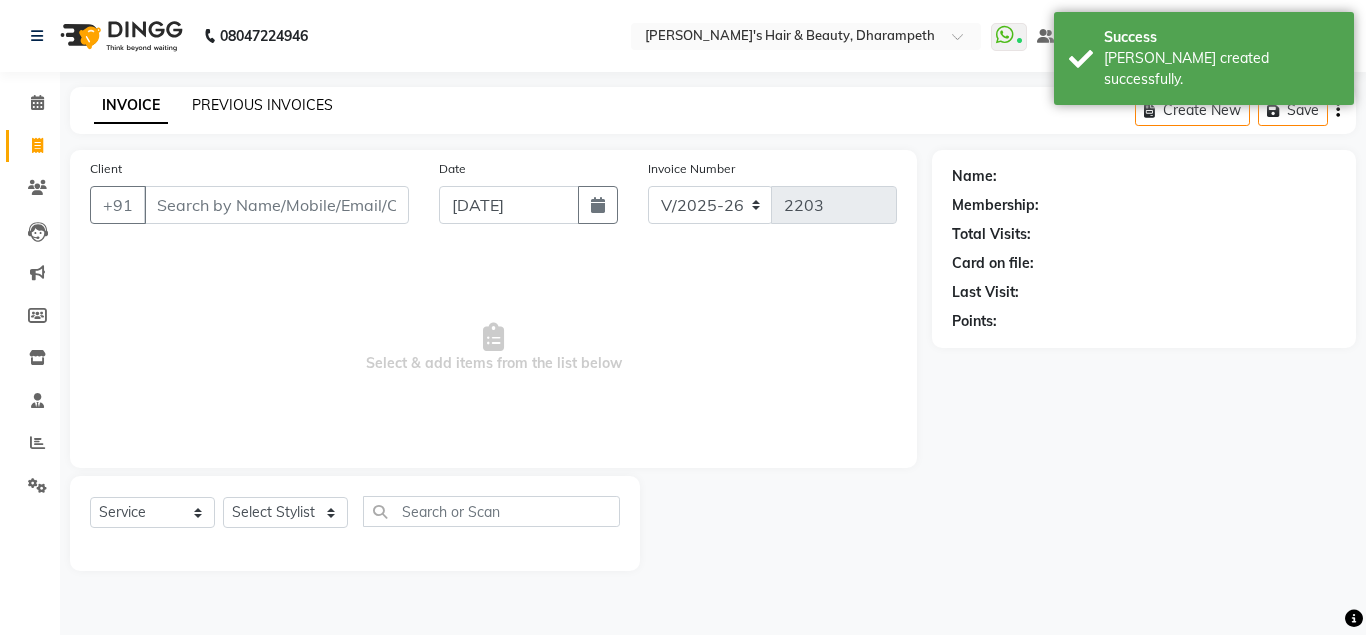 click on "PREVIOUS INVOICES" 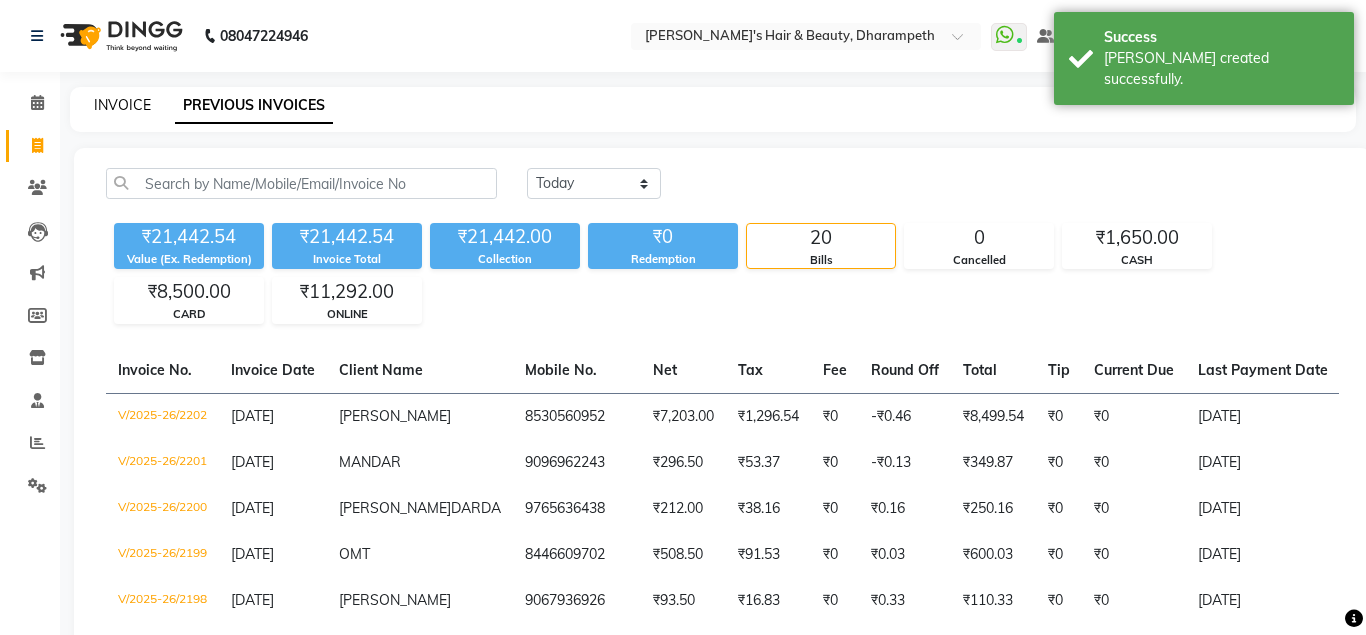 click on "INVOICE" 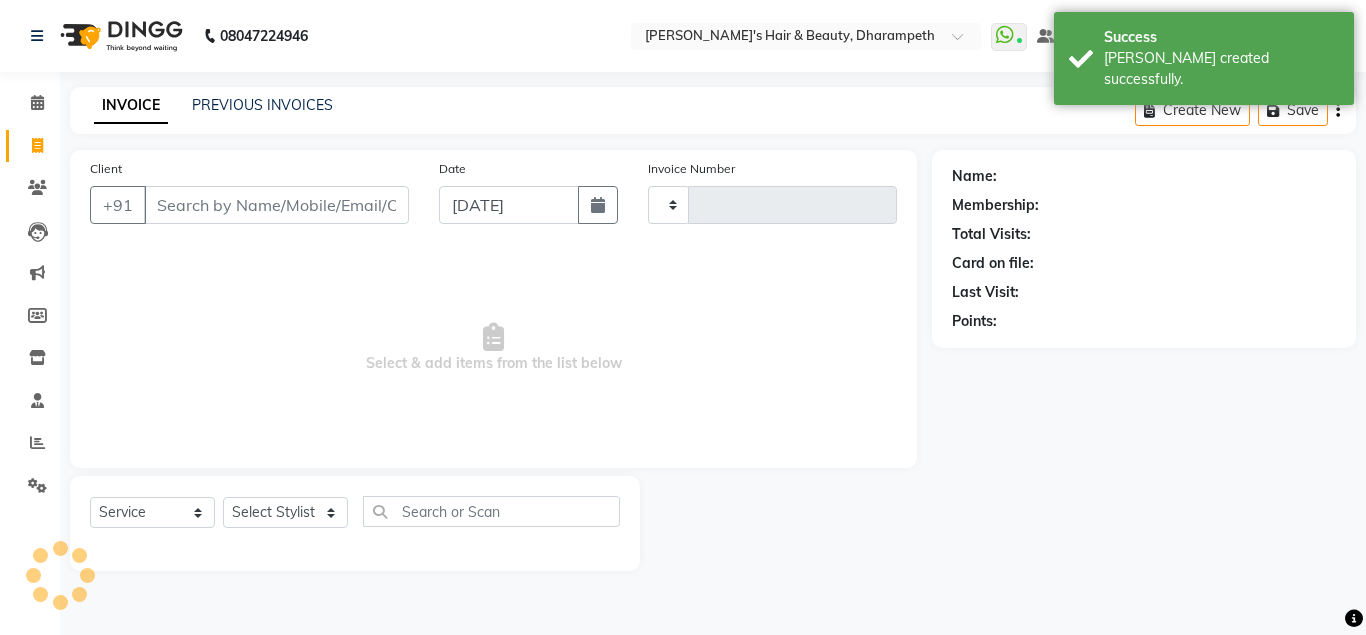 type on "2203" 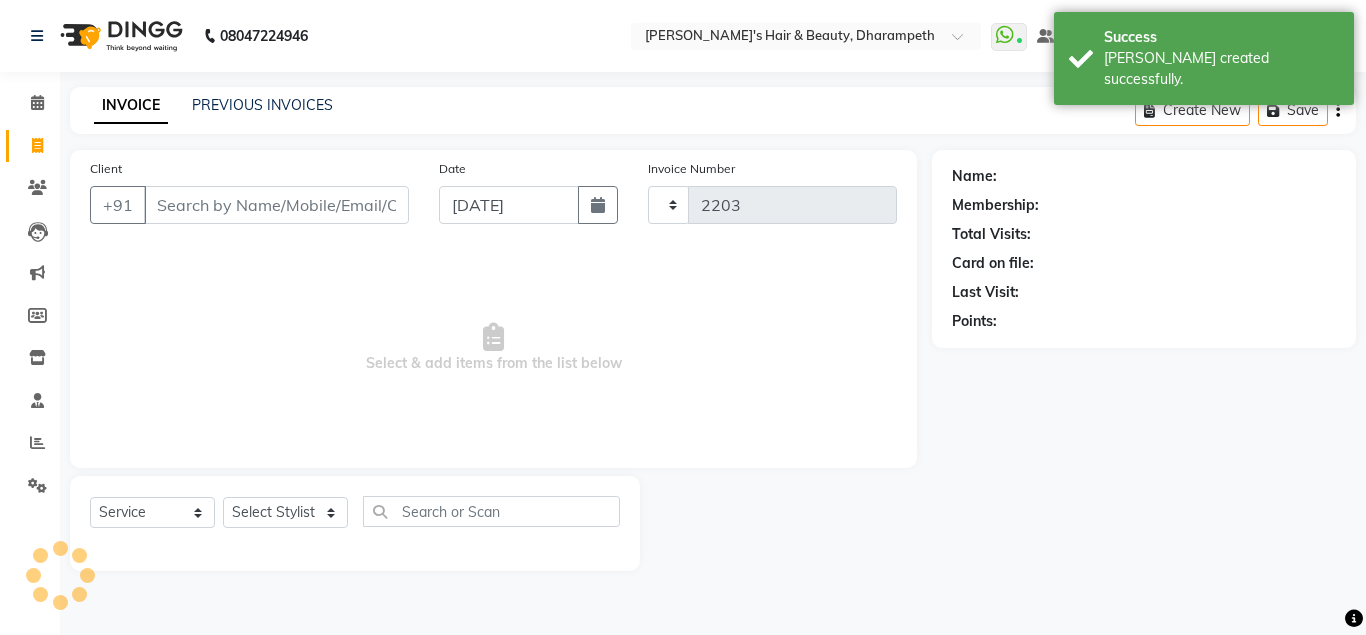 select on "4860" 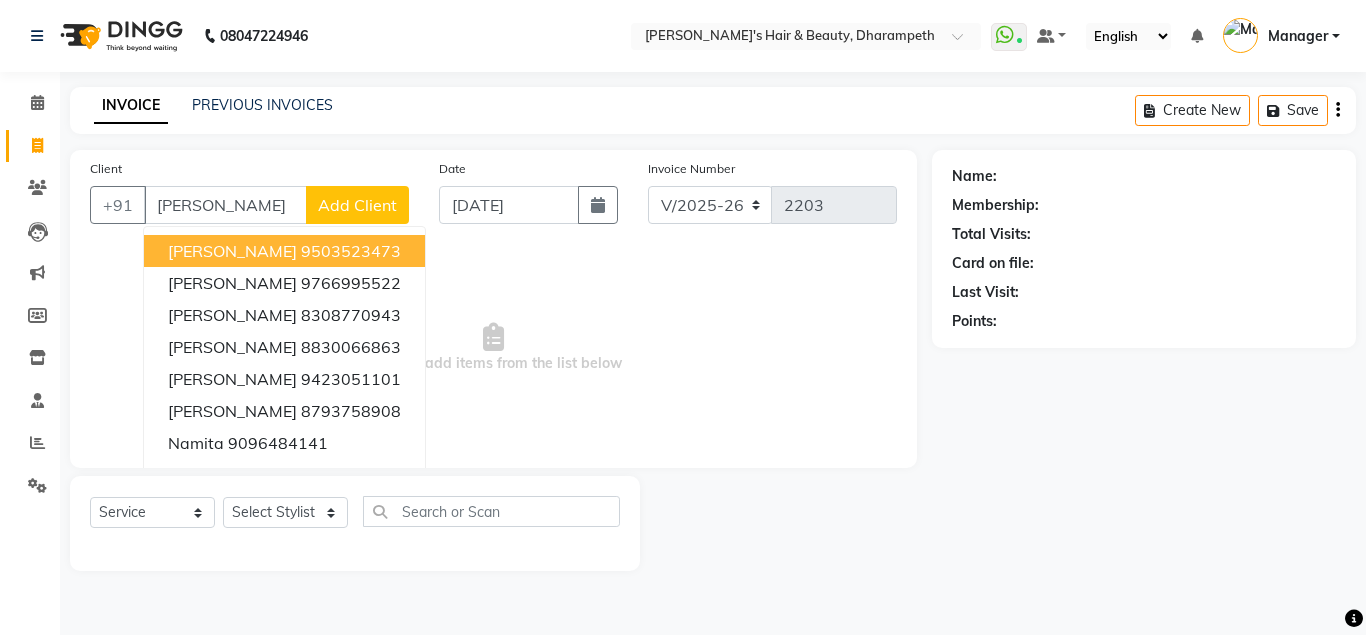 click on "9503523473" at bounding box center [351, 251] 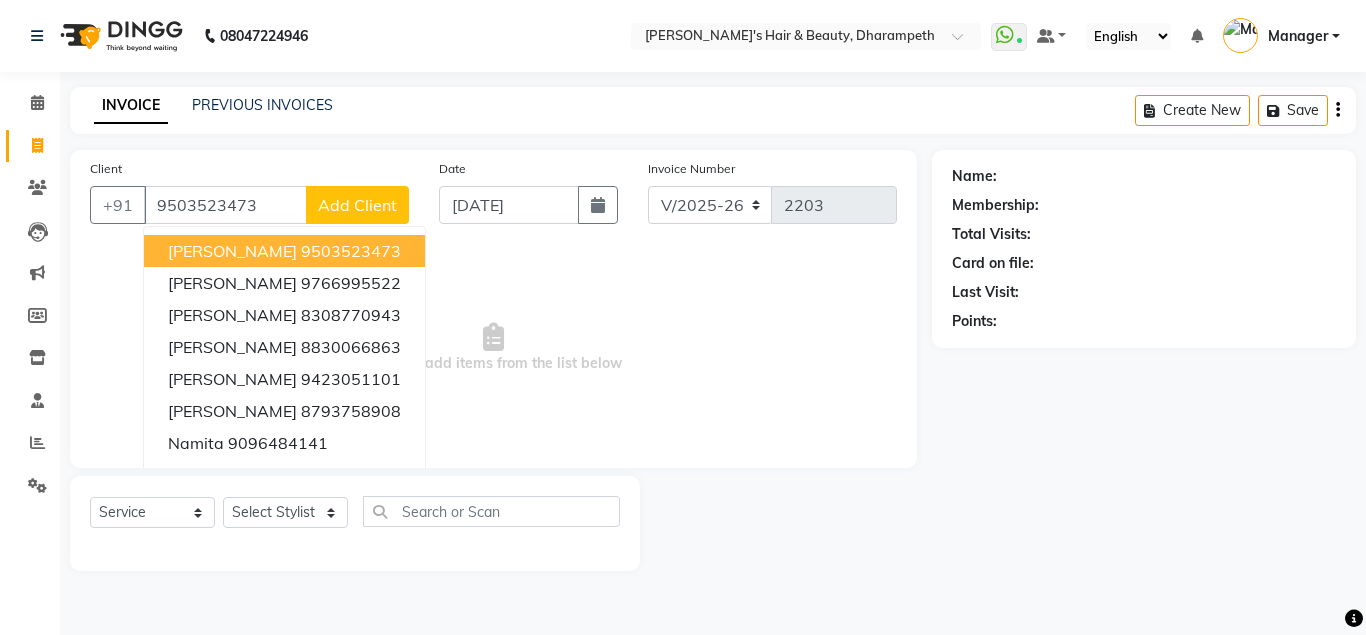 type on "9503523473" 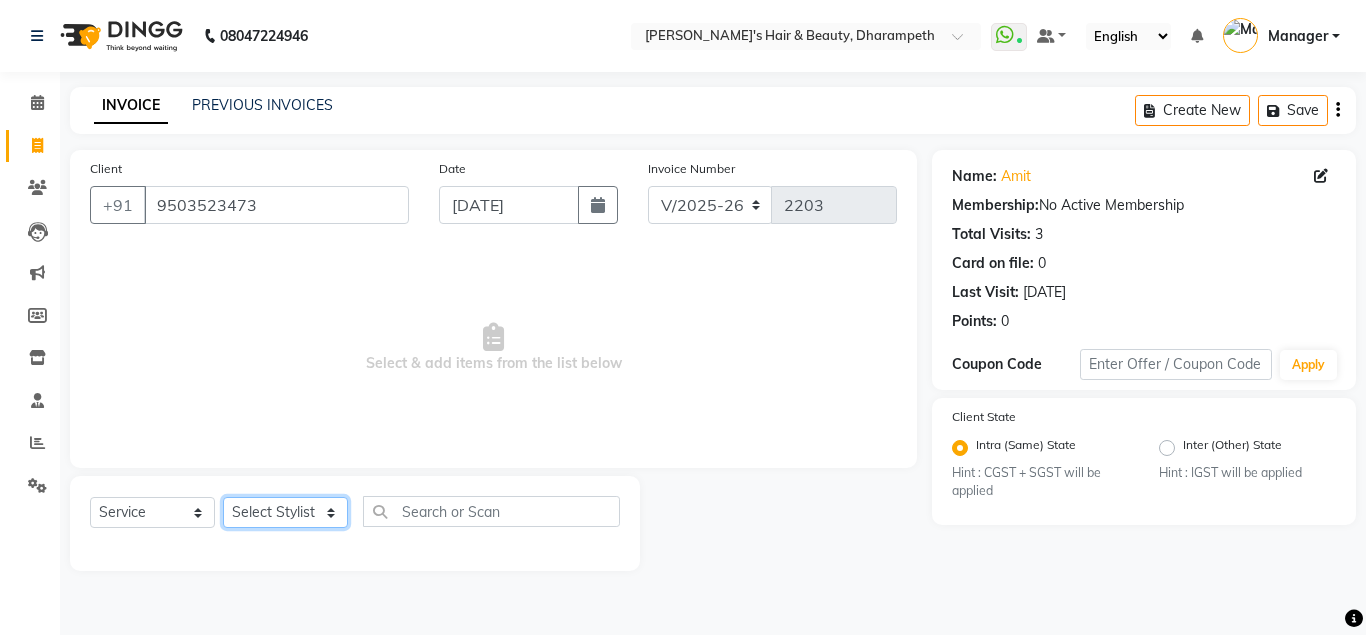 click on "Select Stylist Anuj W [PERSON_NAME] [PERSON_NAME]  Manager [PERSON_NAME] C [PERSON_NAME] S [PERSON_NAME] S Shilpa P Vedant N" 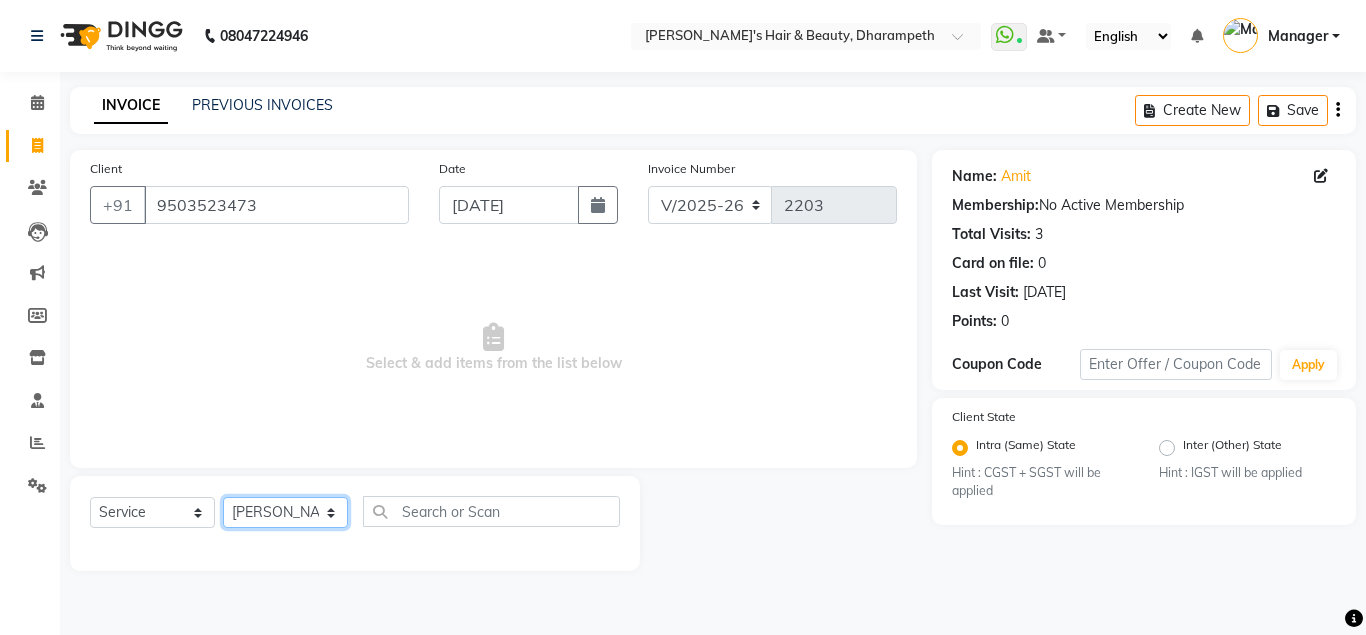 click on "[PERSON_NAME] N" 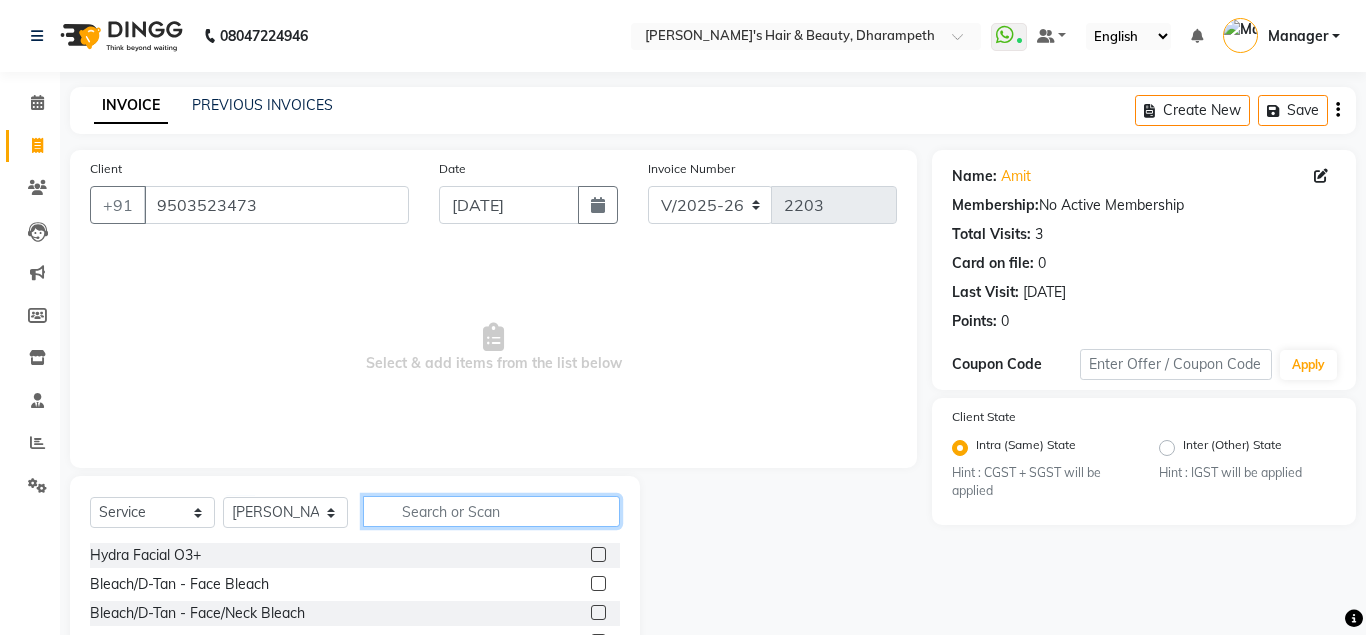 click 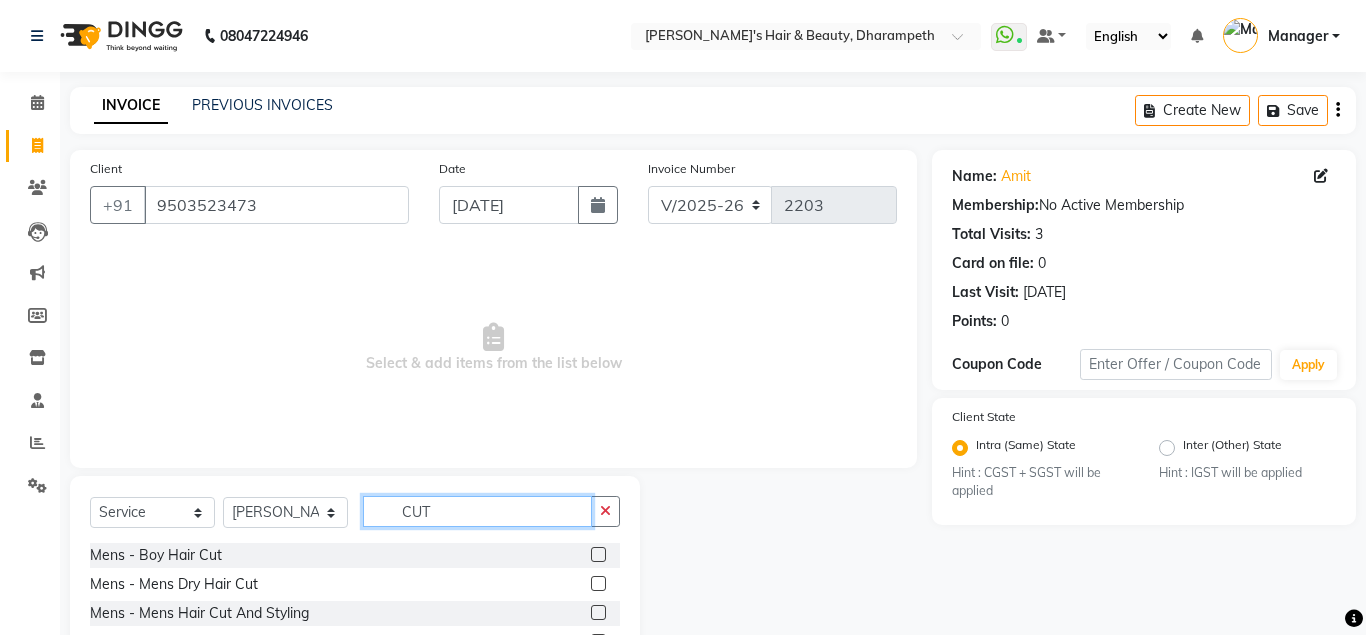 type on "CUT" 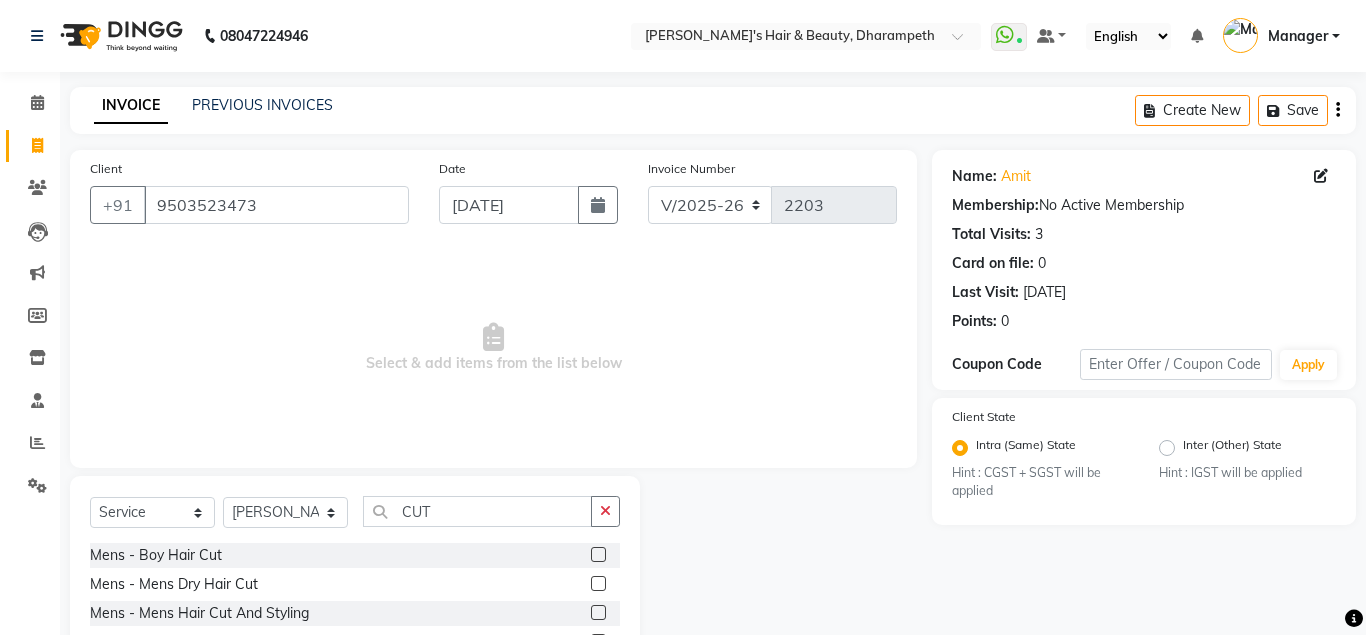 click 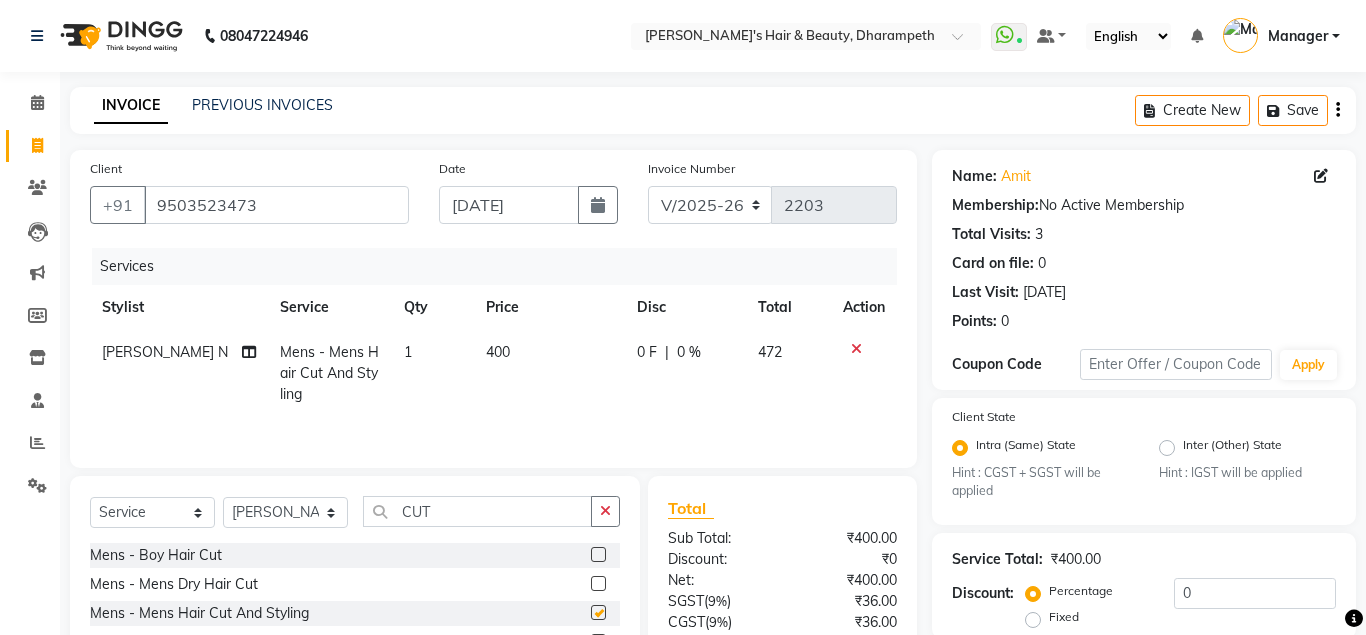 checkbox on "false" 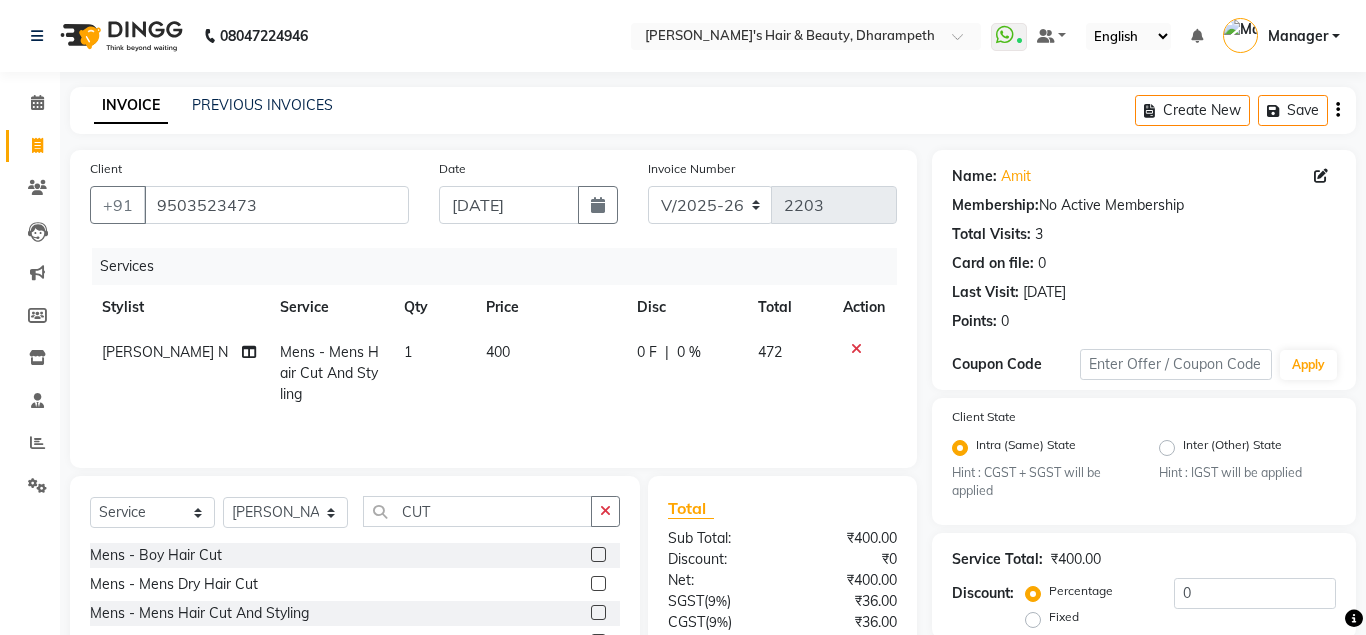 click on "400" 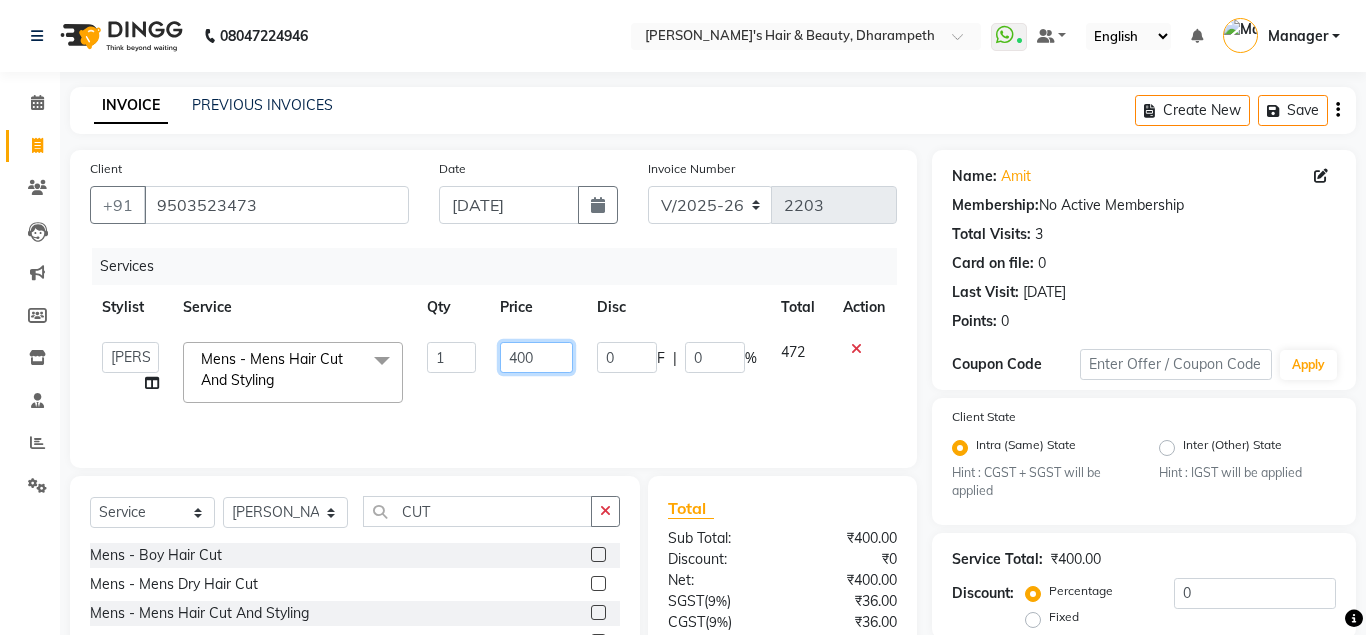 click on "400" 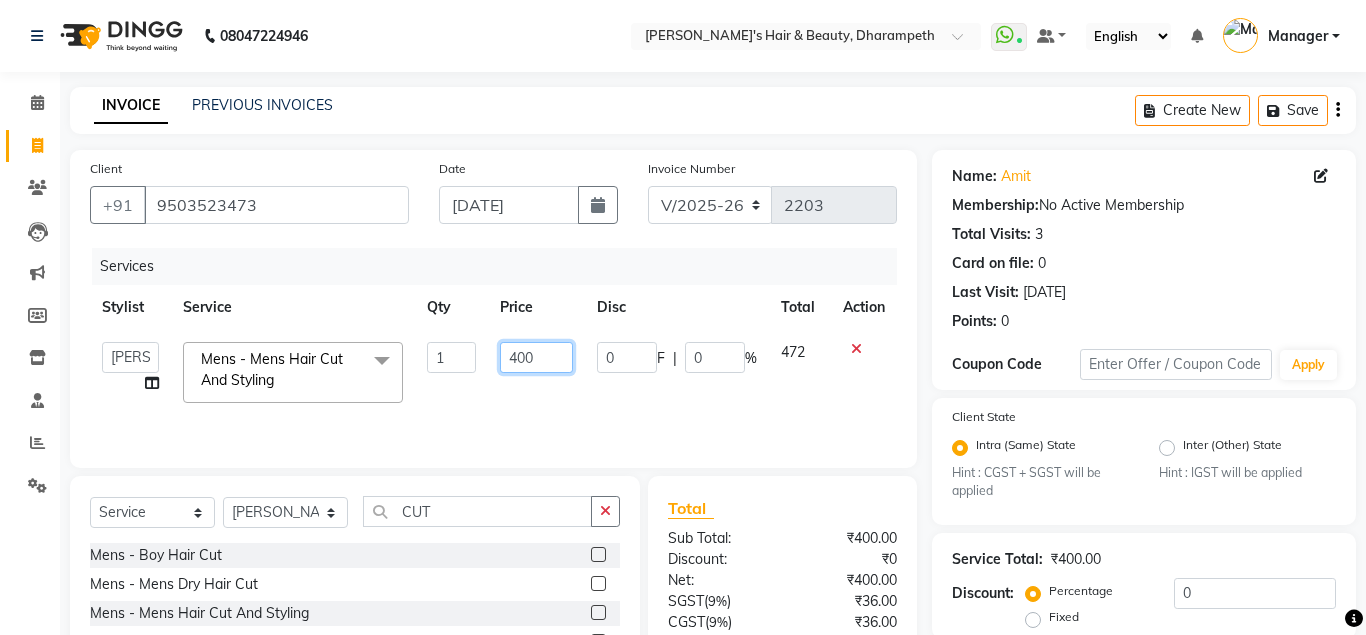 click on "400" 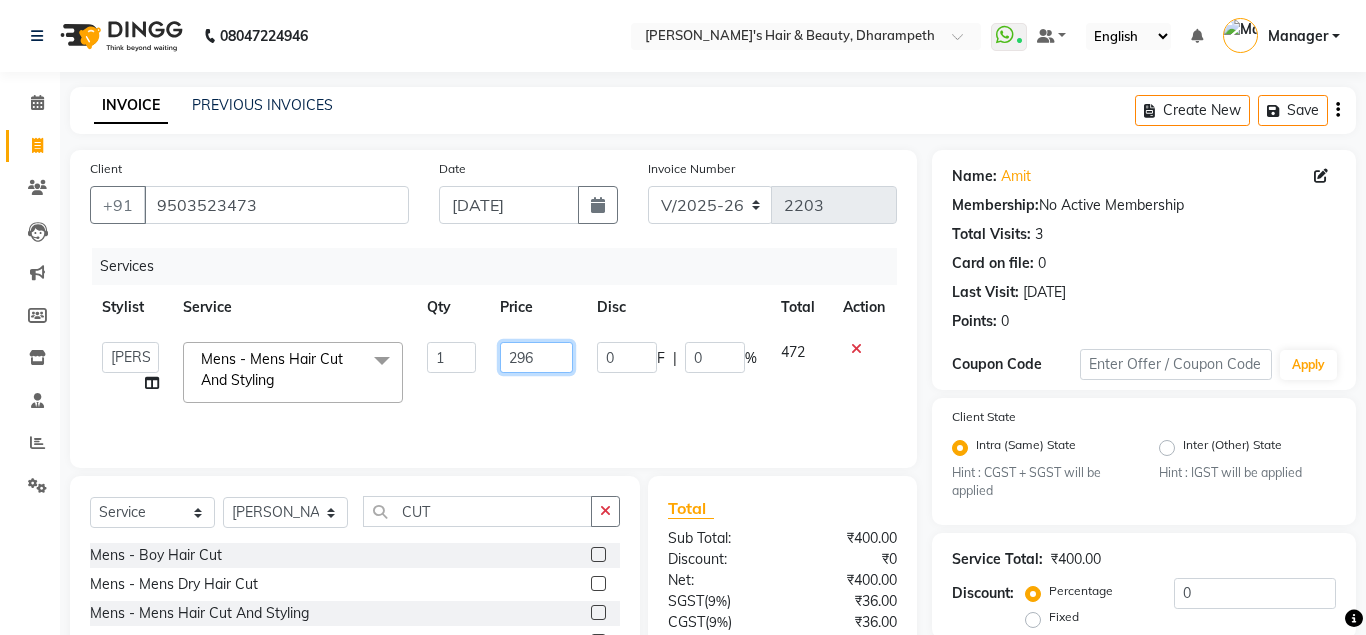 type on "296.5" 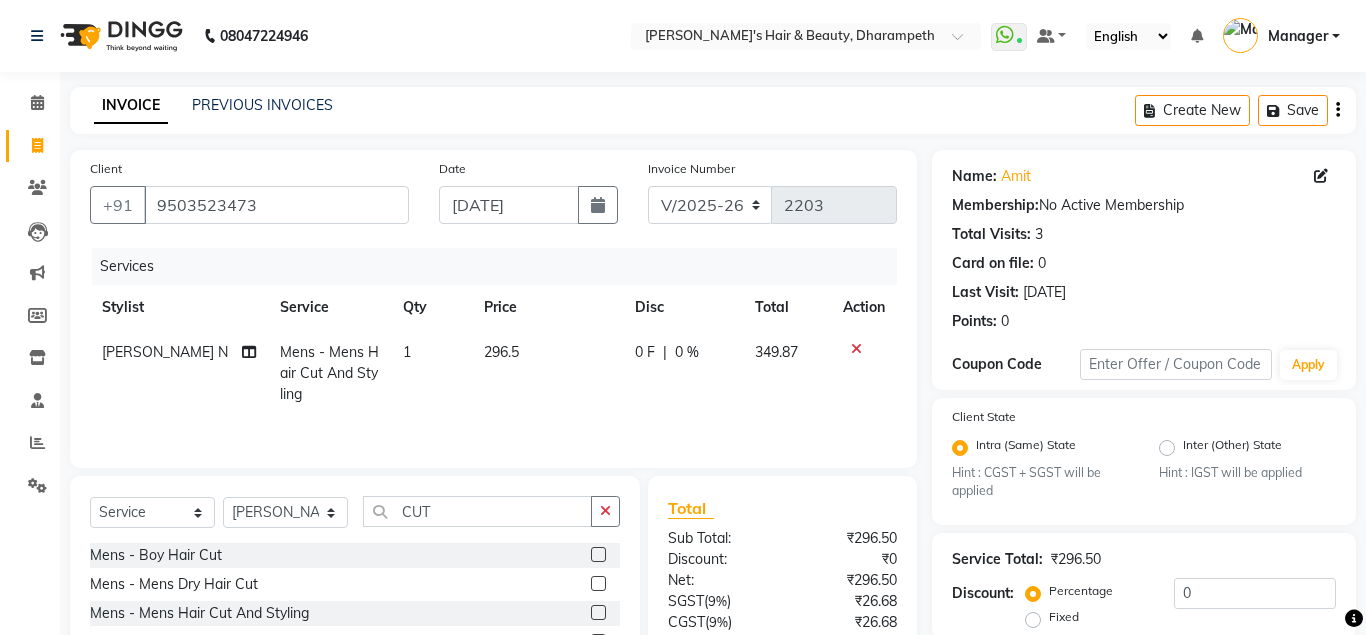 click on "349.87" 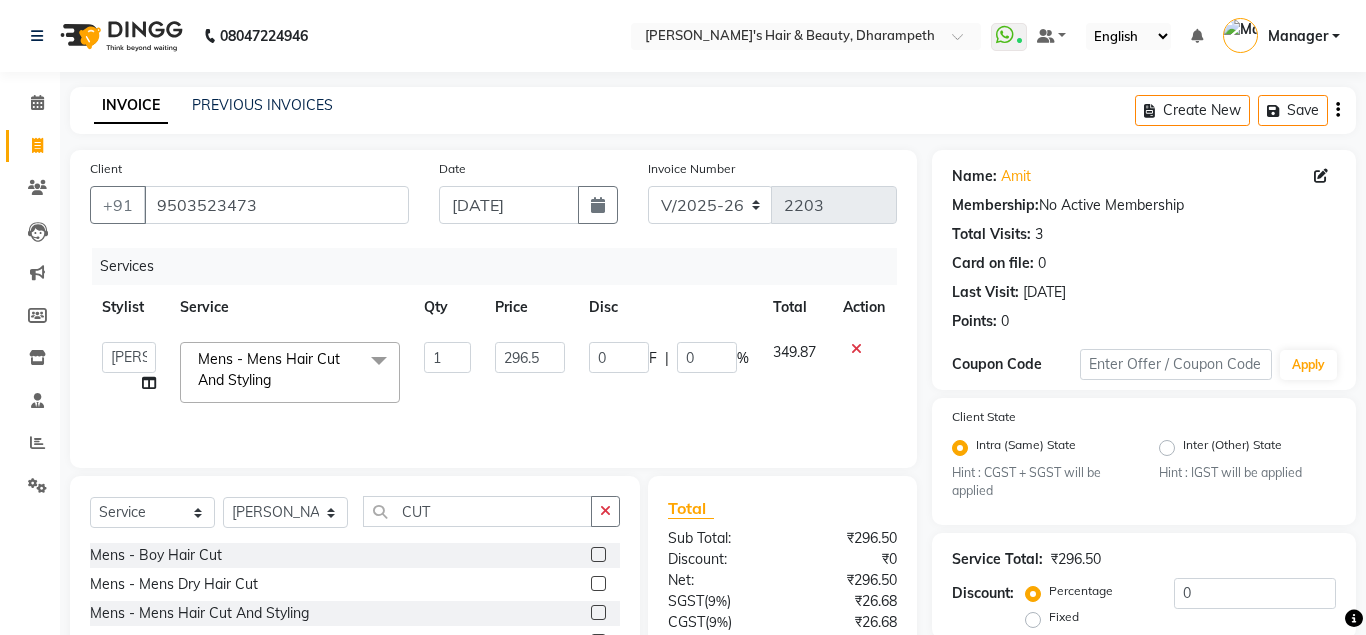 scroll, scrollTop: 186, scrollLeft: 0, axis: vertical 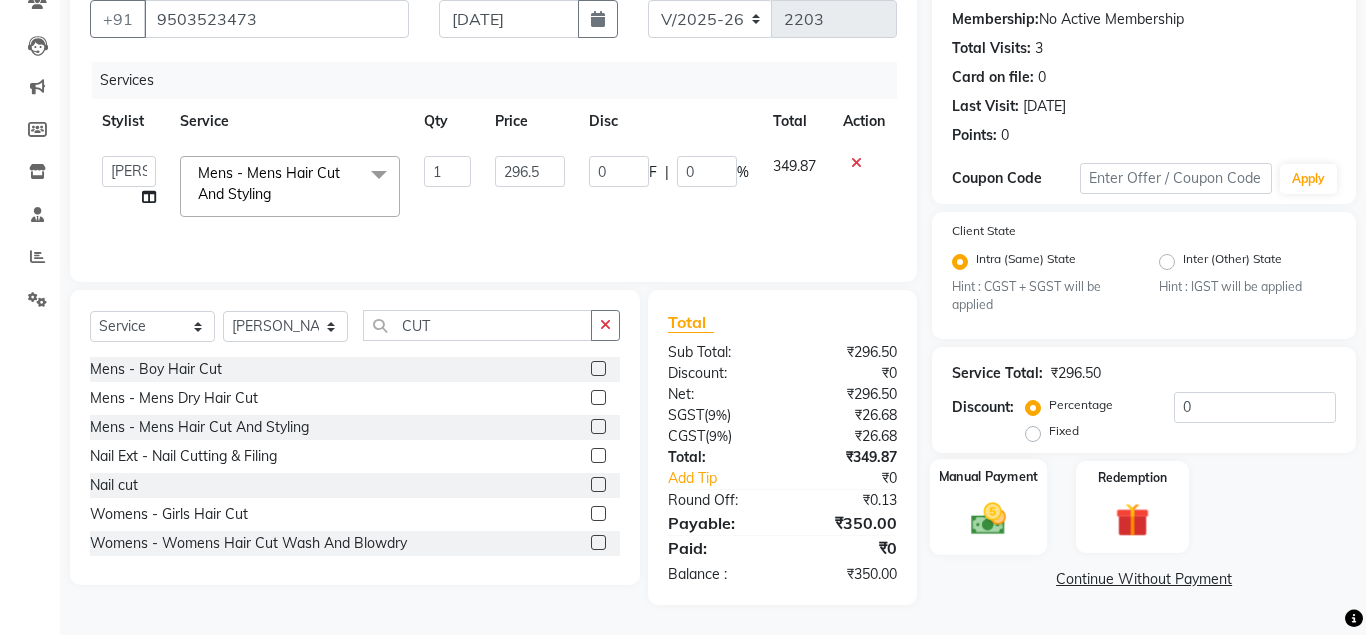 click 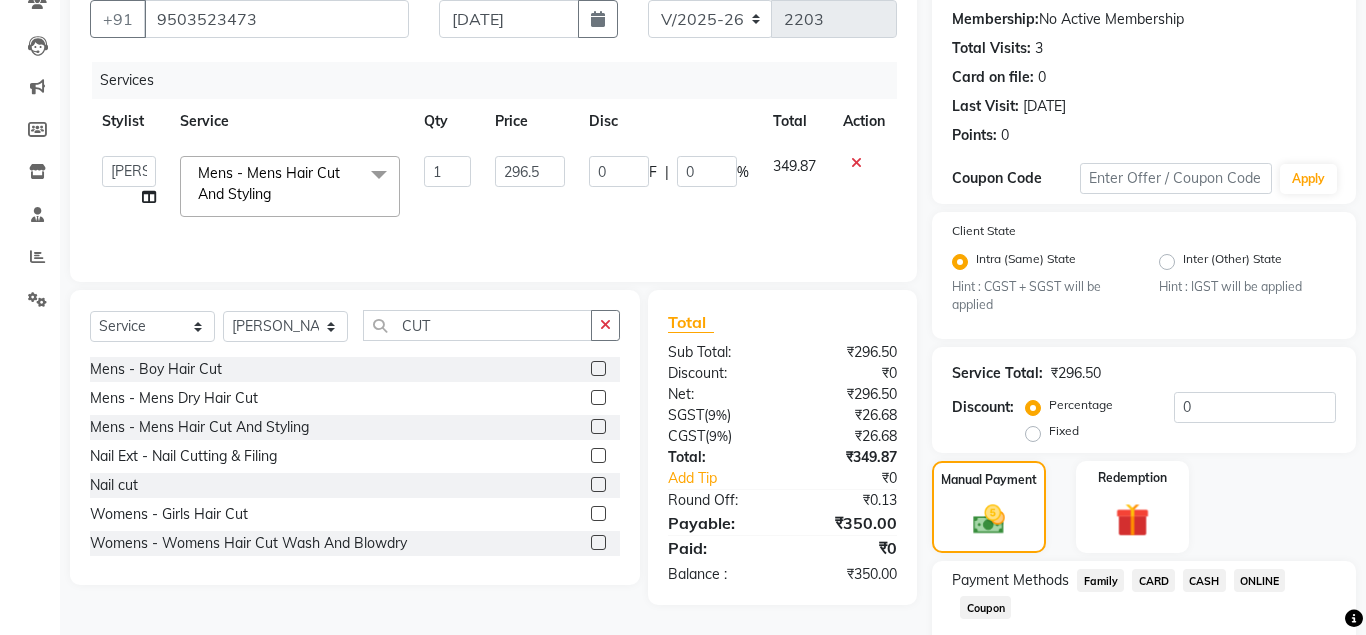 click on "ONLINE" 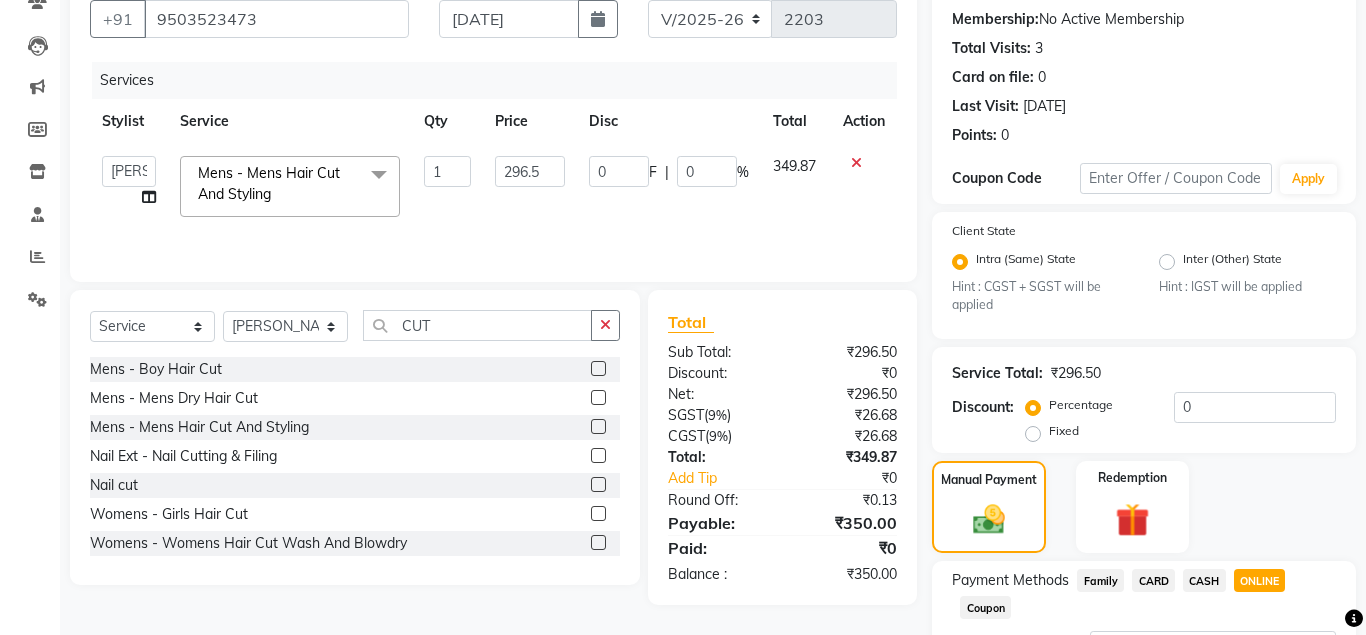 scroll, scrollTop: 358, scrollLeft: 0, axis: vertical 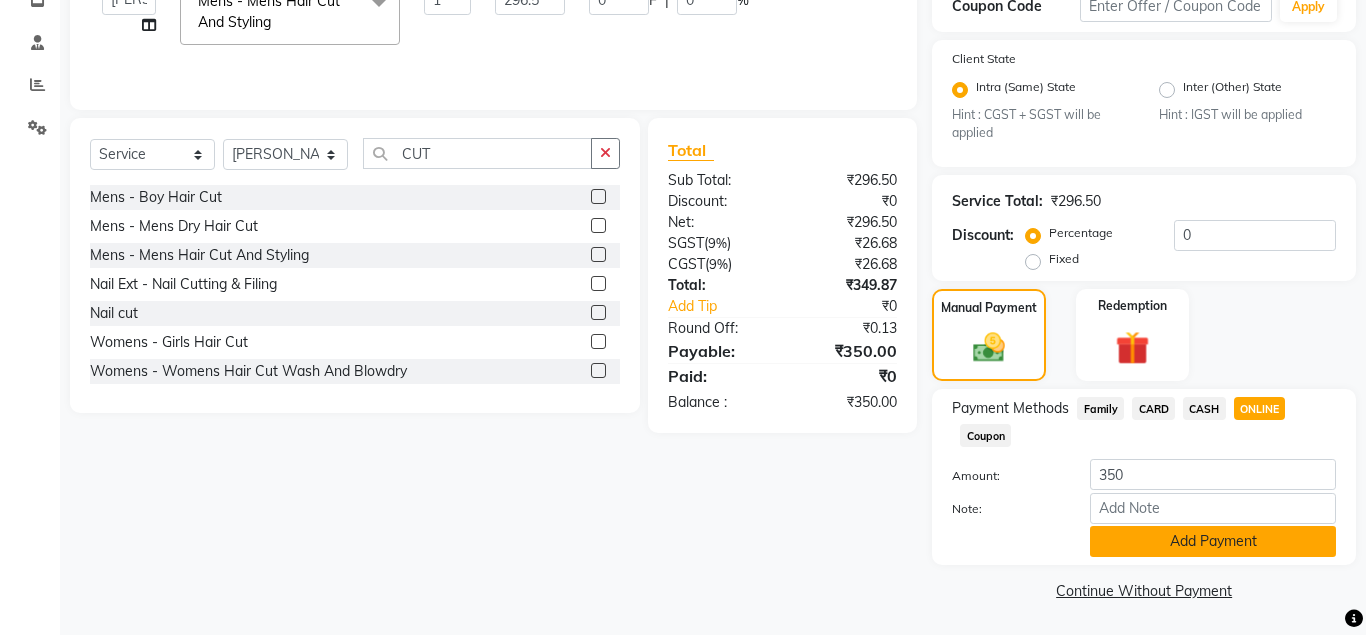click on "Add Payment" 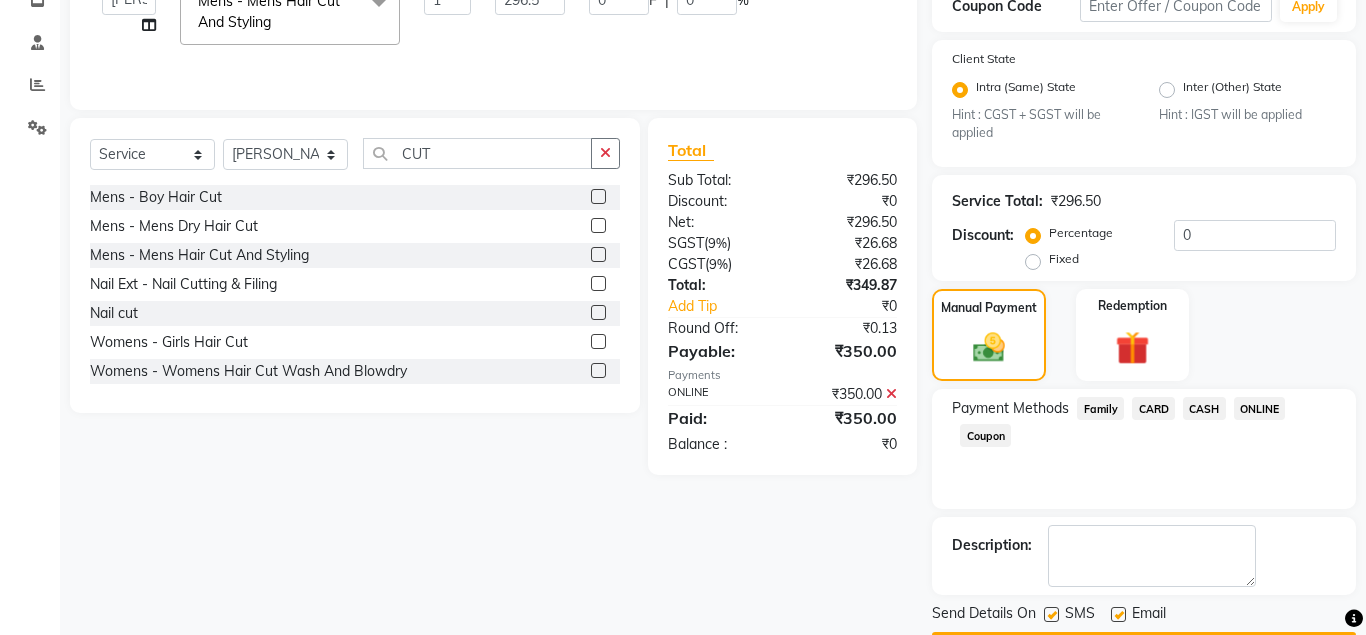 scroll, scrollTop: 416, scrollLeft: 0, axis: vertical 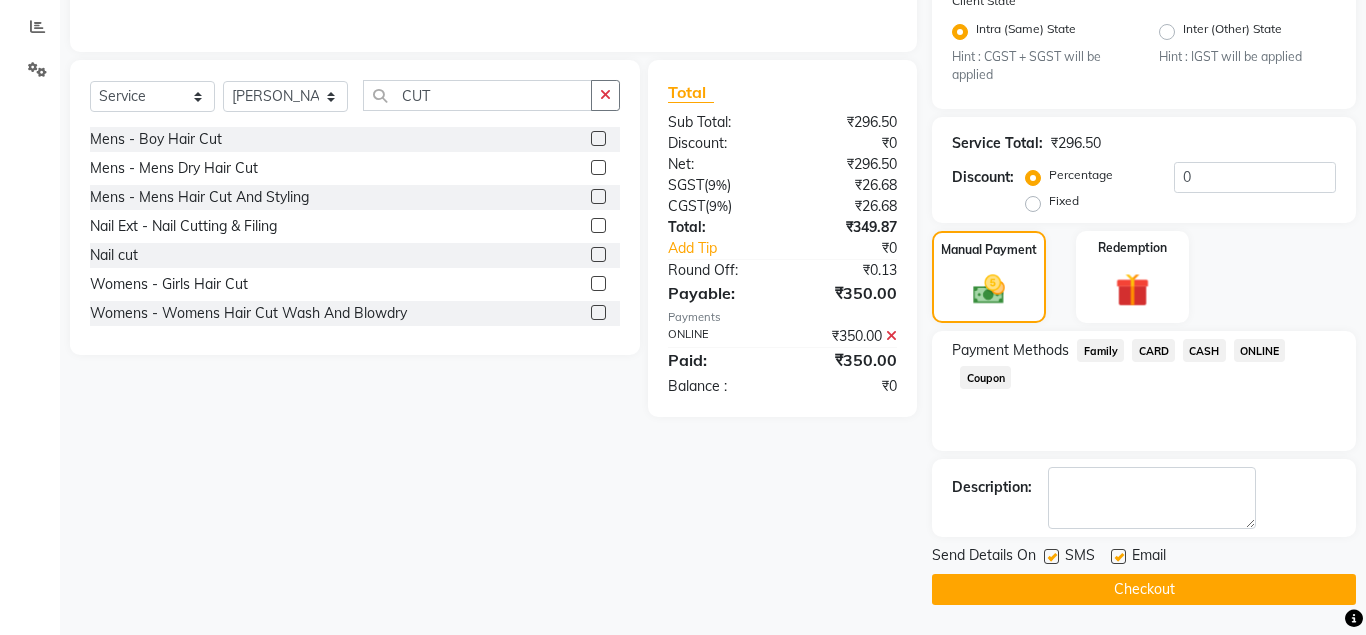click on "Checkout" 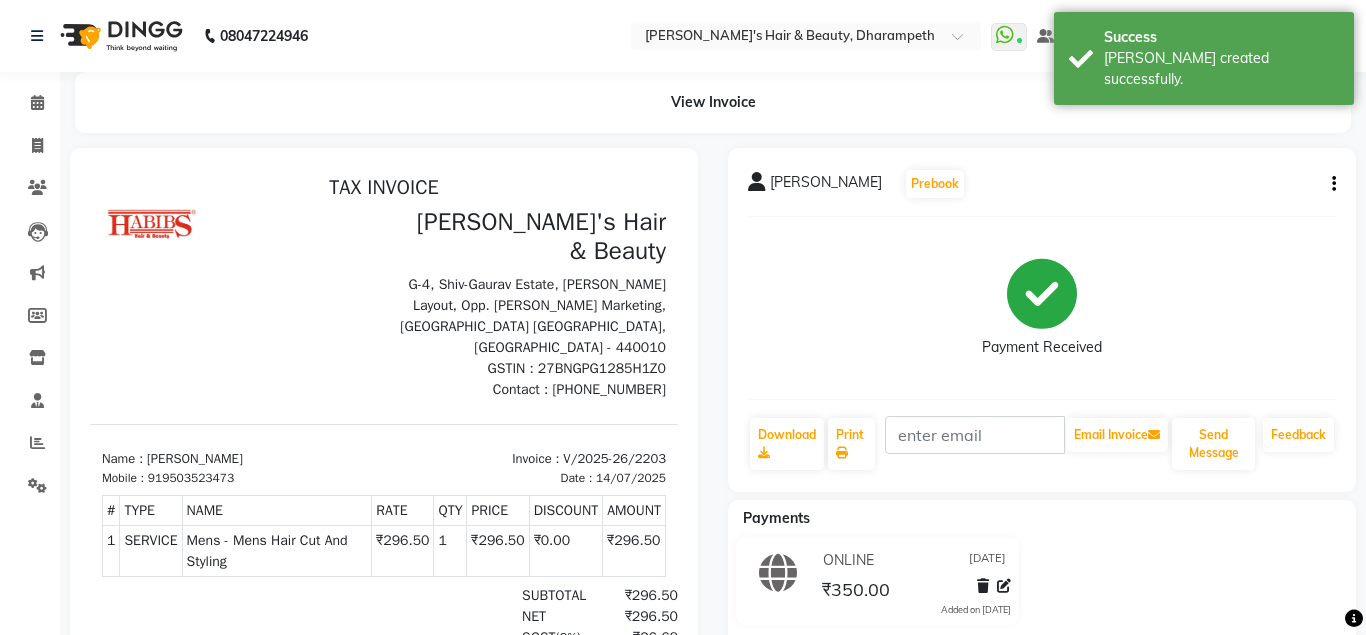 scroll, scrollTop: 0, scrollLeft: 0, axis: both 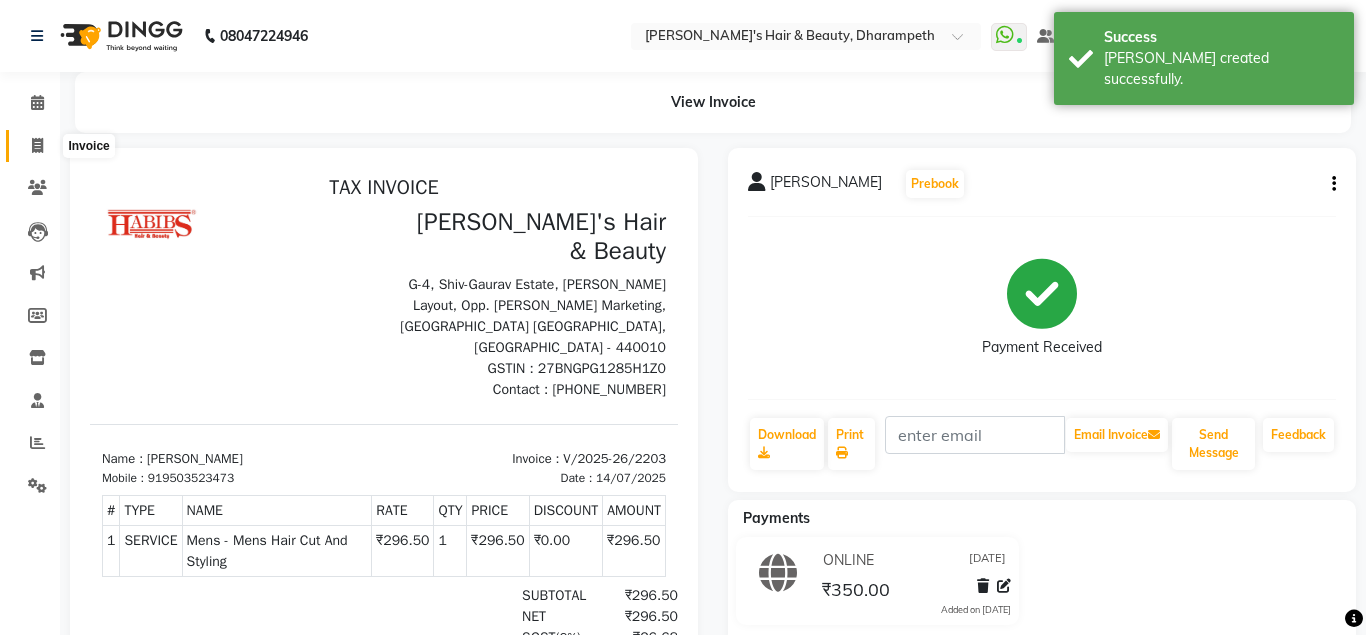 click 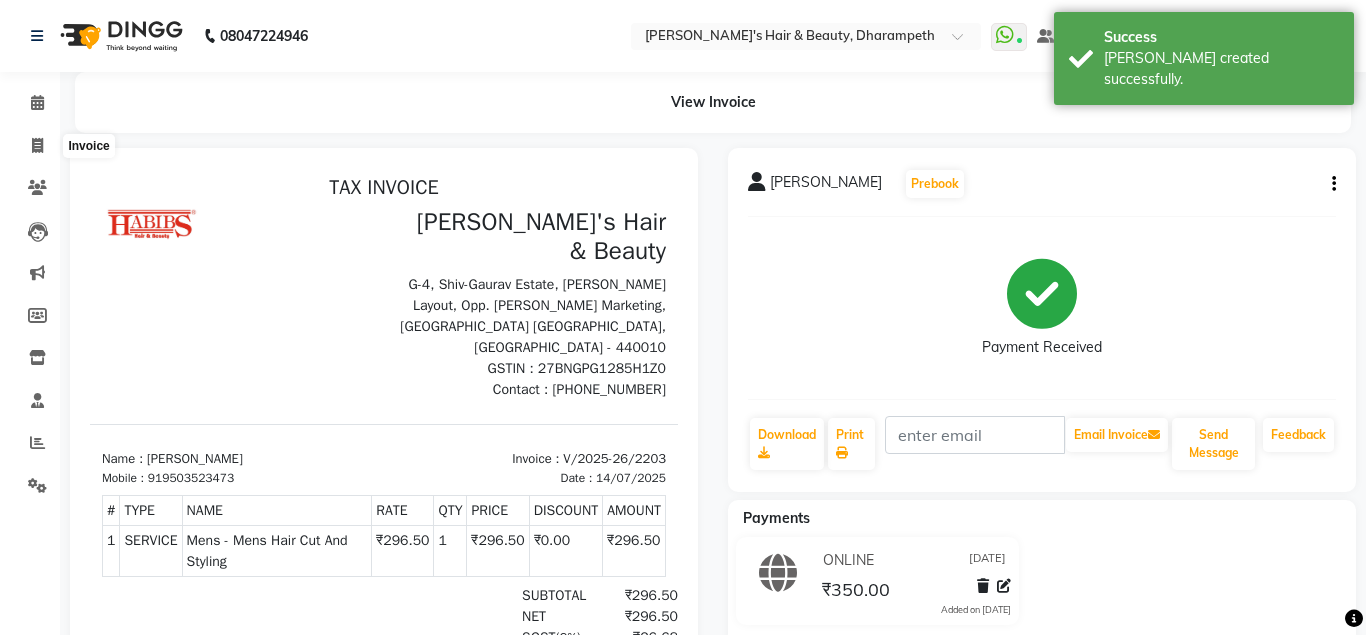 select on "4860" 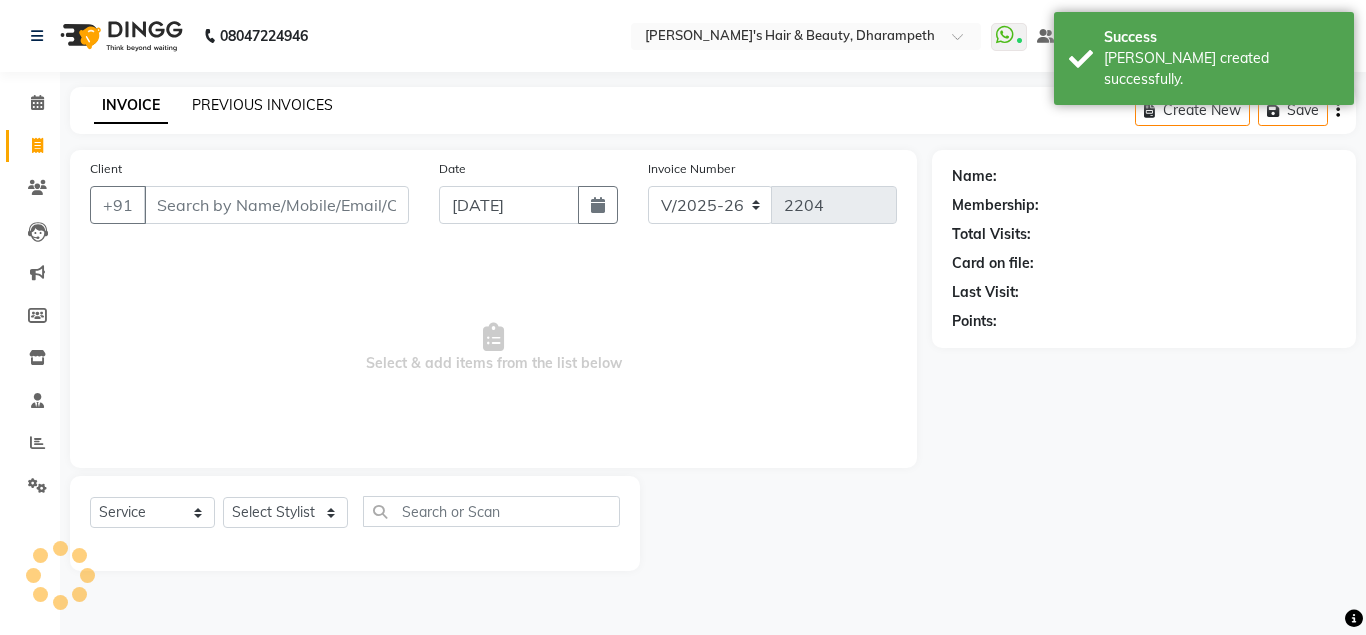click on "PREVIOUS INVOICES" 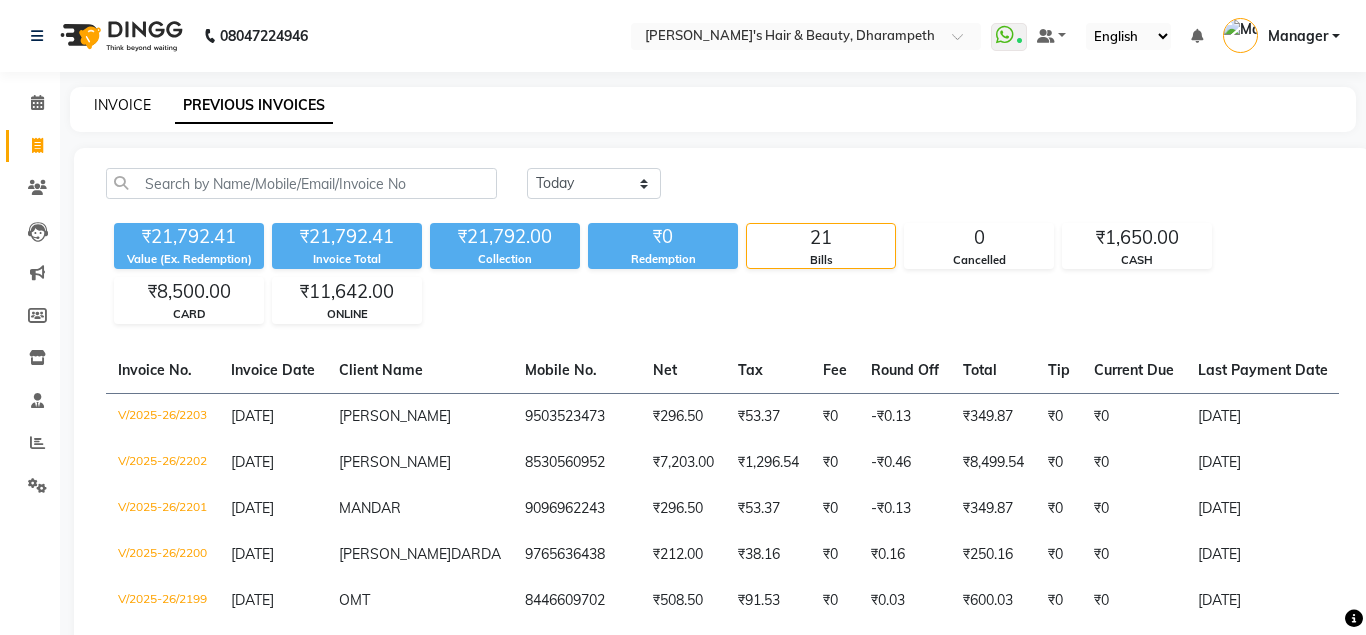 click on "INVOICE" 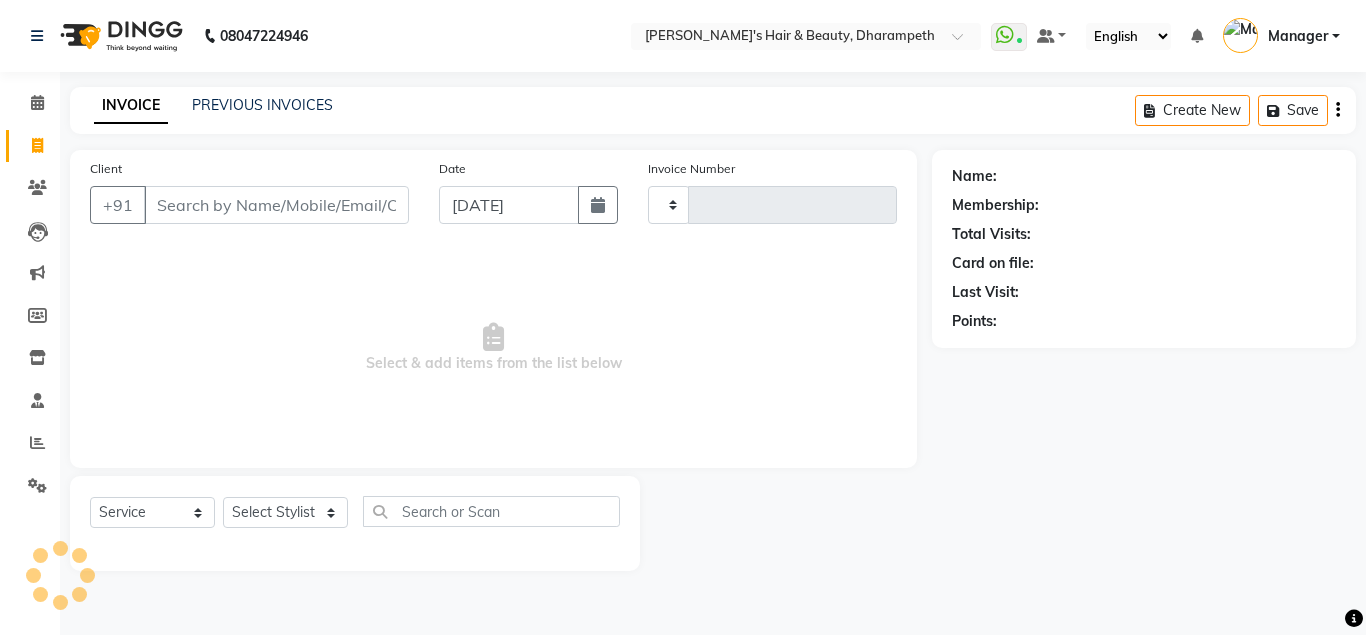 type on "2204" 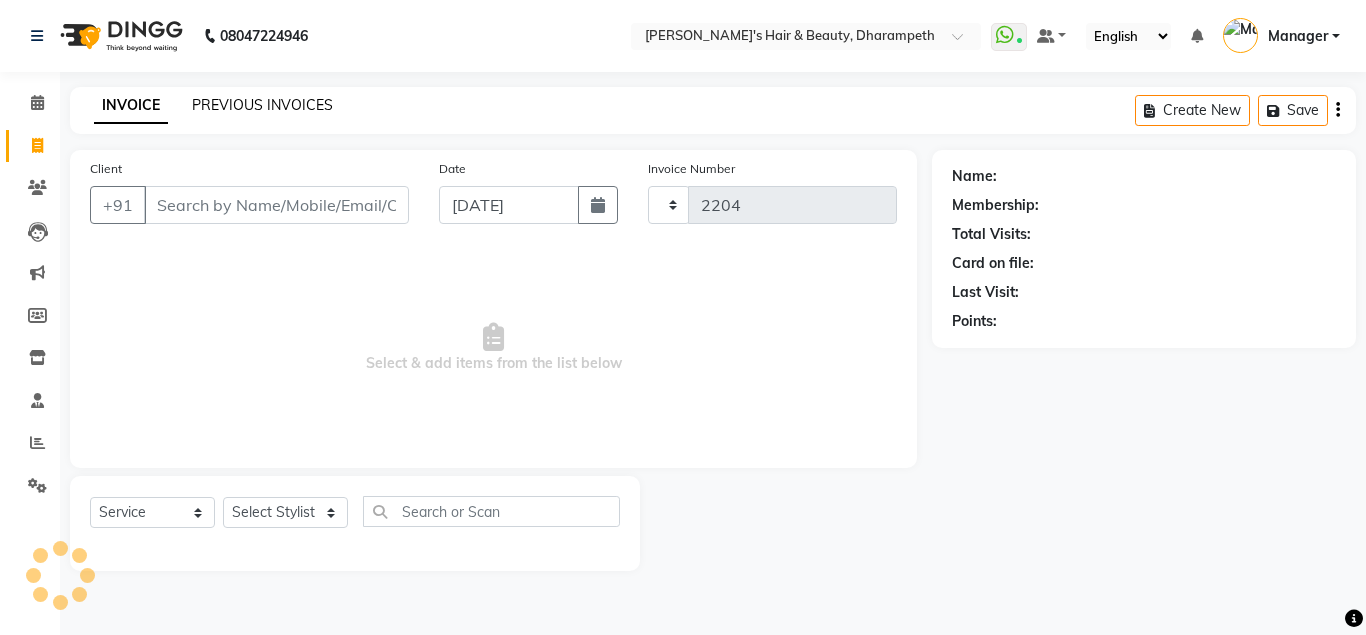 select on "4860" 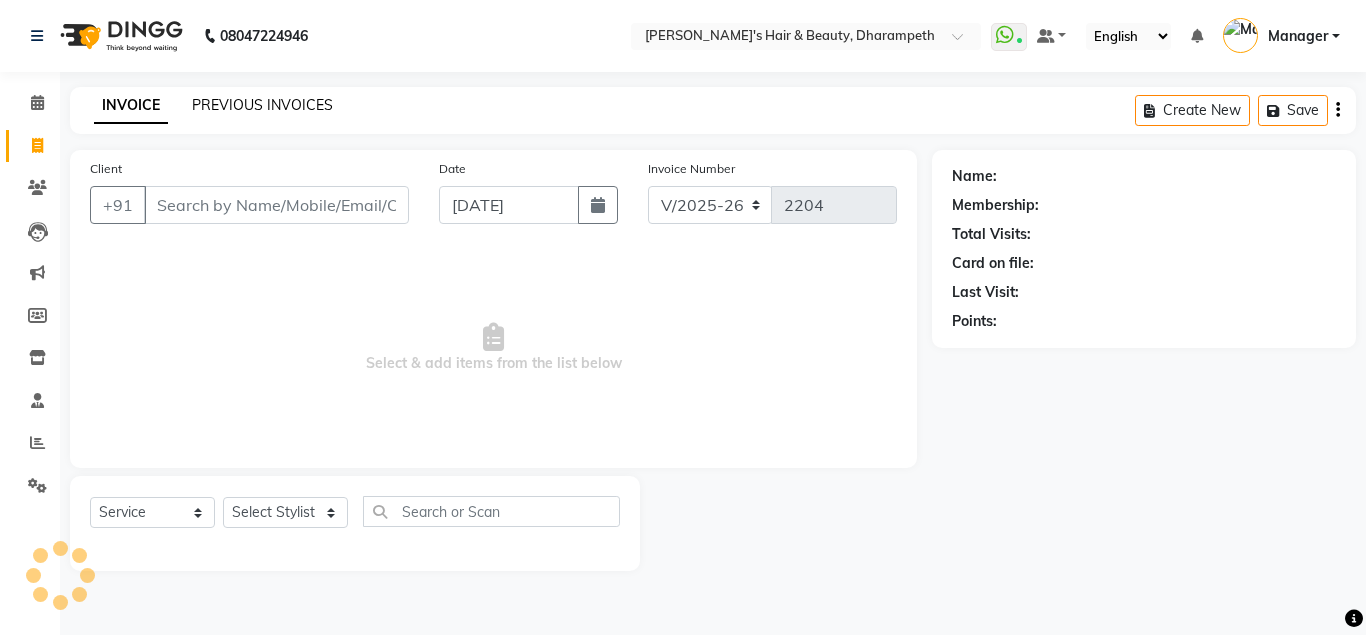 click on "PREVIOUS INVOICES" 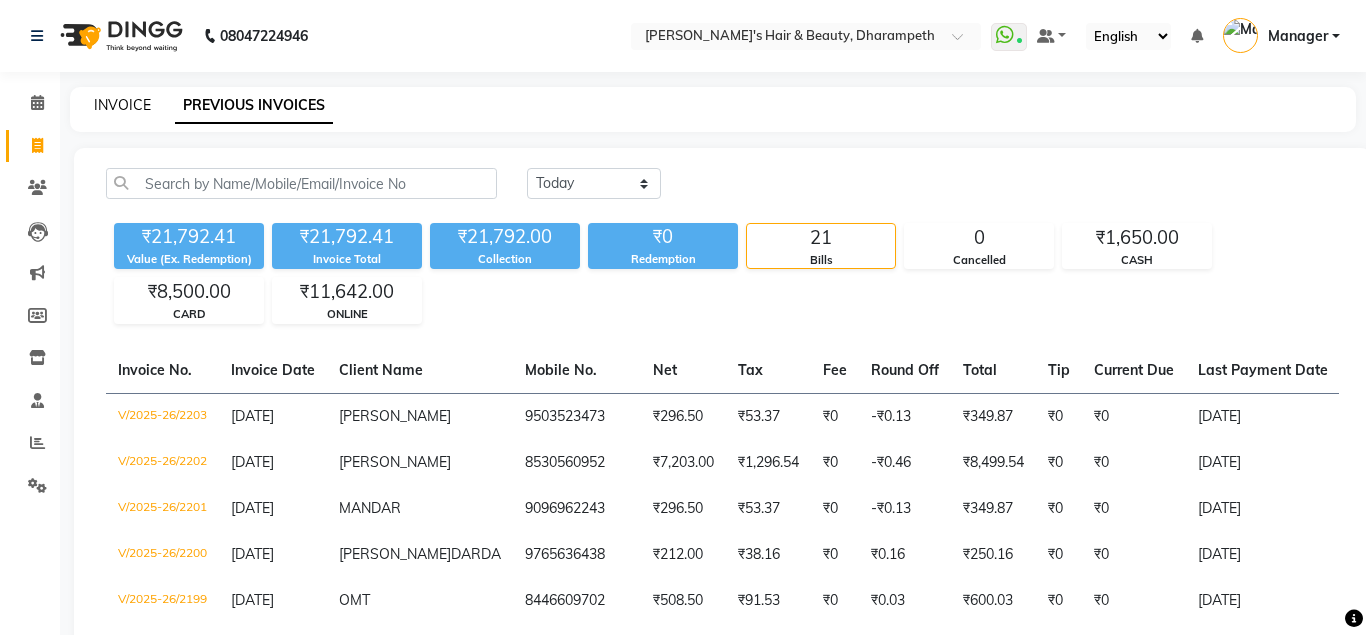 click on "INVOICE" 